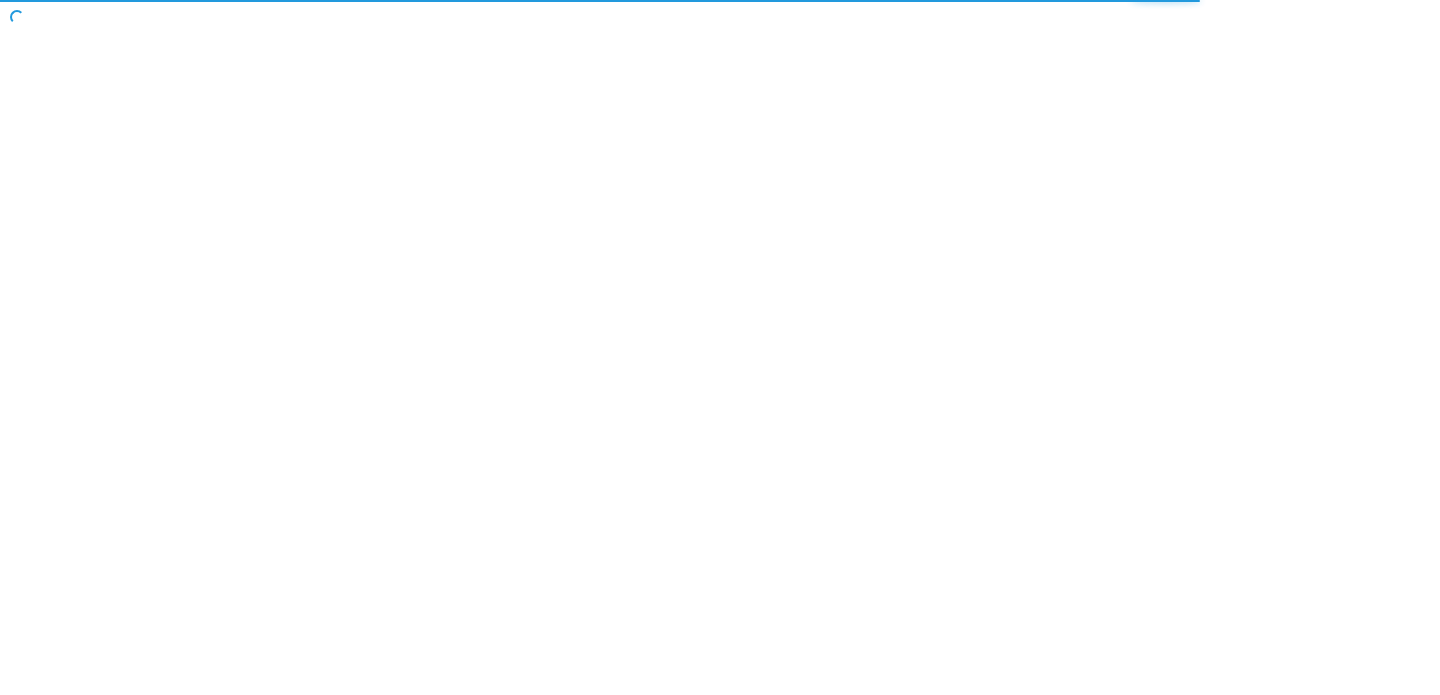 scroll, scrollTop: 0, scrollLeft: 0, axis: both 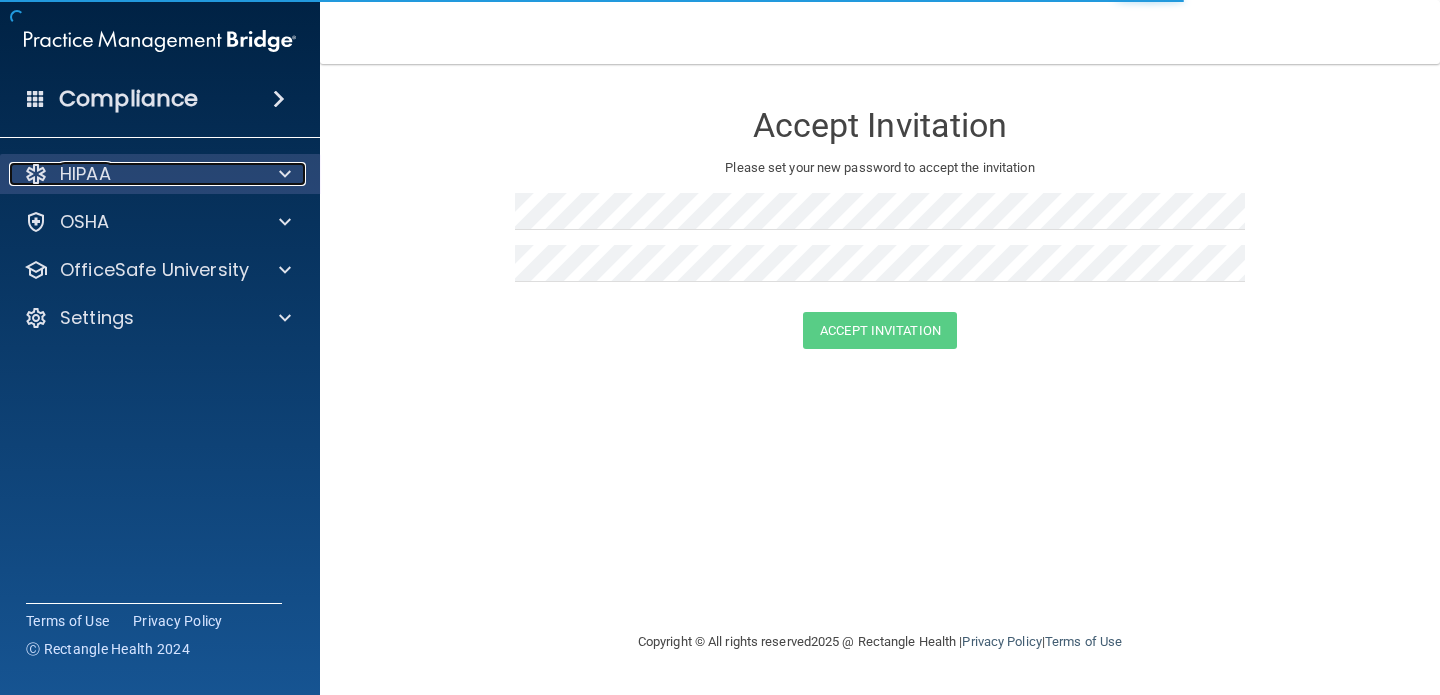 click on "HIPAA" at bounding box center (85, 174) 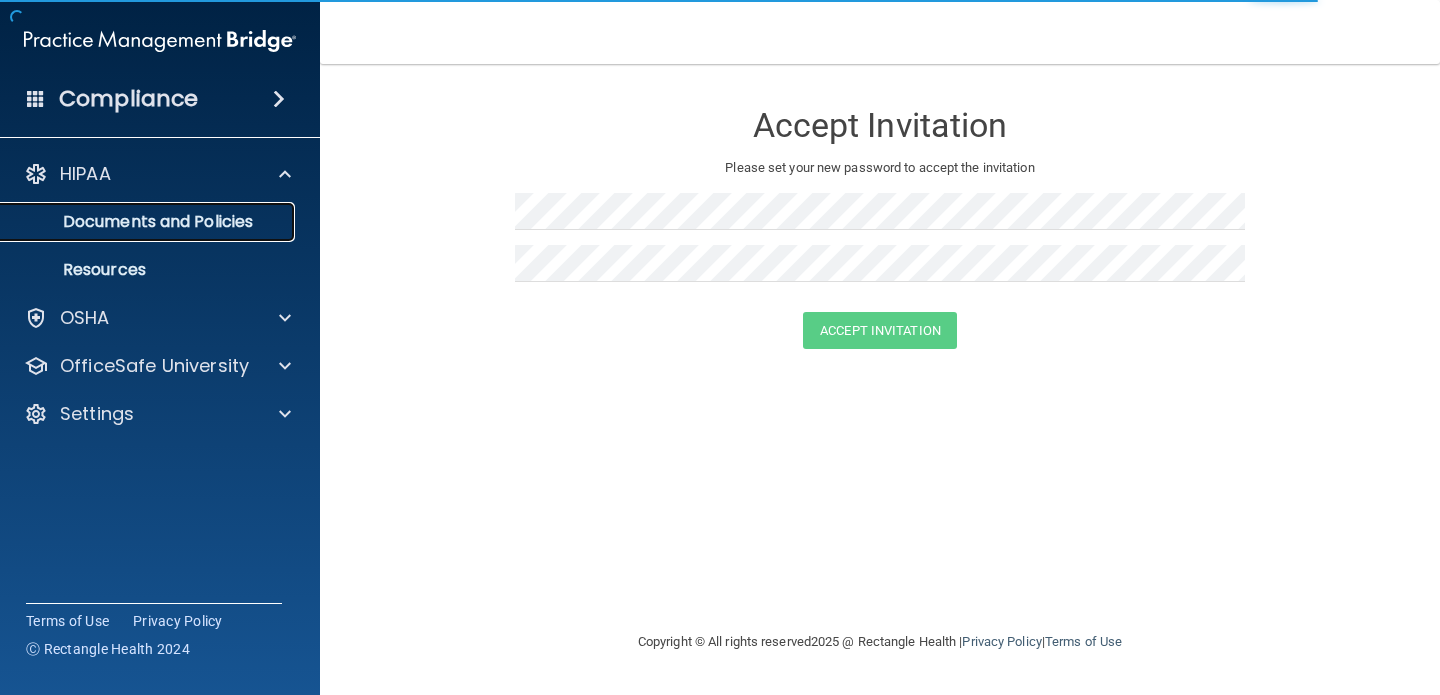 click on "Documents and Policies" at bounding box center [149, 222] 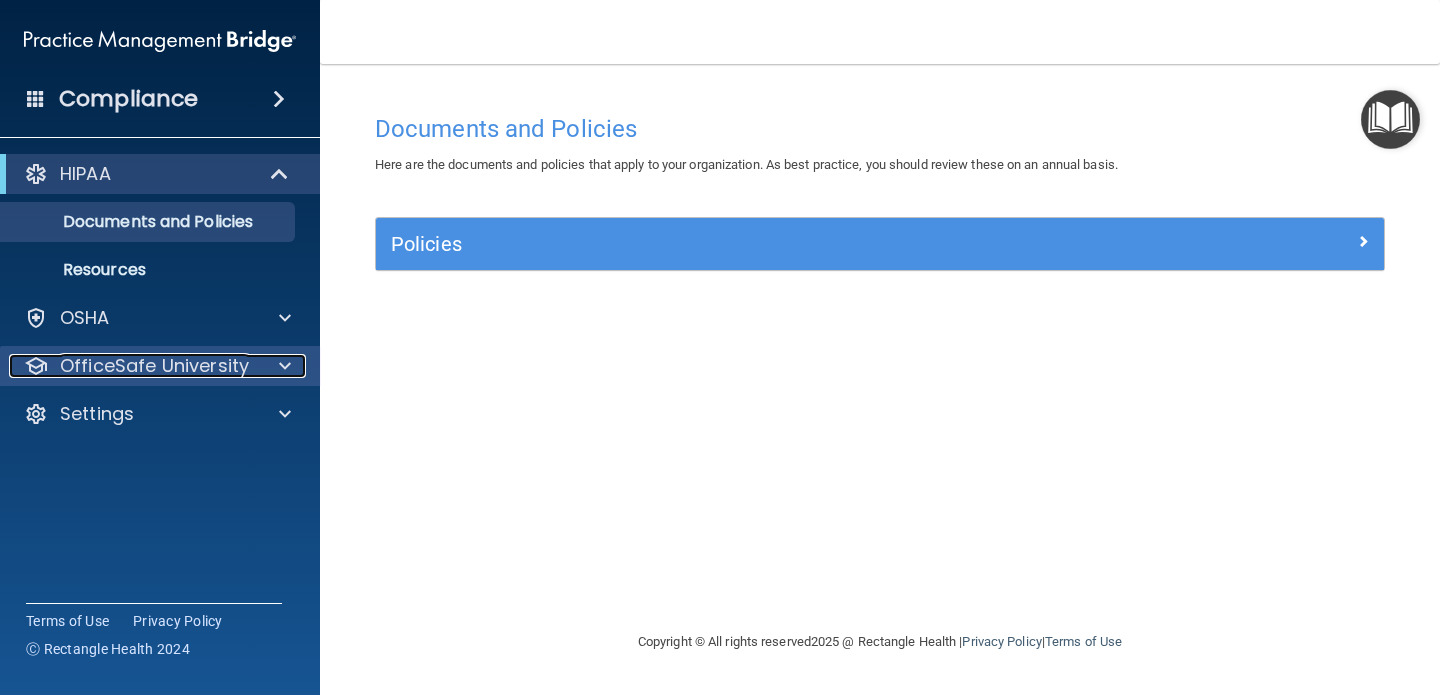 click on "OfficeSafe University" at bounding box center [154, 366] 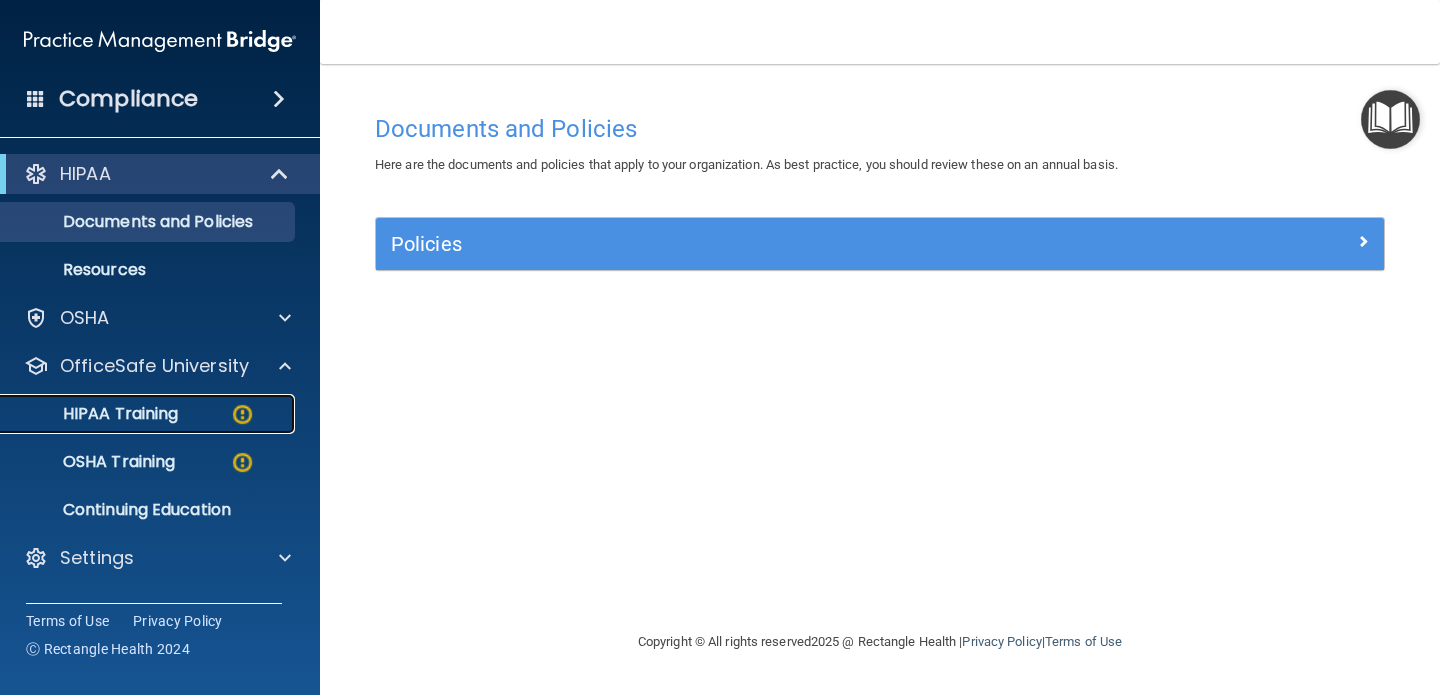 click on "HIPAA Training" at bounding box center [95, 414] 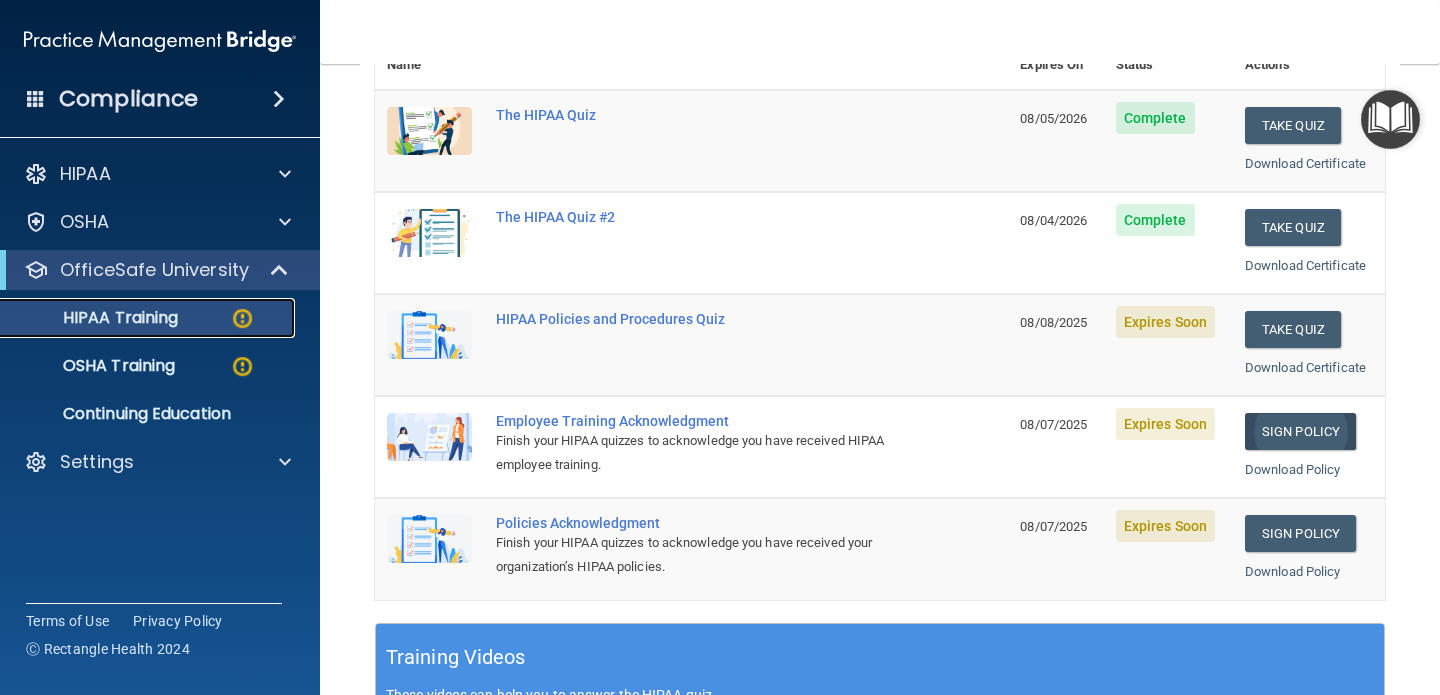 scroll, scrollTop: 242, scrollLeft: 0, axis: vertical 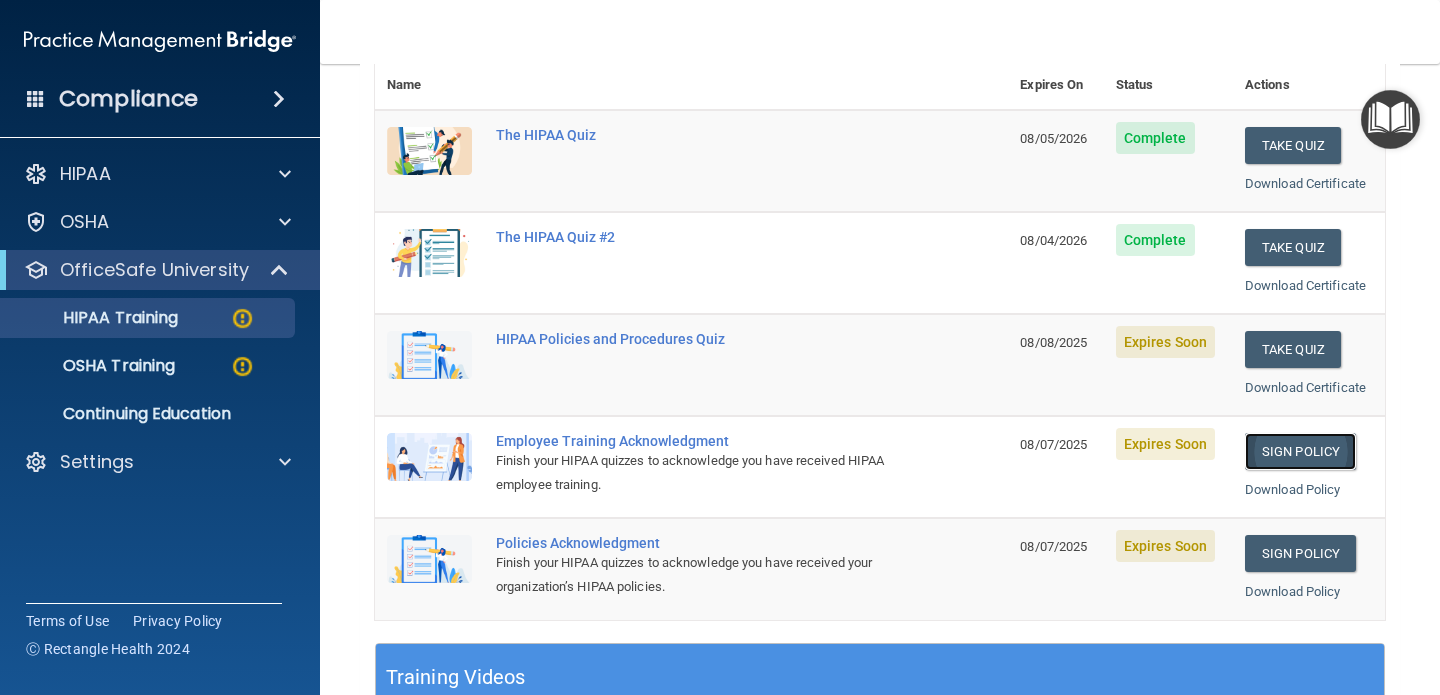 click on "Sign Policy" at bounding box center (1300, 451) 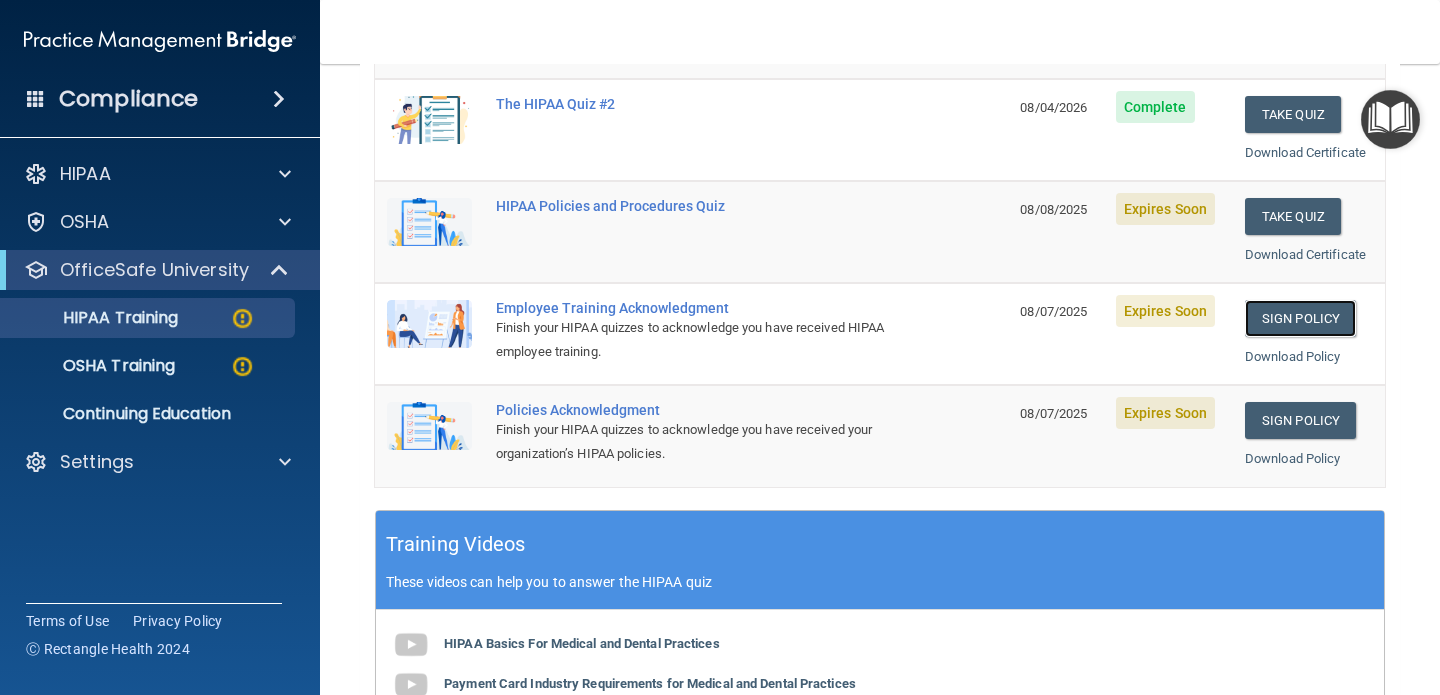scroll, scrollTop: 326, scrollLeft: 0, axis: vertical 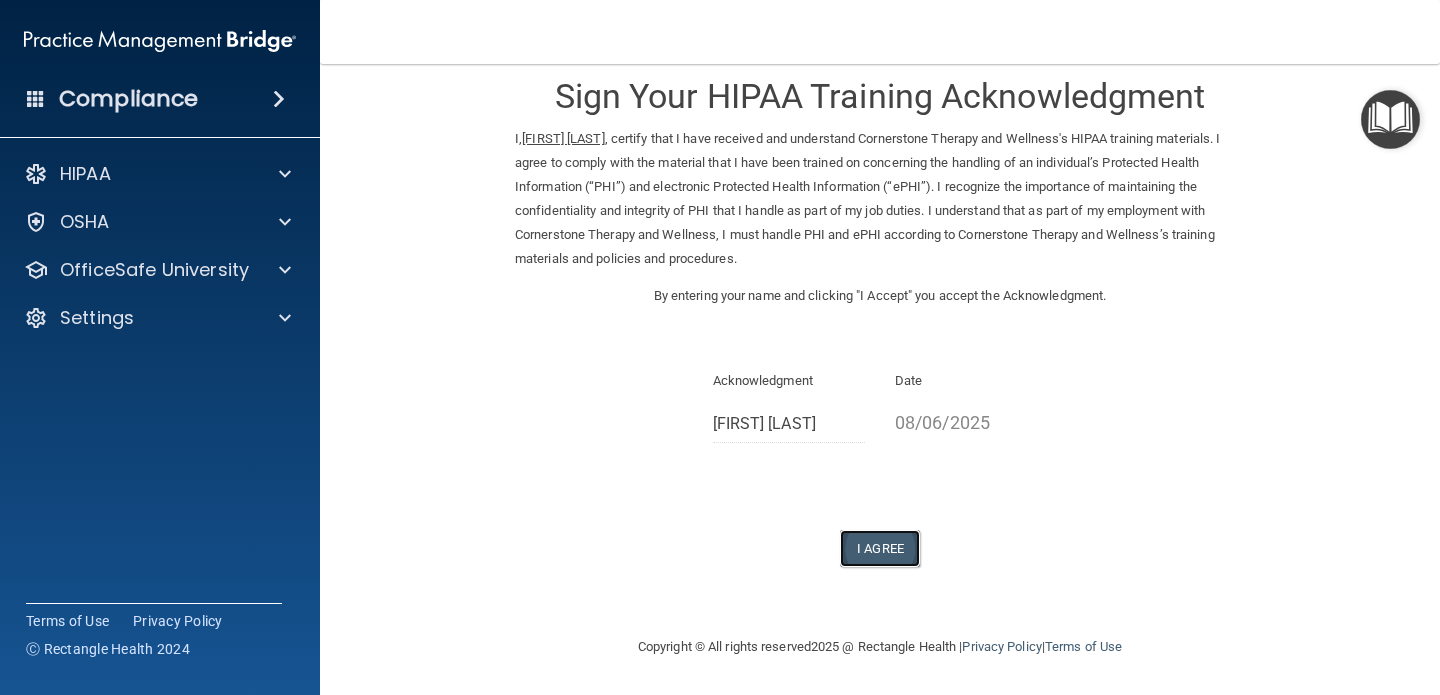 click on "I Agree" at bounding box center (880, 548) 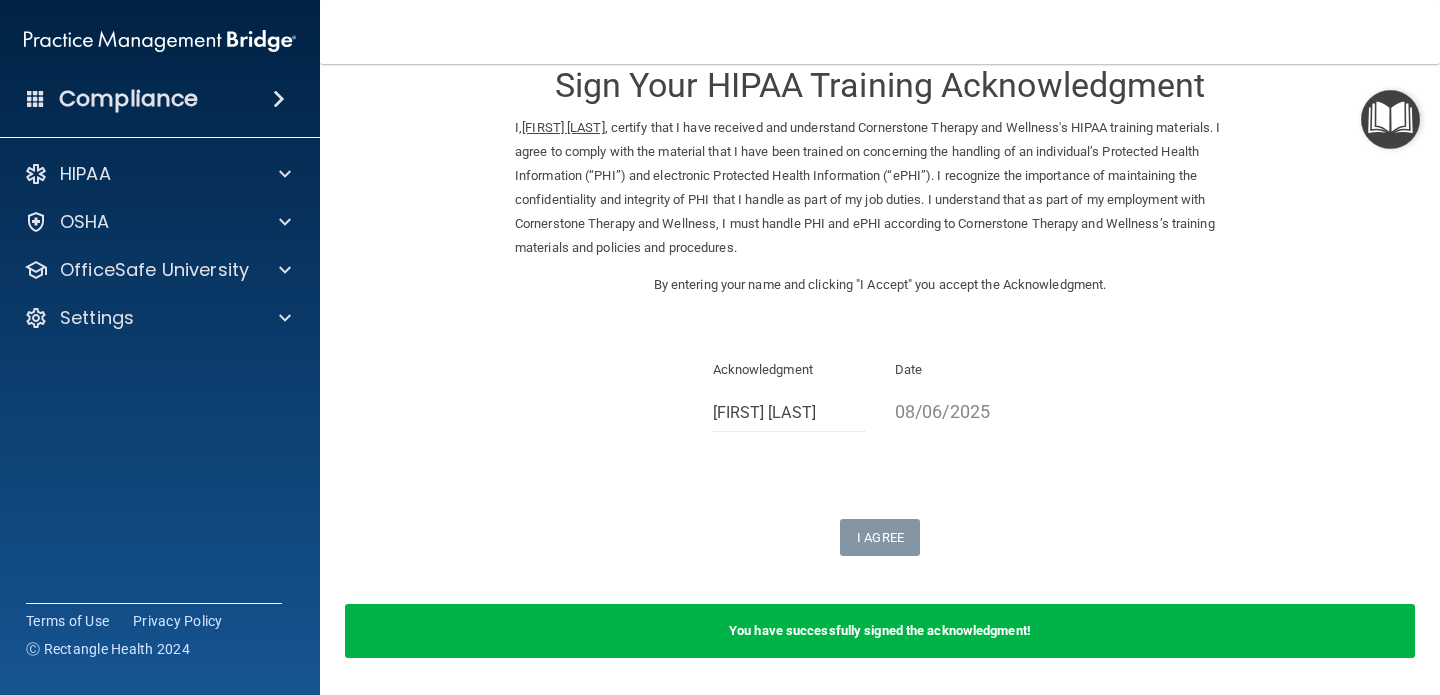 scroll, scrollTop: 0, scrollLeft: 0, axis: both 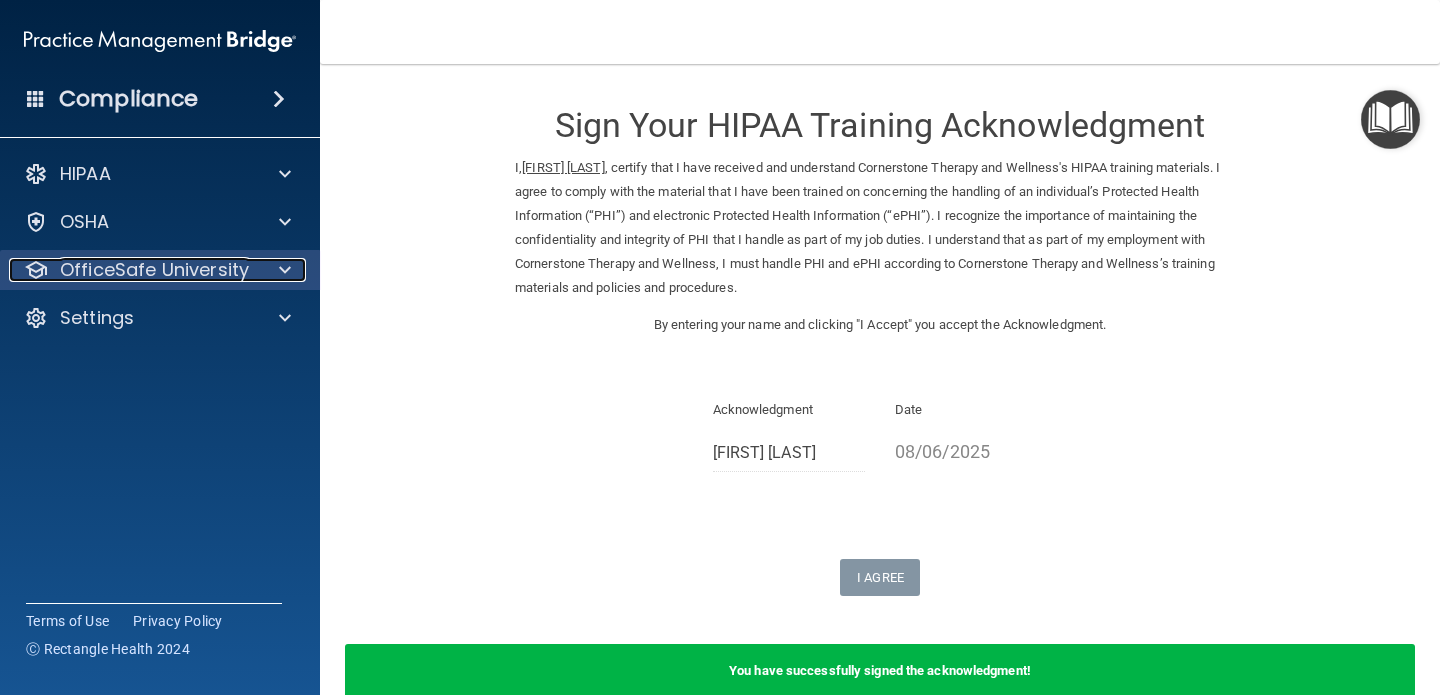 click on "OfficeSafe University" at bounding box center [154, 270] 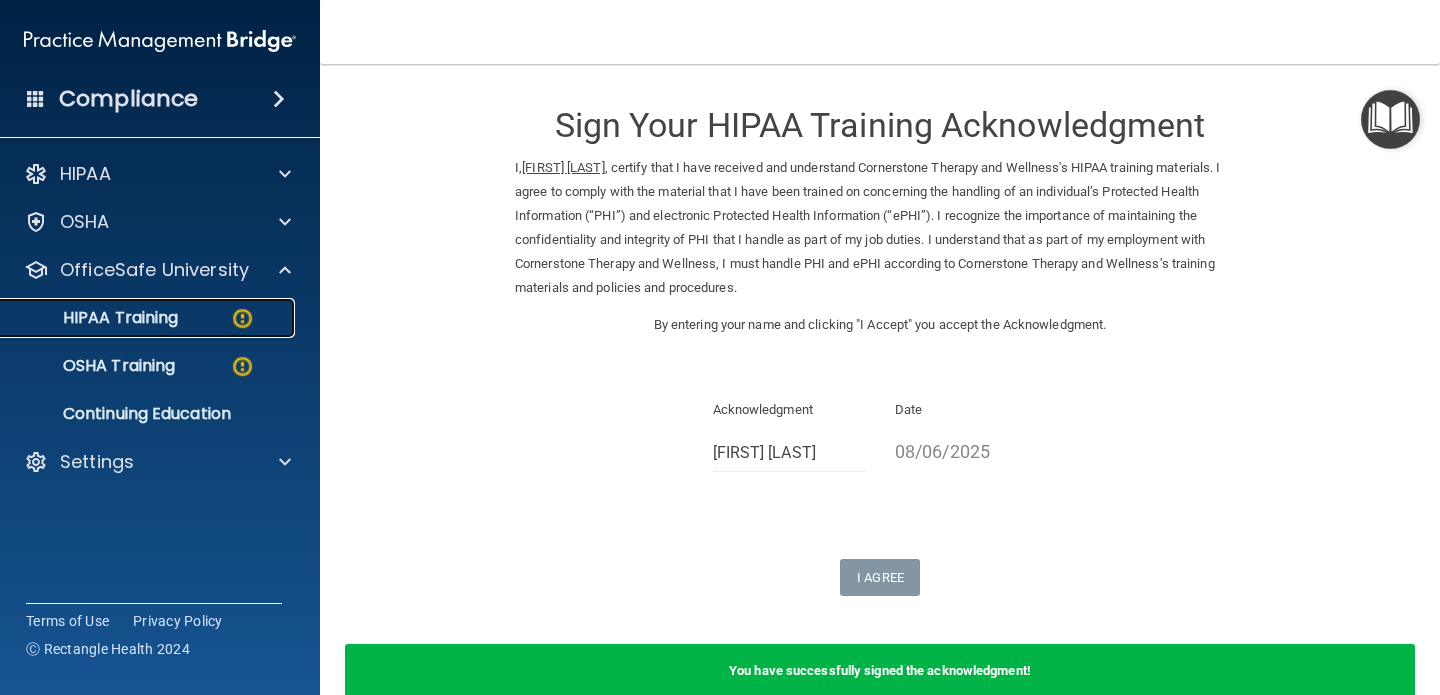 click on "HIPAA Training" at bounding box center [95, 318] 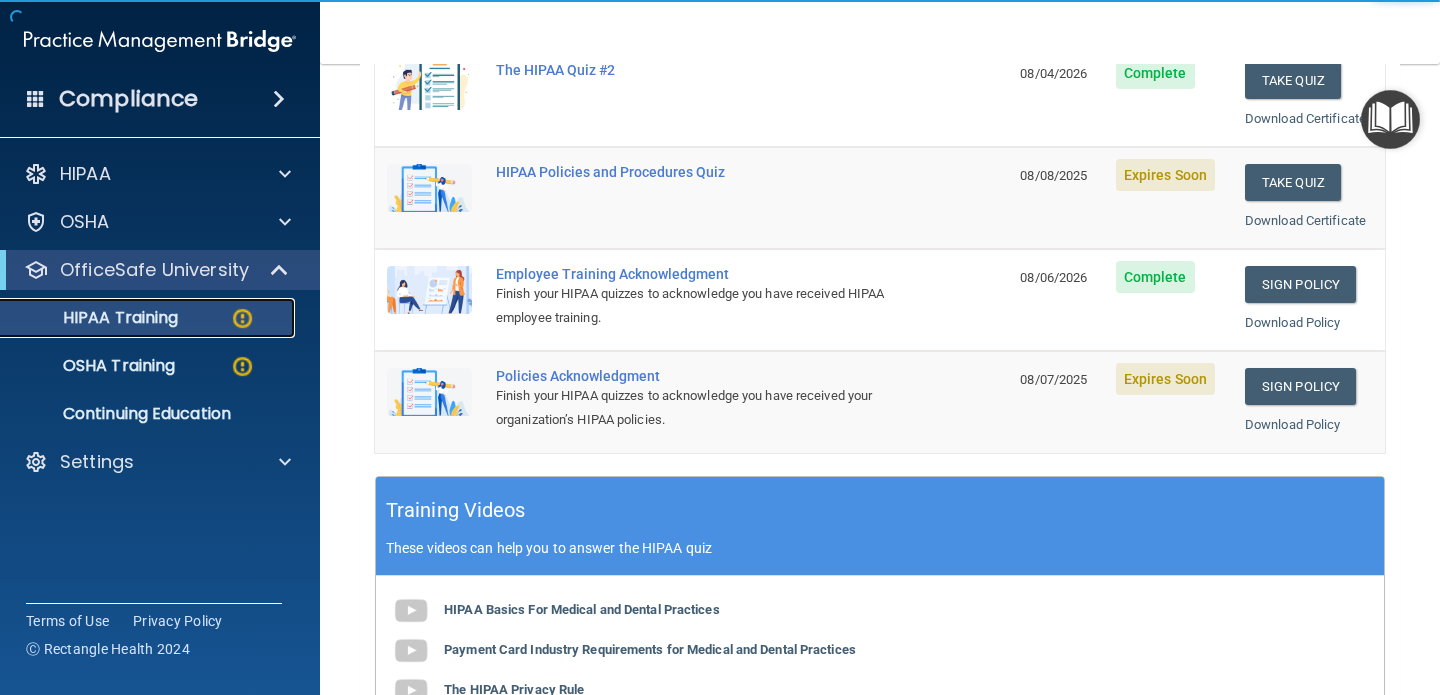scroll, scrollTop: 469, scrollLeft: 0, axis: vertical 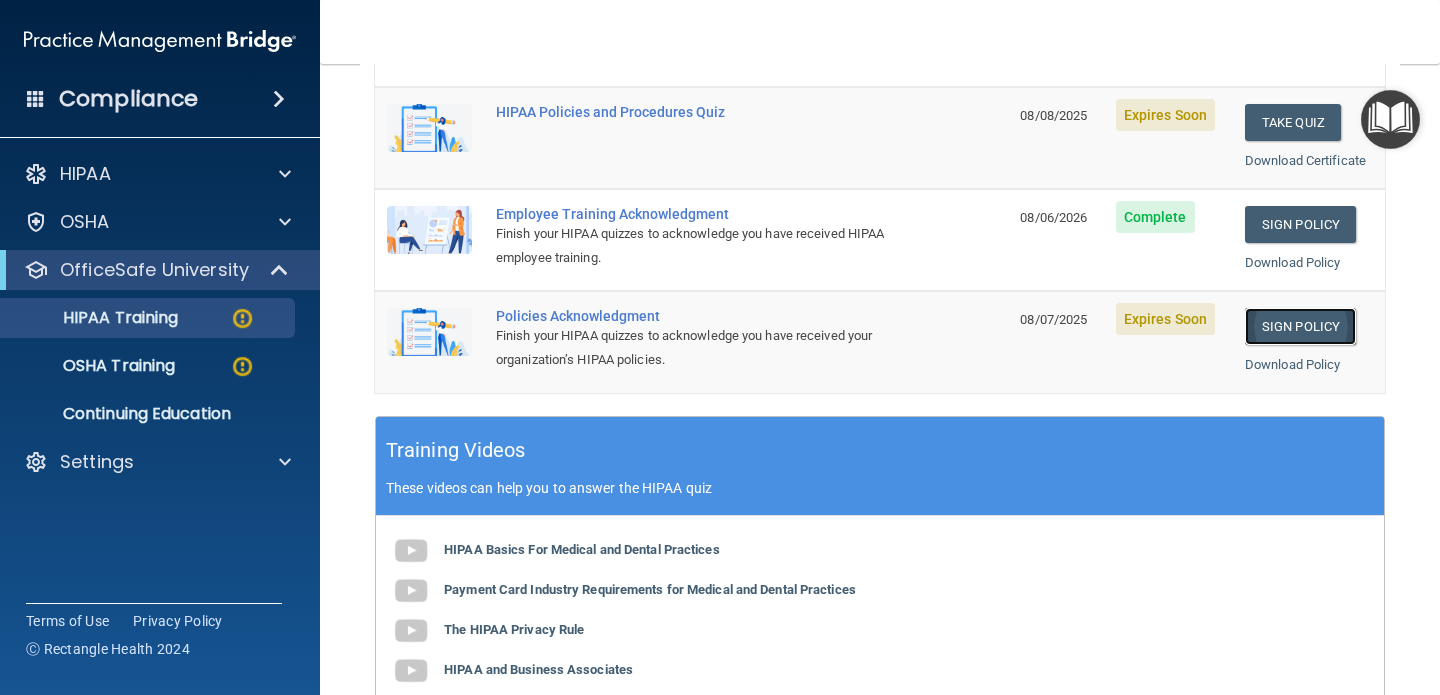 click on "Sign Policy" at bounding box center (1300, 326) 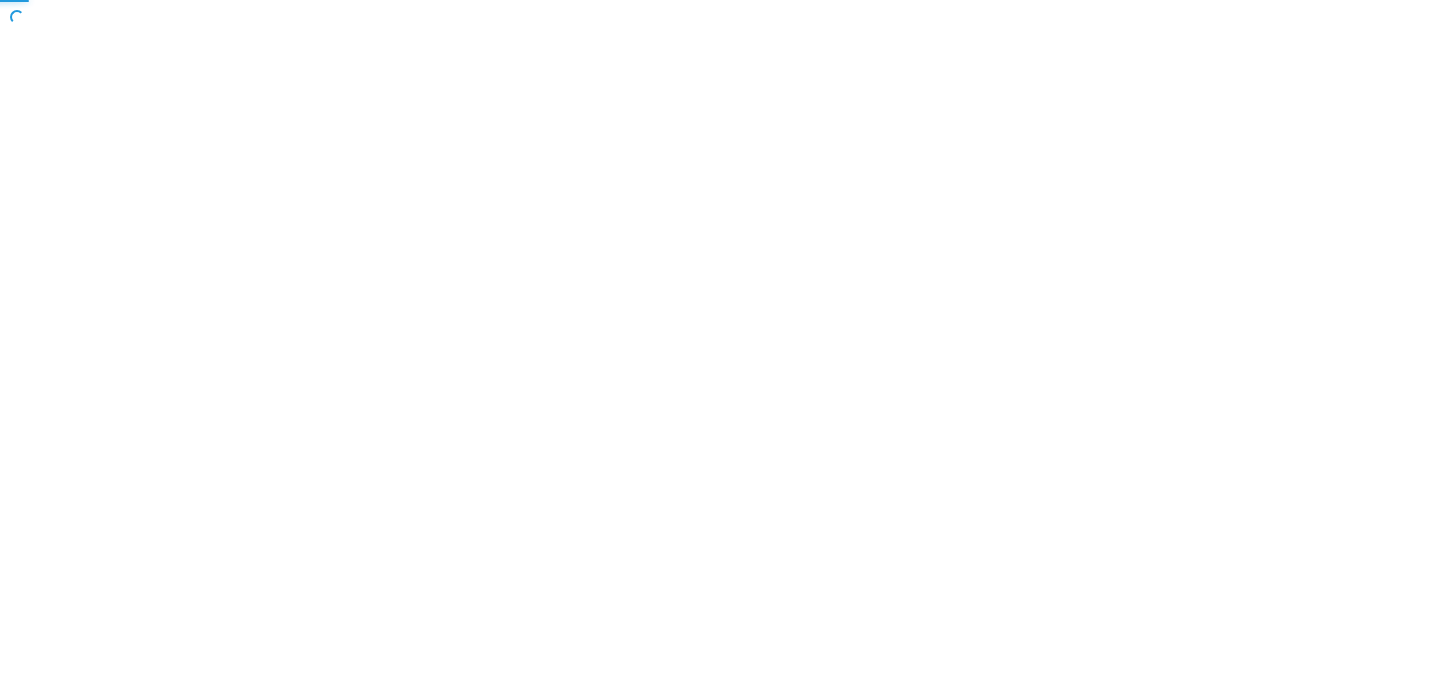 scroll, scrollTop: 0, scrollLeft: 0, axis: both 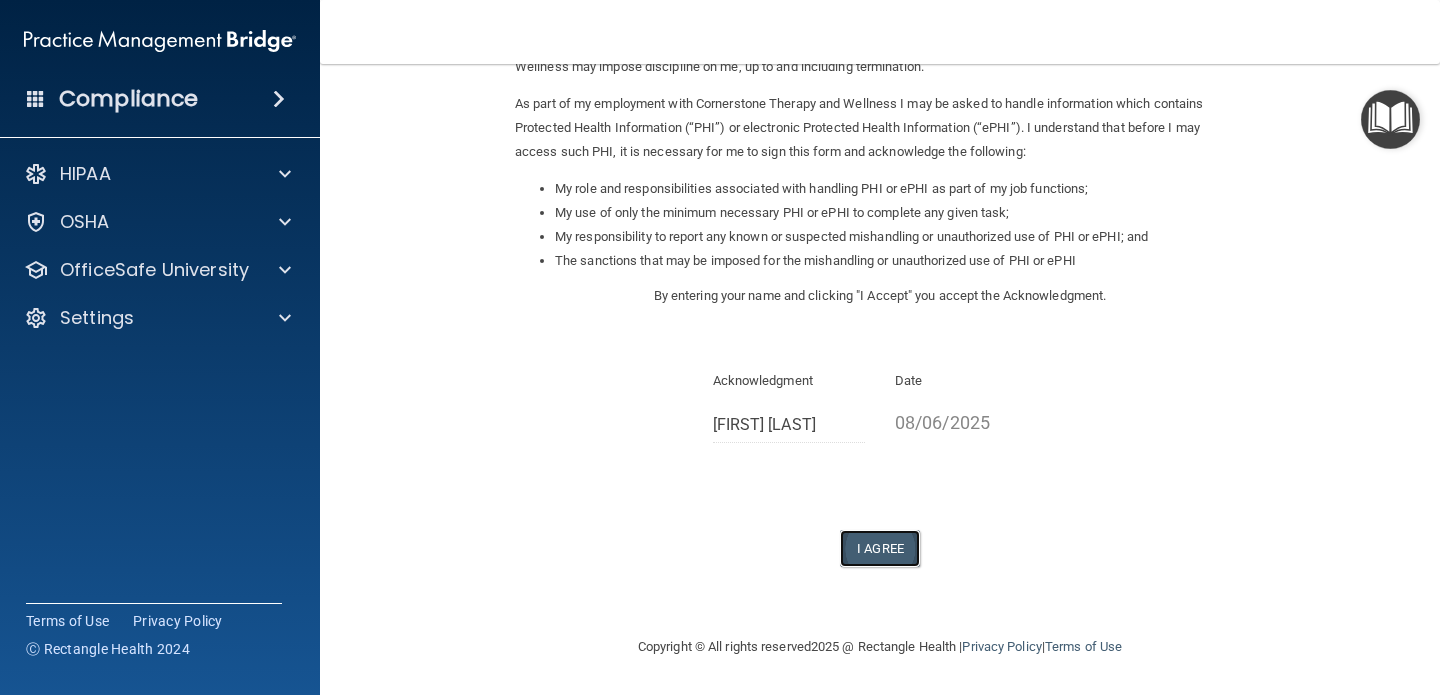 click on "I Agree" at bounding box center [880, 548] 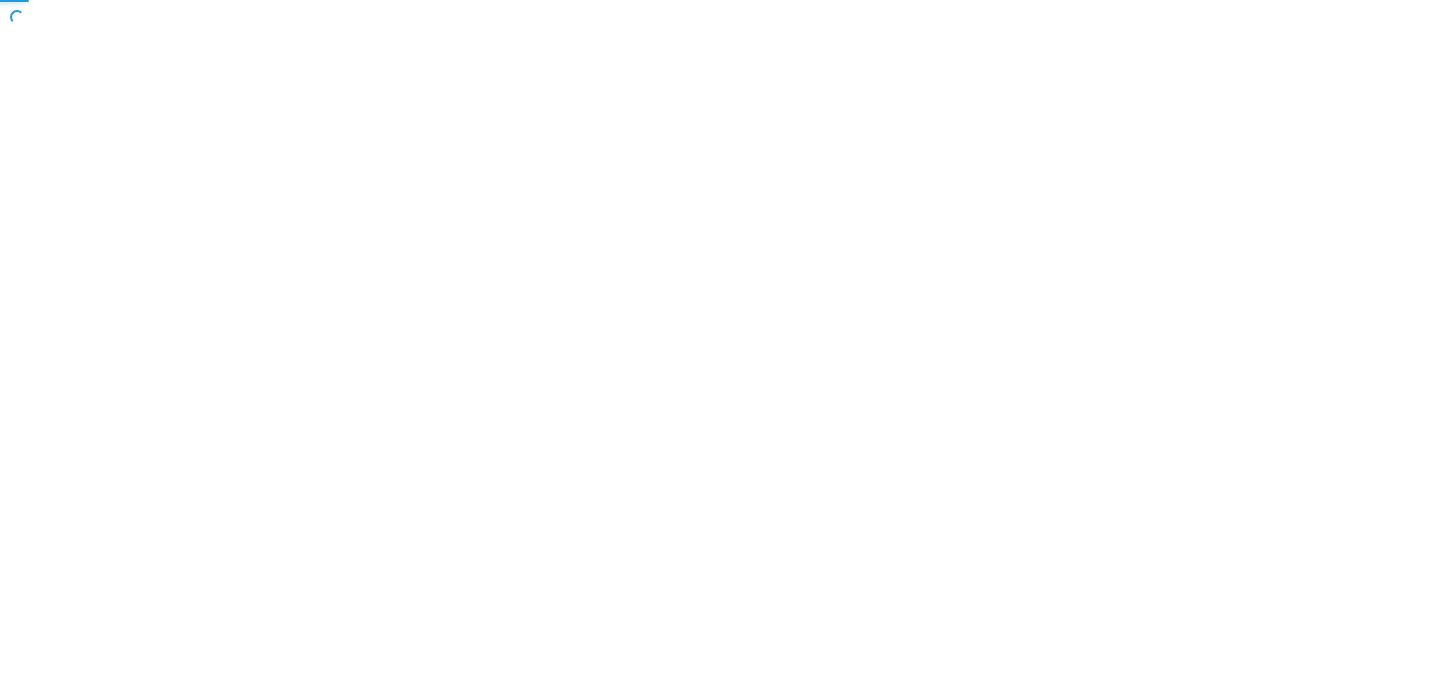 scroll, scrollTop: 0, scrollLeft: 0, axis: both 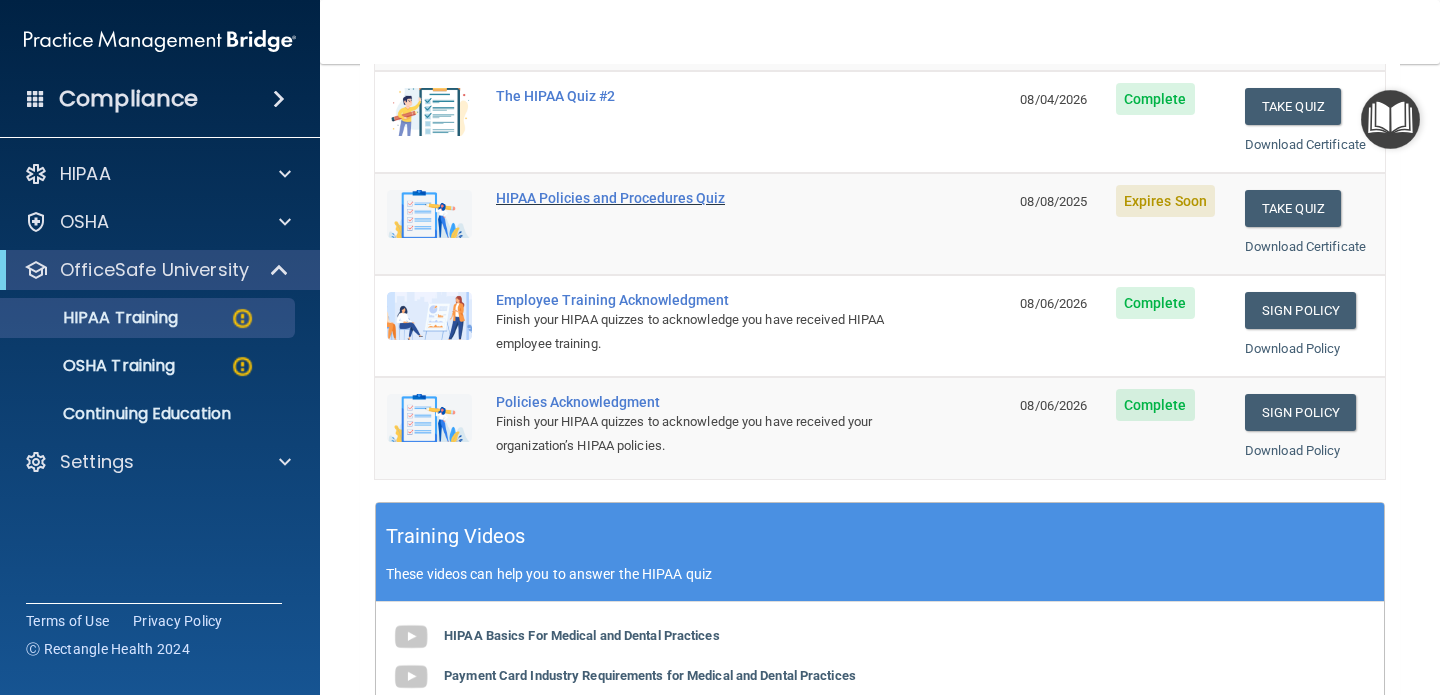 click on "HIPAA Policies and Procedures Quiz" at bounding box center (702, 198) 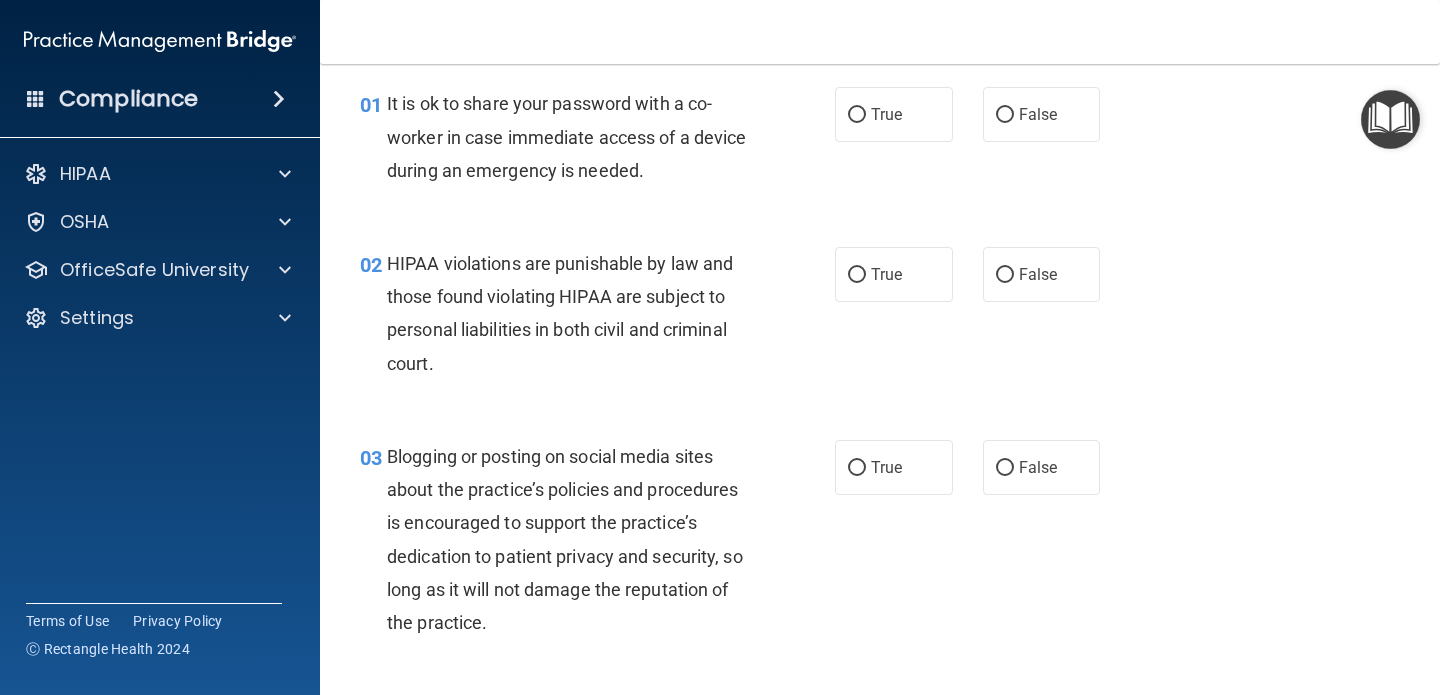 scroll, scrollTop: 0, scrollLeft: 0, axis: both 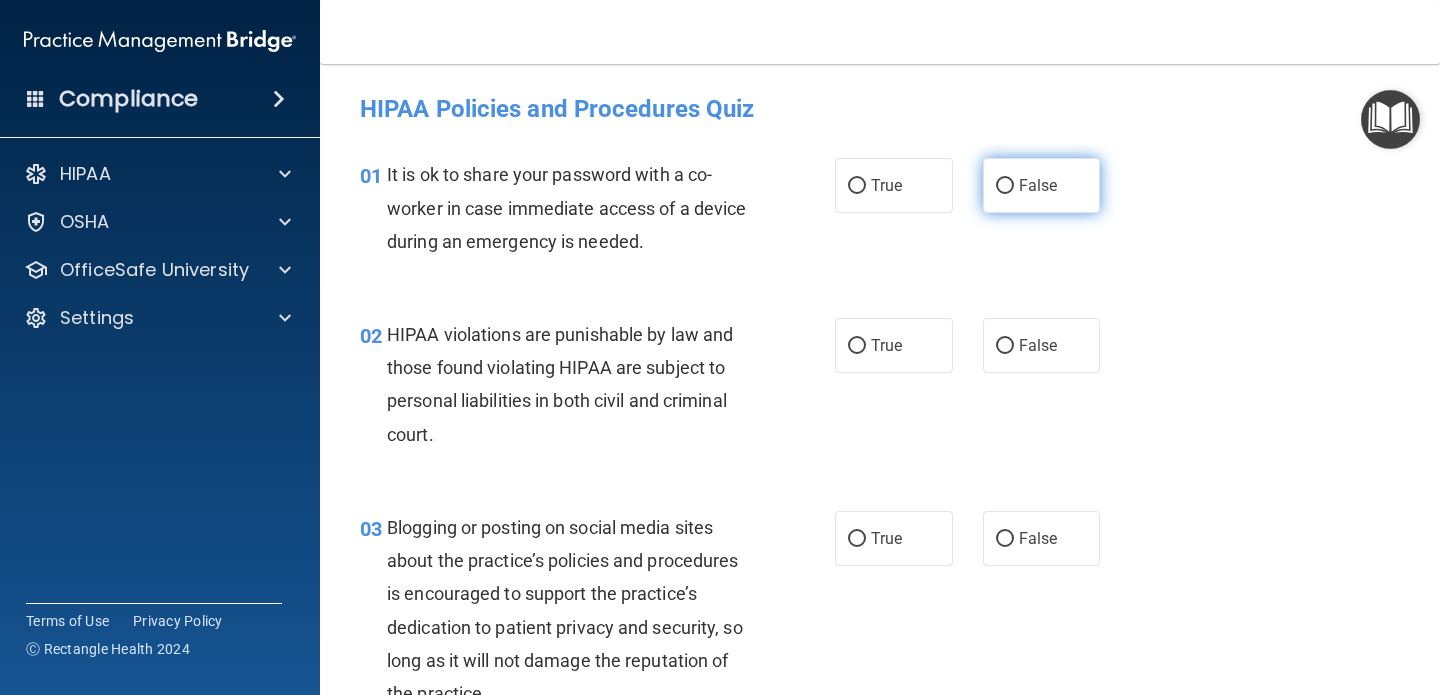 click on "False" at bounding box center (1005, 186) 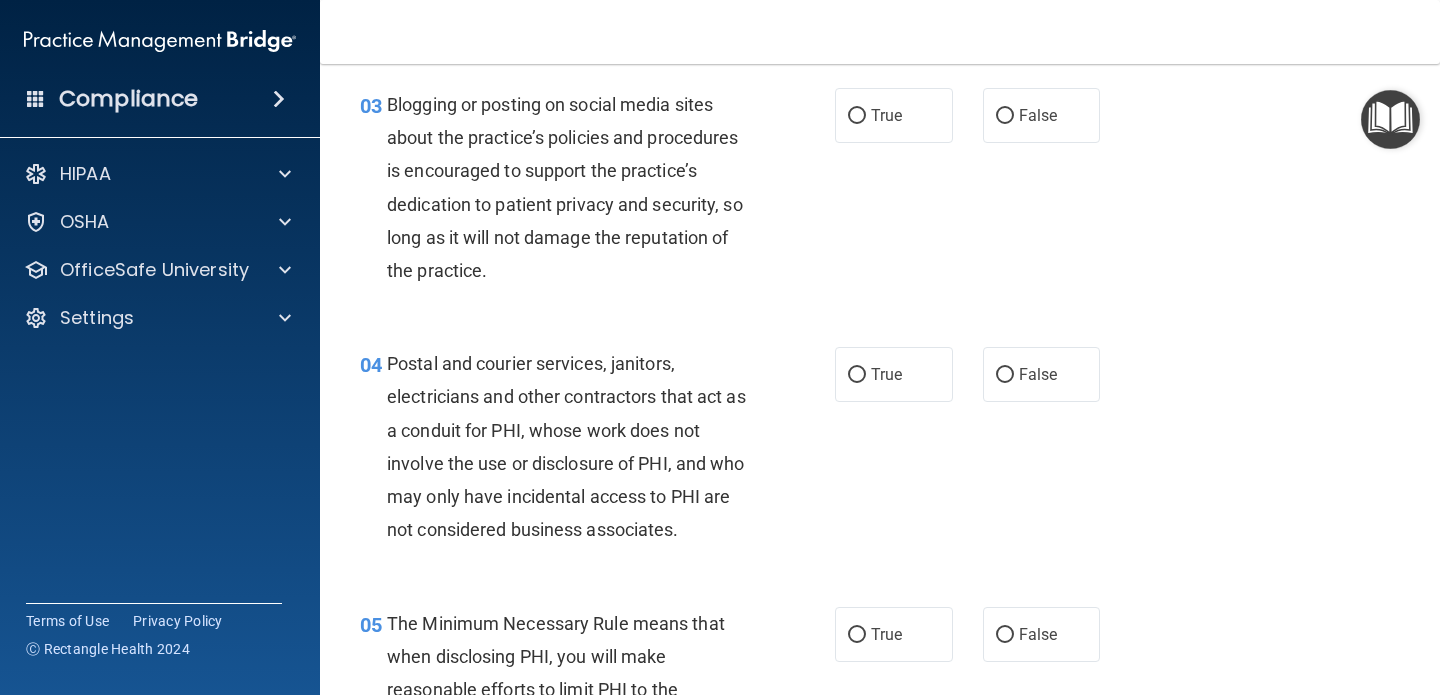 scroll, scrollTop: 427, scrollLeft: 0, axis: vertical 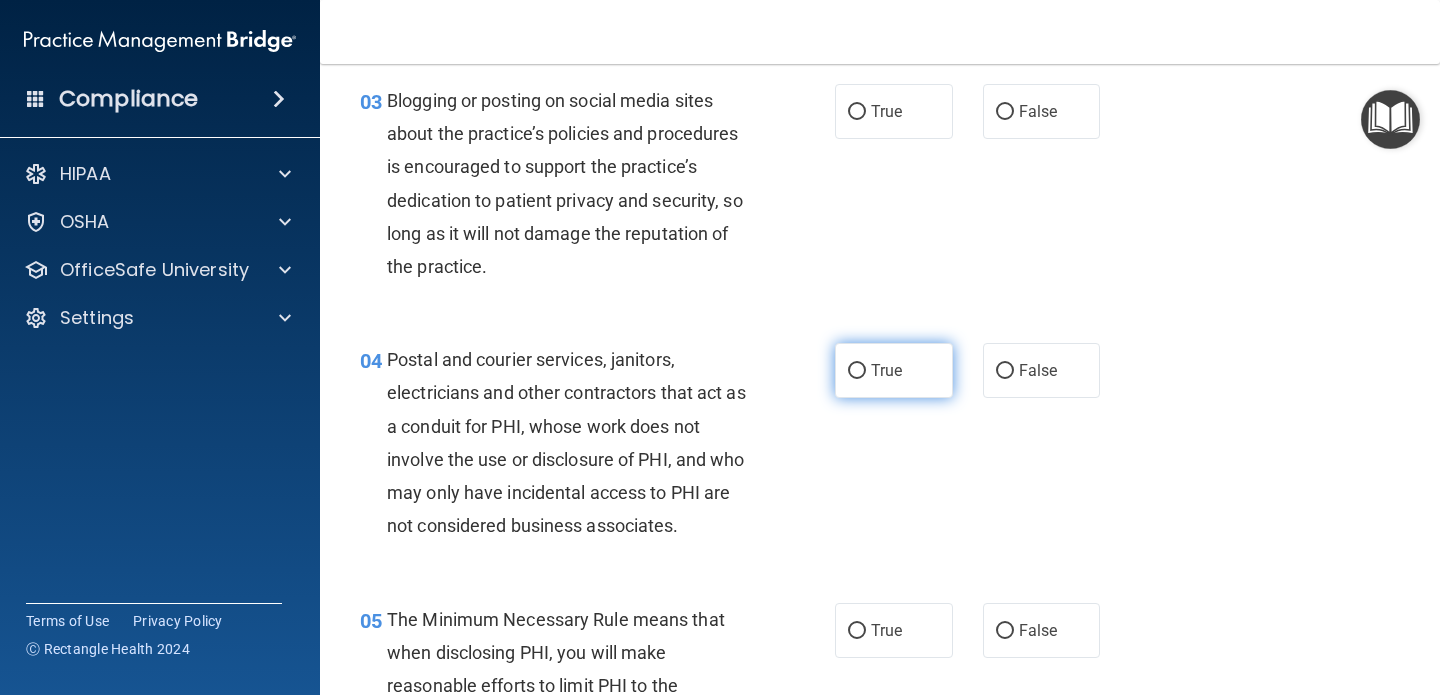 click on "True" at bounding box center (857, 371) 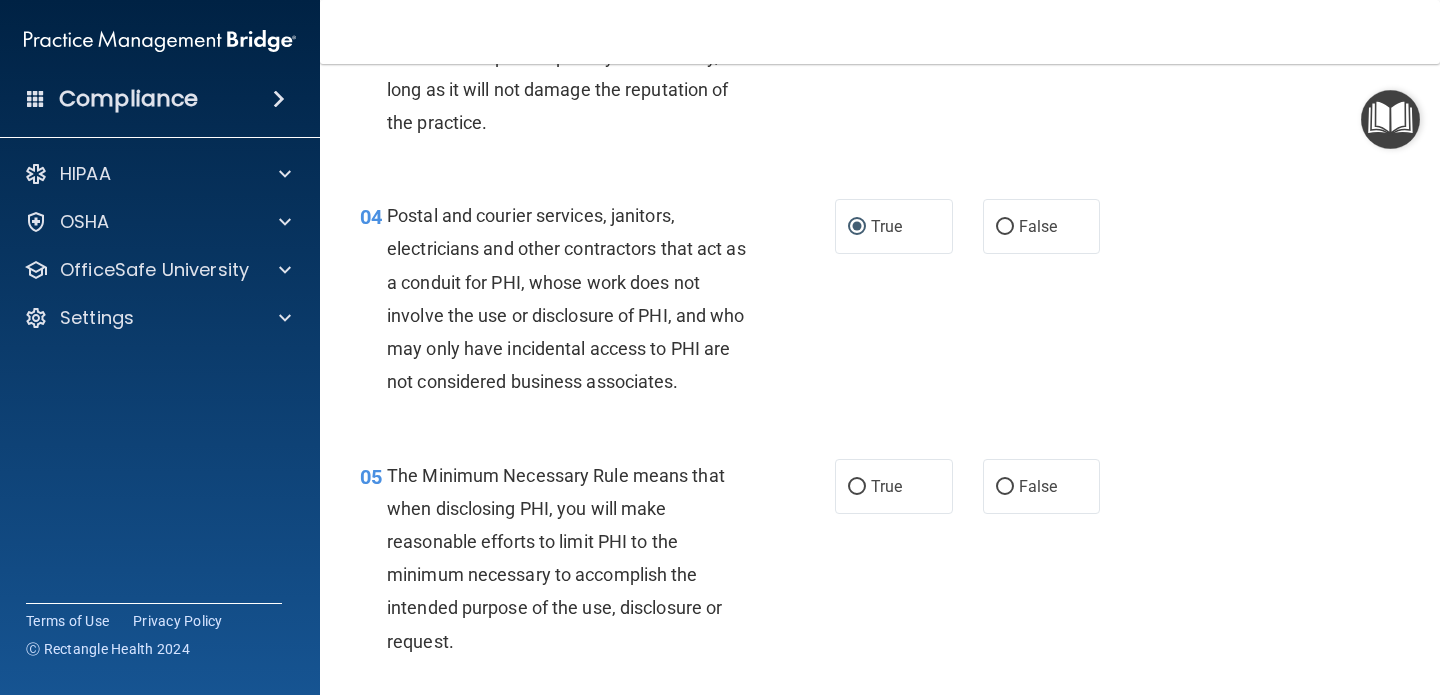 scroll, scrollTop: 576, scrollLeft: 0, axis: vertical 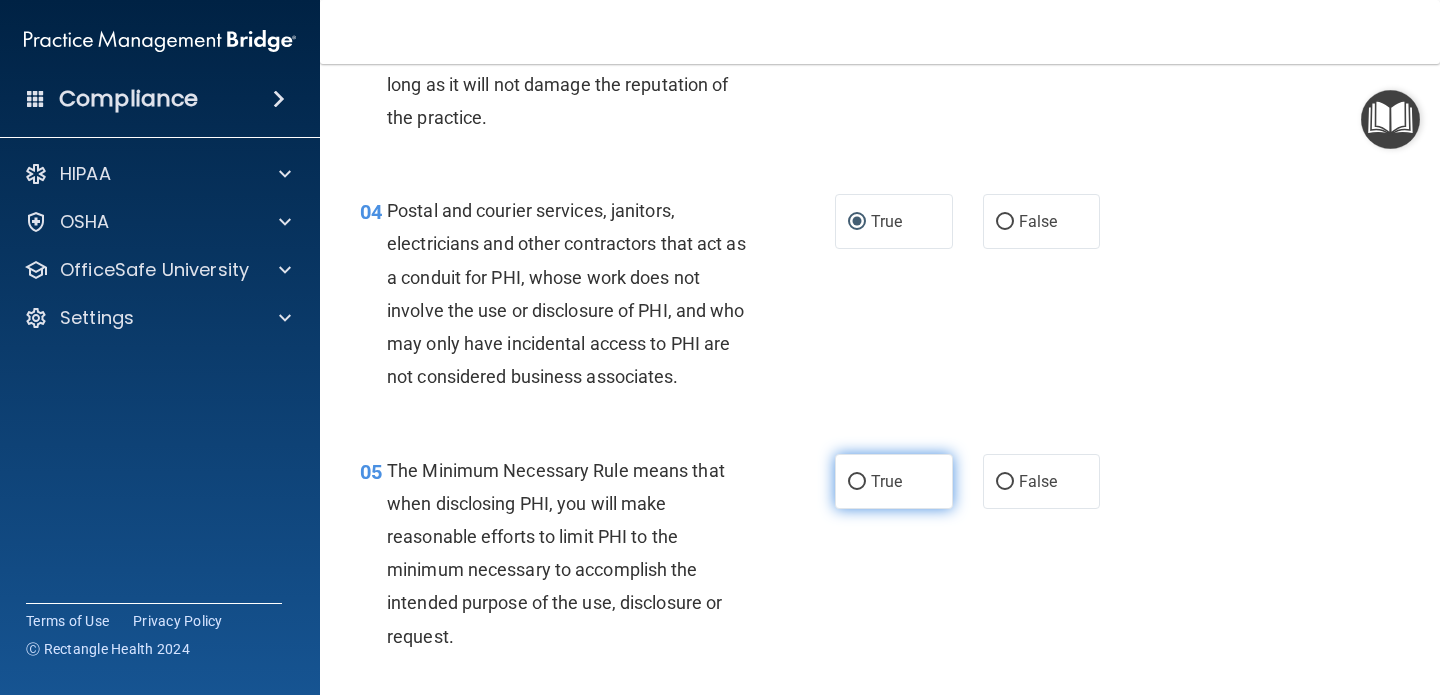 click on "True" at bounding box center (857, 482) 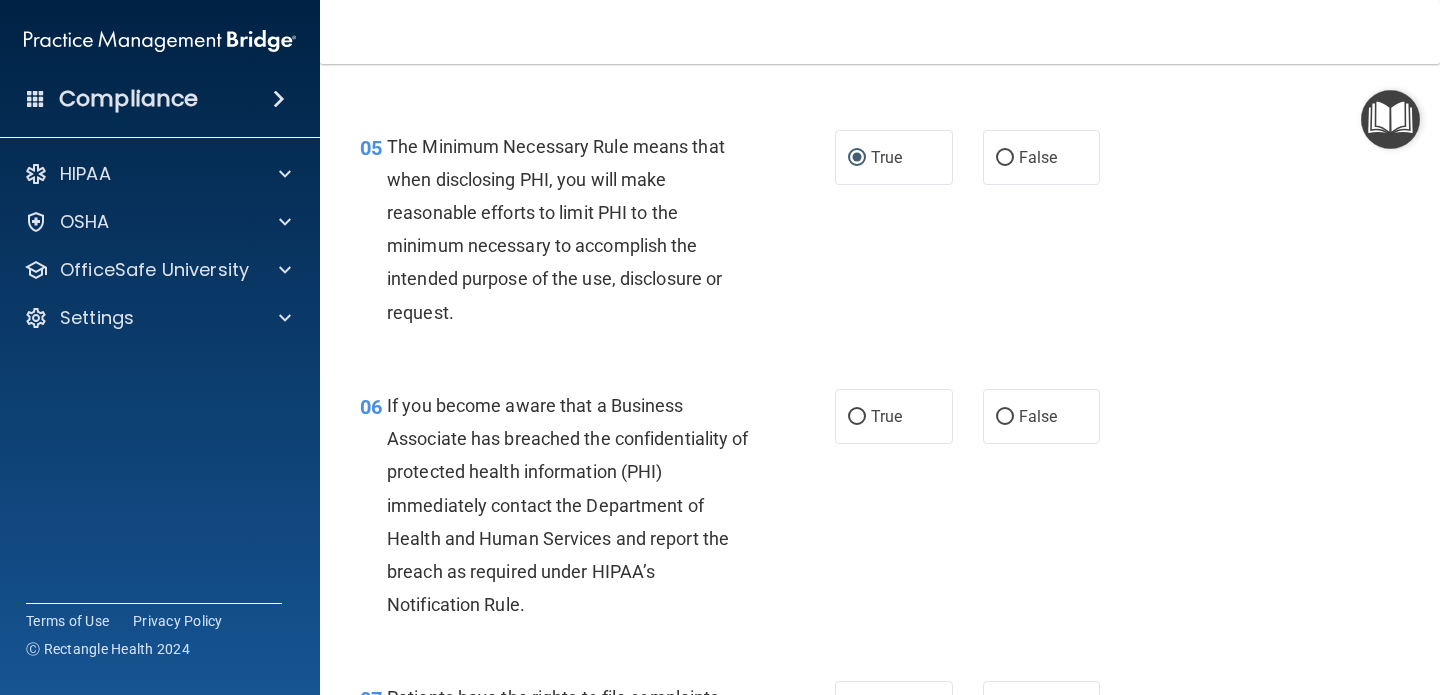 scroll, scrollTop: 950, scrollLeft: 0, axis: vertical 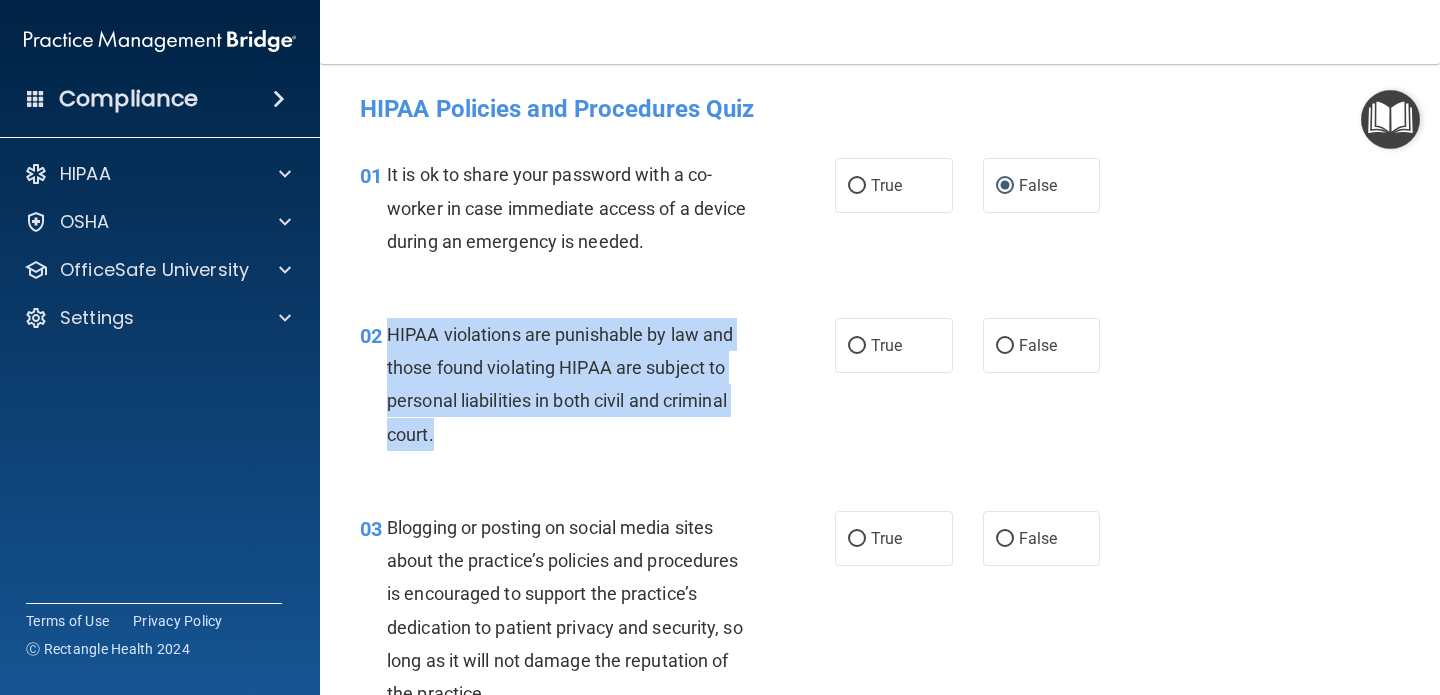 drag, startPoint x: 382, startPoint y: 334, endPoint x: 448, endPoint y: 437, distance: 122.33152 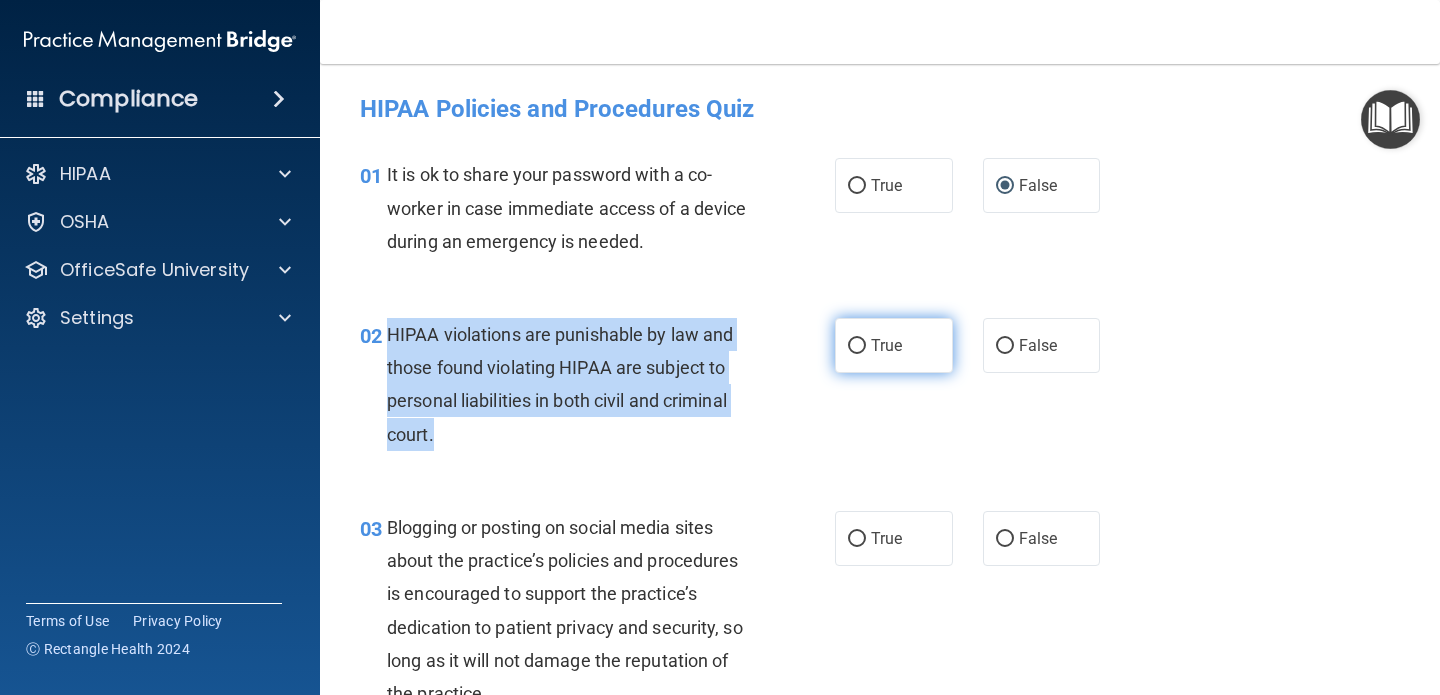 click on "True" at bounding box center (857, 346) 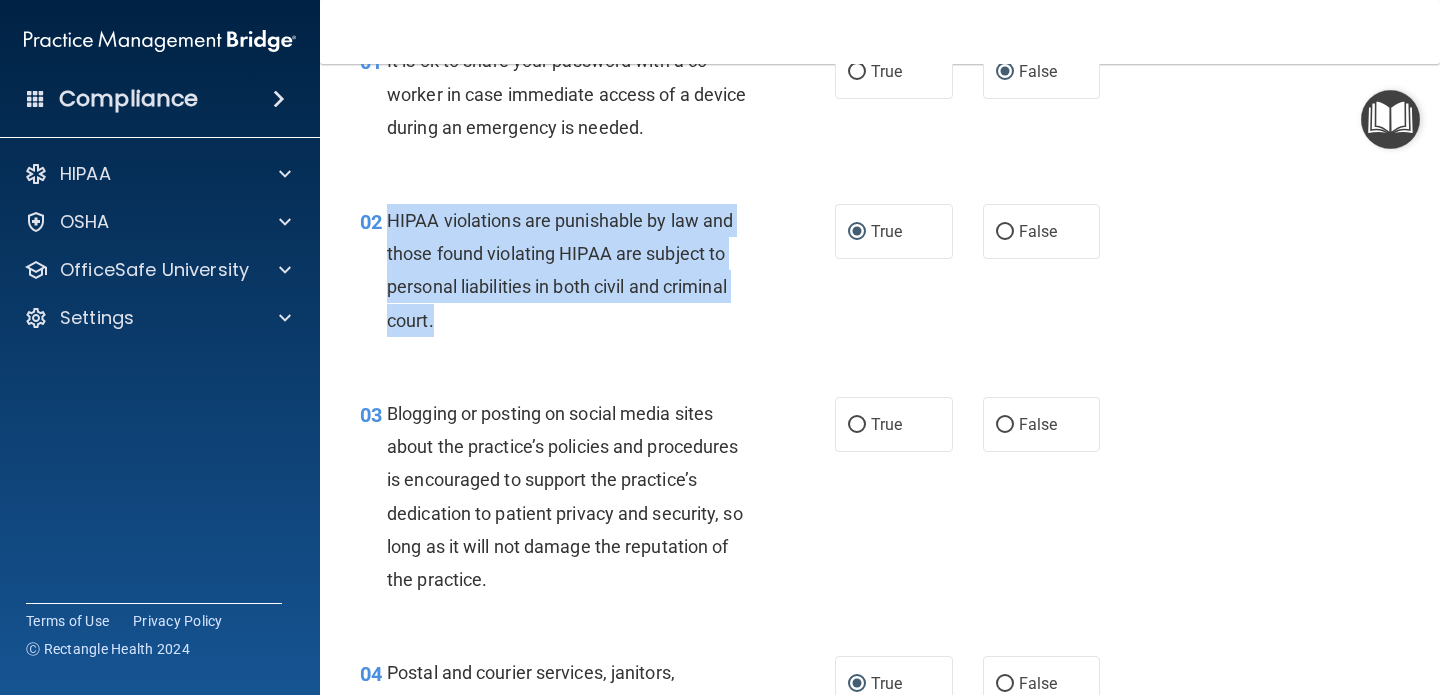 scroll, scrollTop: 140, scrollLeft: 0, axis: vertical 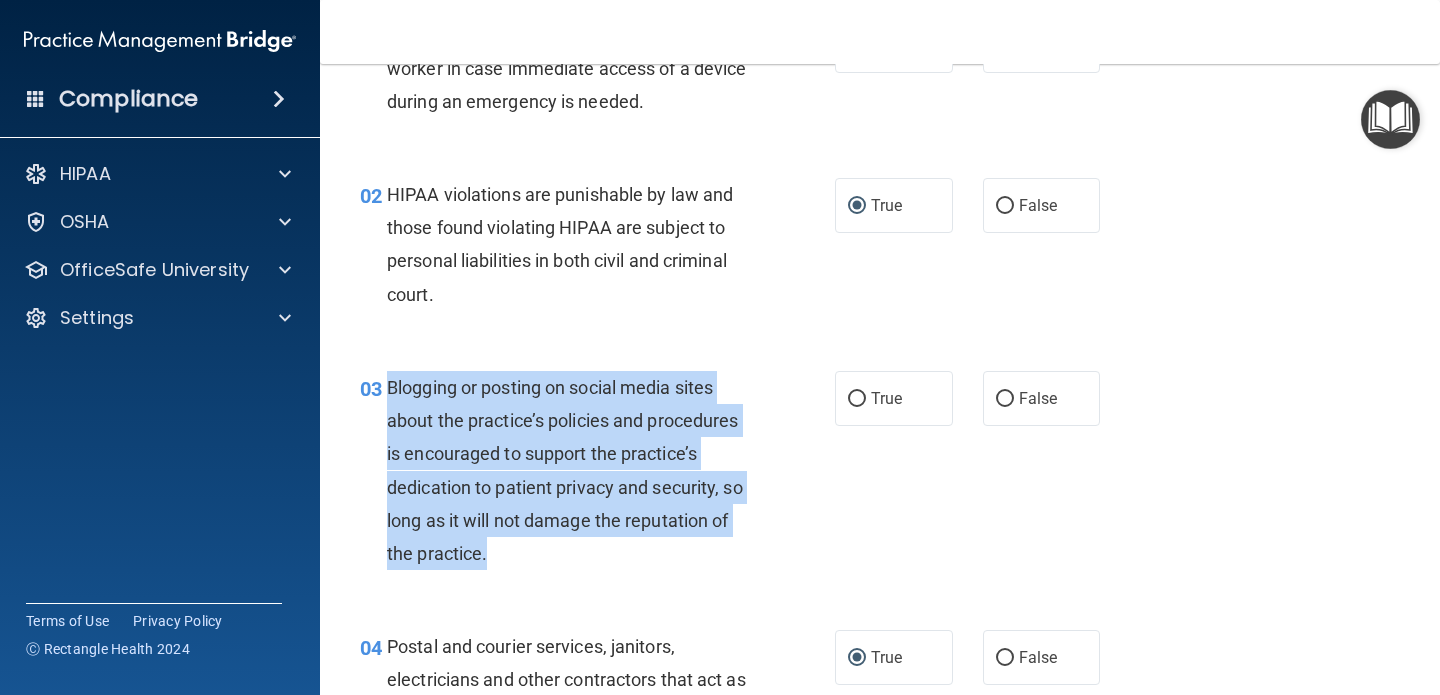 drag, startPoint x: 385, startPoint y: 389, endPoint x: 519, endPoint y: 544, distance: 204.89265 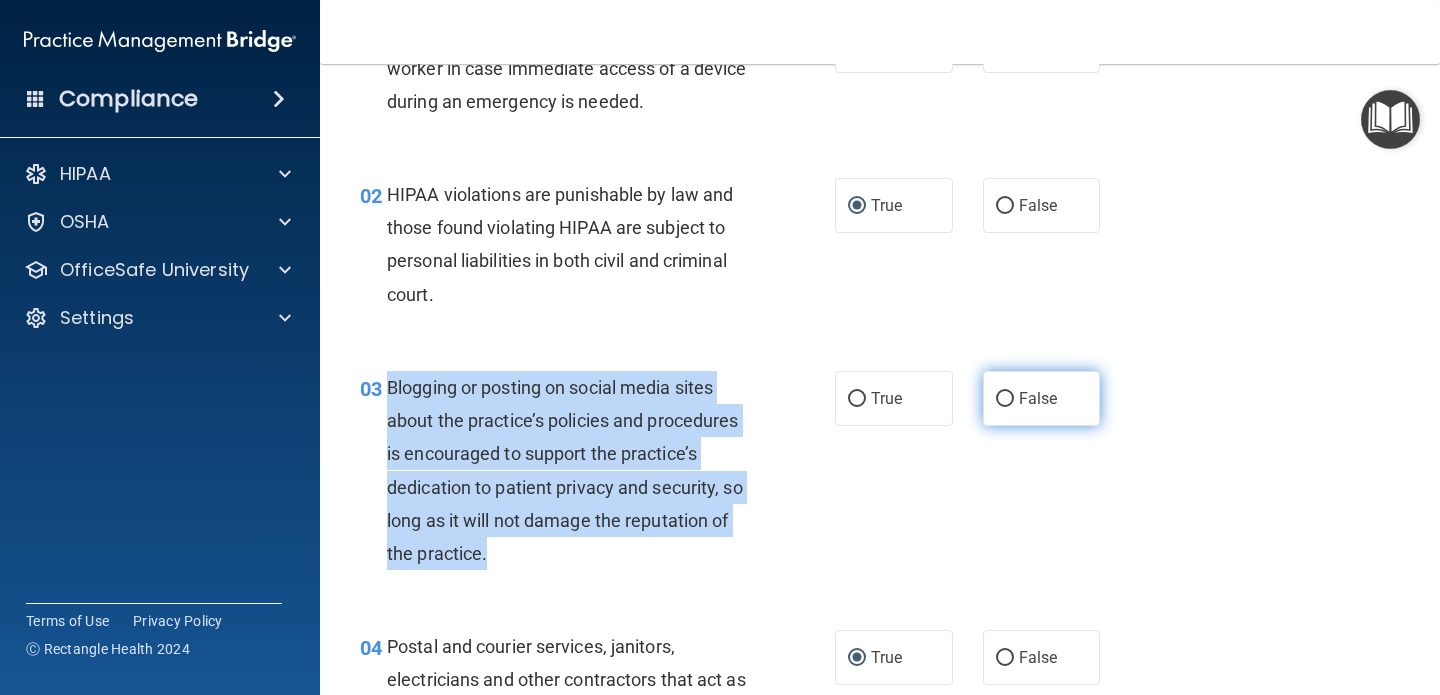 click on "False" at bounding box center (1005, 399) 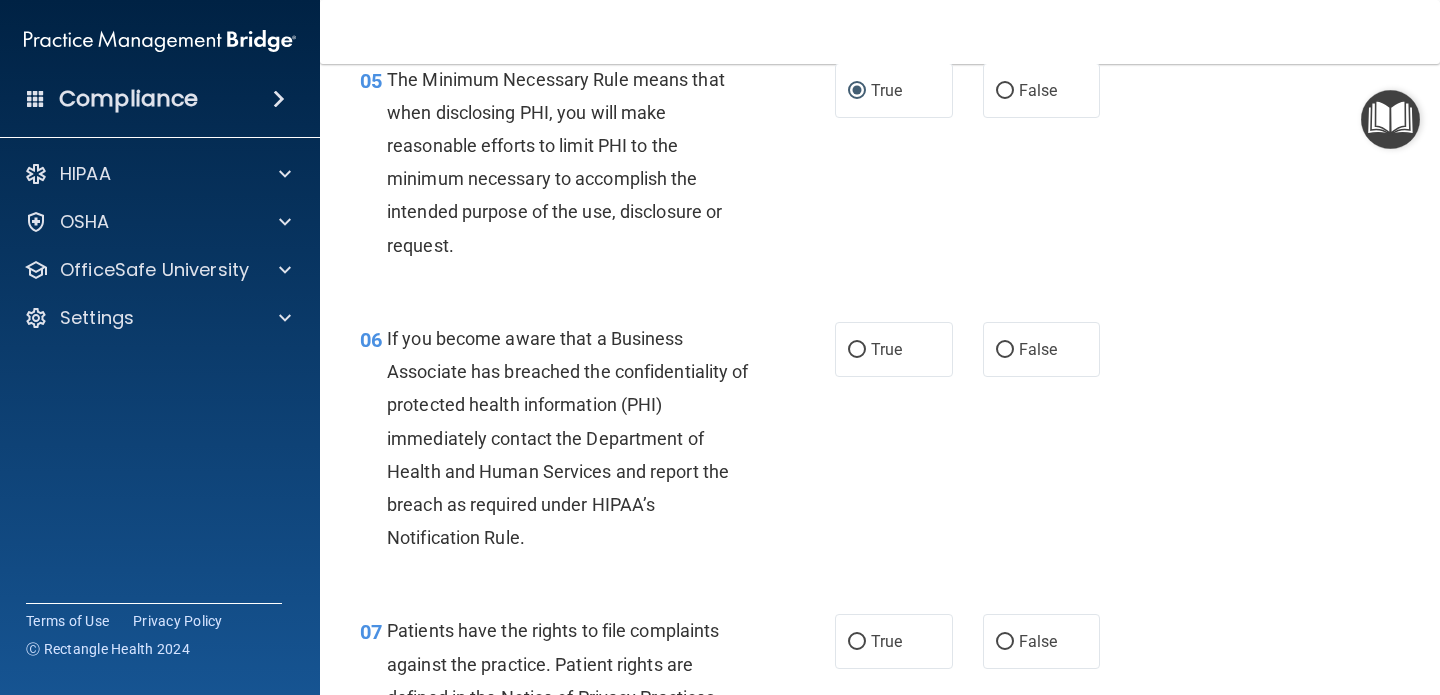 scroll, scrollTop: 985, scrollLeft: 0, axis: vertical 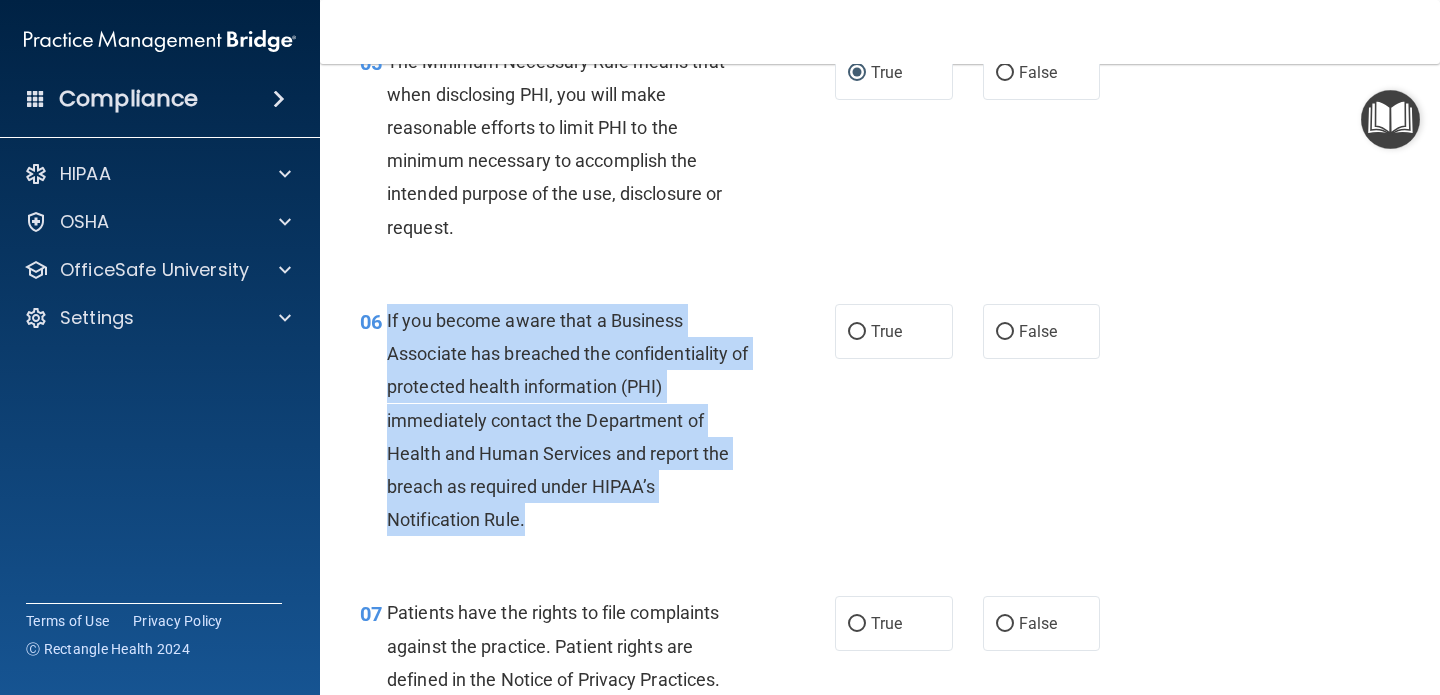 drag, startPoint x: 388, startPoint y: 324, endPoint x: 570, endPoint y: 539, distance: 281.68954 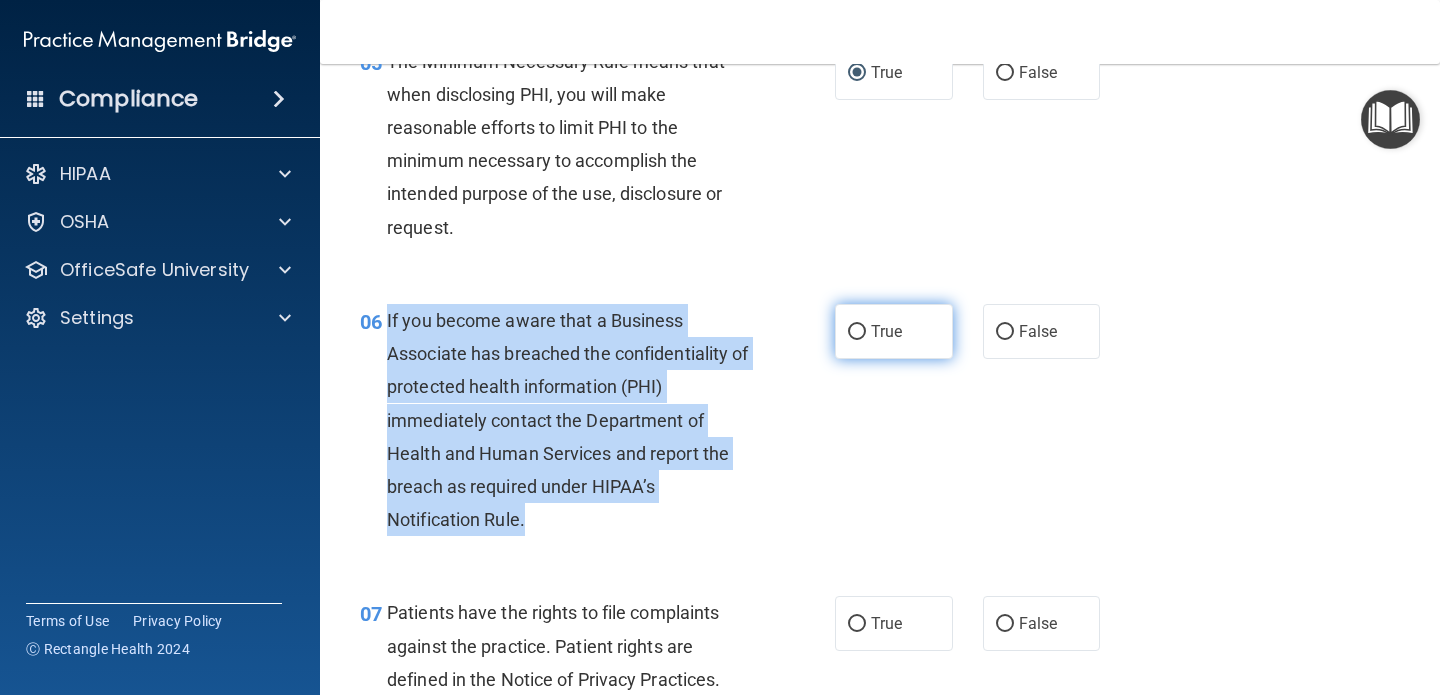 click on "True" at bounding box center [857, 332] 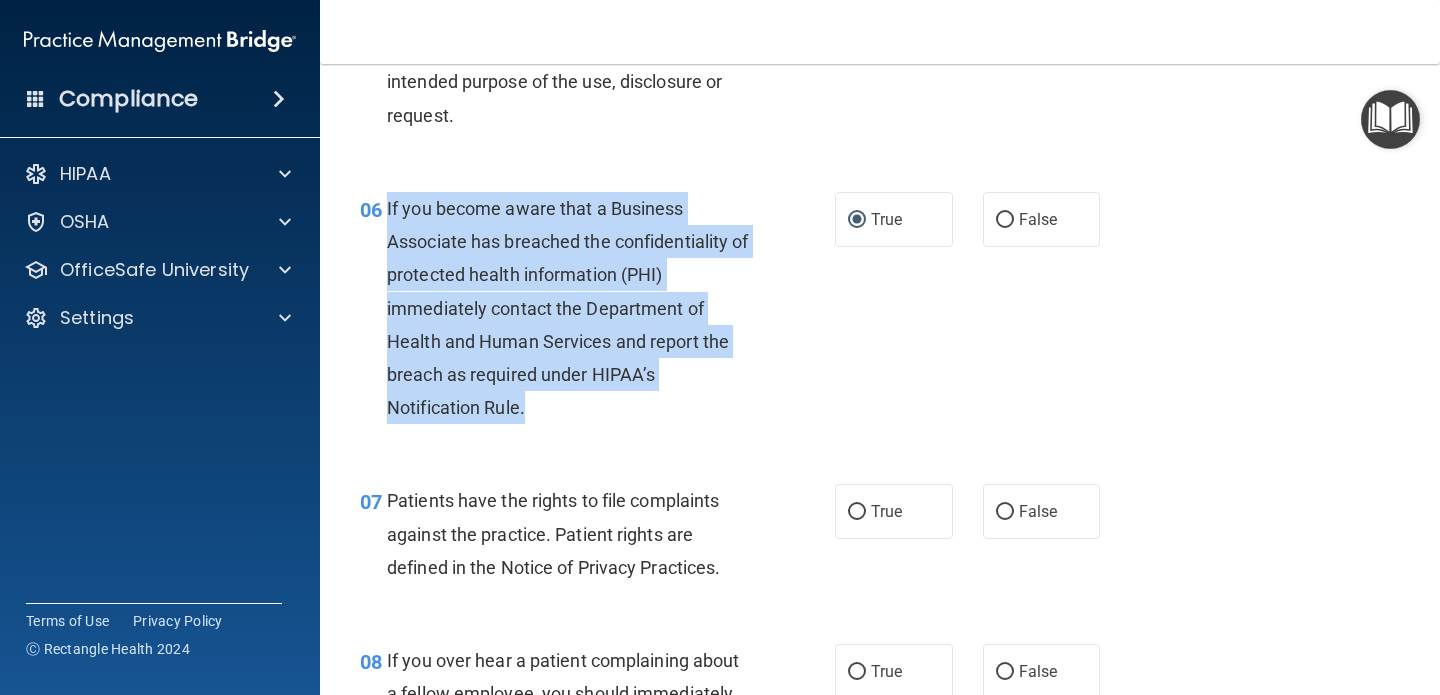 scroll, scrollTop: 1250, scrollLeft: 0, axis: vertical 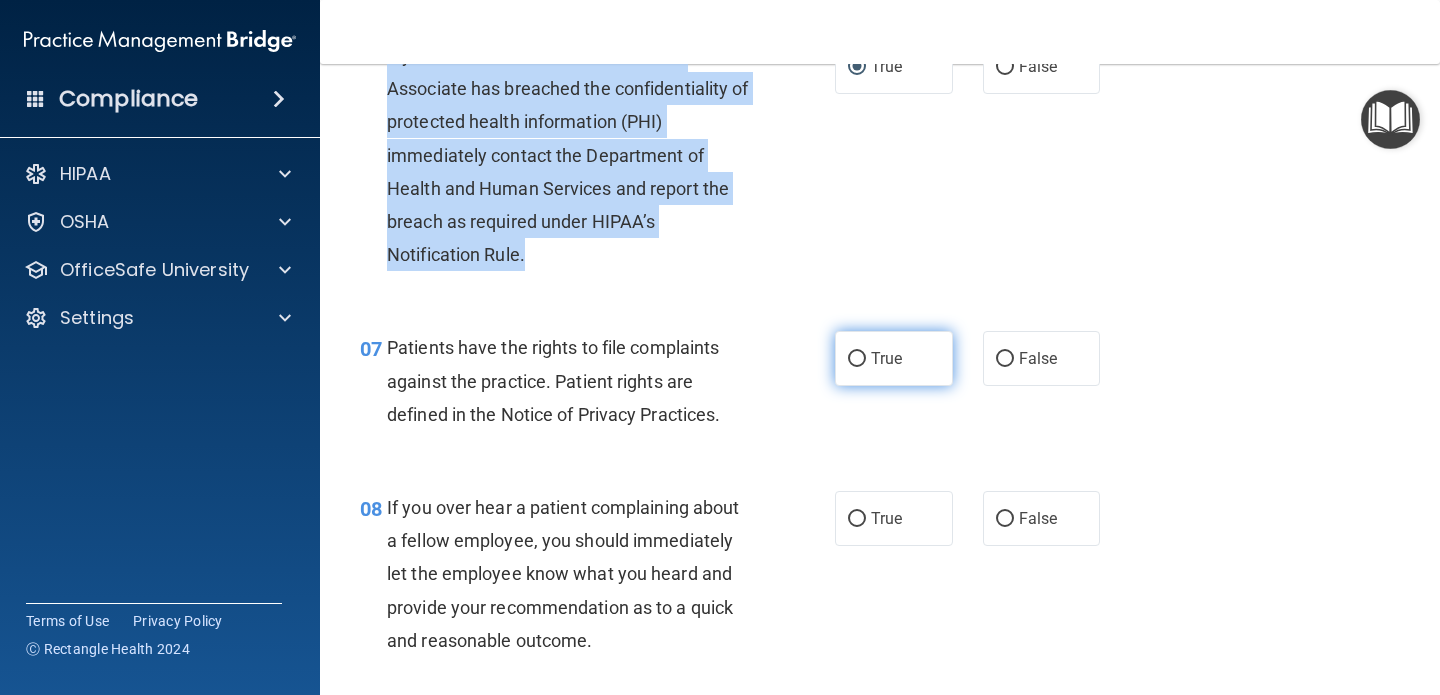 click on "True" at bounding box center (857, 359) 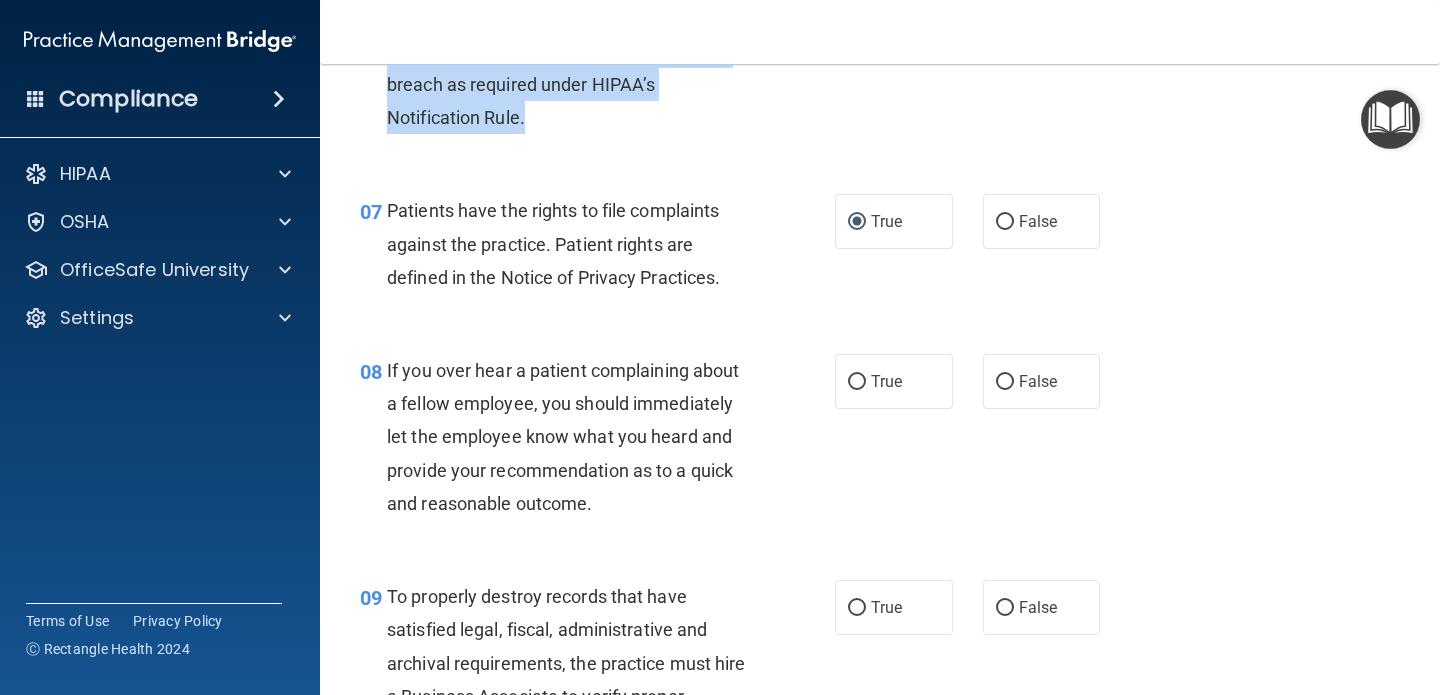 scroll, scrollTop: 1531, scrollLeft: 0, axis: vertical 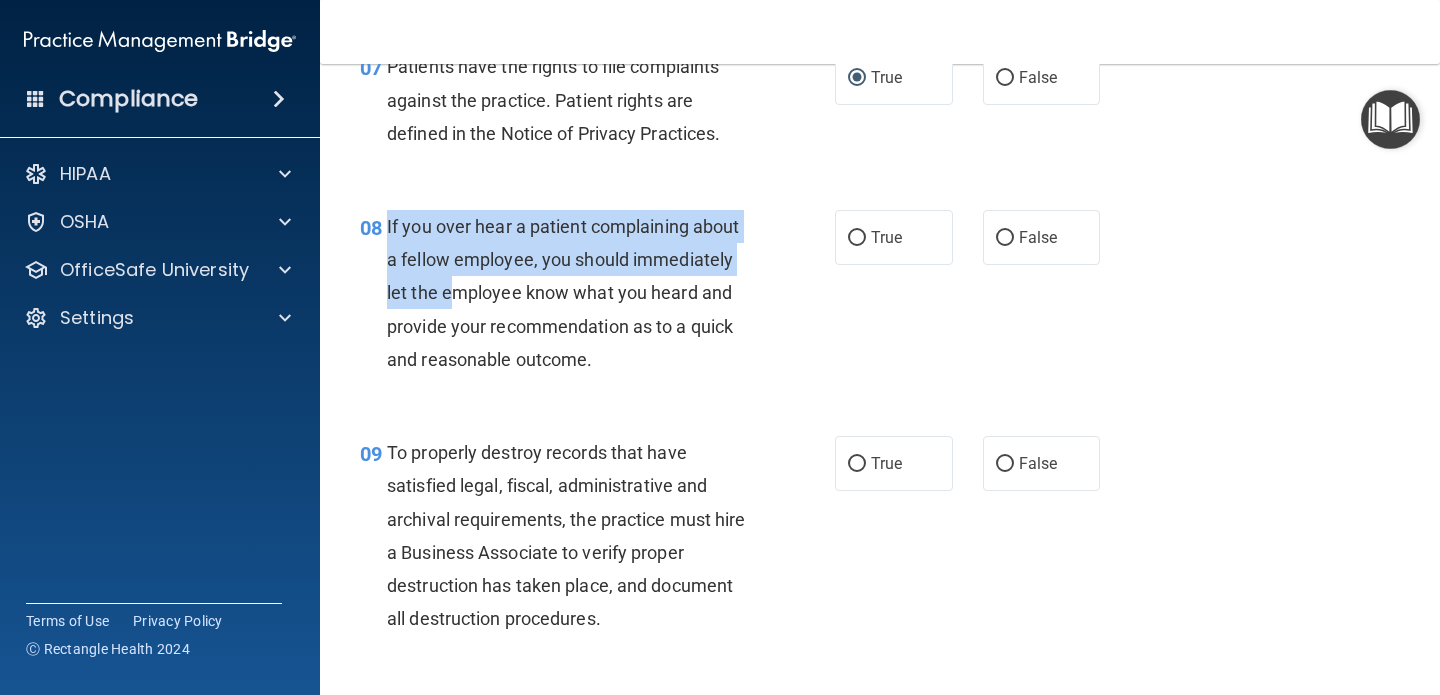 drag, startPoint x: 387, startPoint y: 225, endPoint x: 449, endPoint y: 287, distance: 87.681244 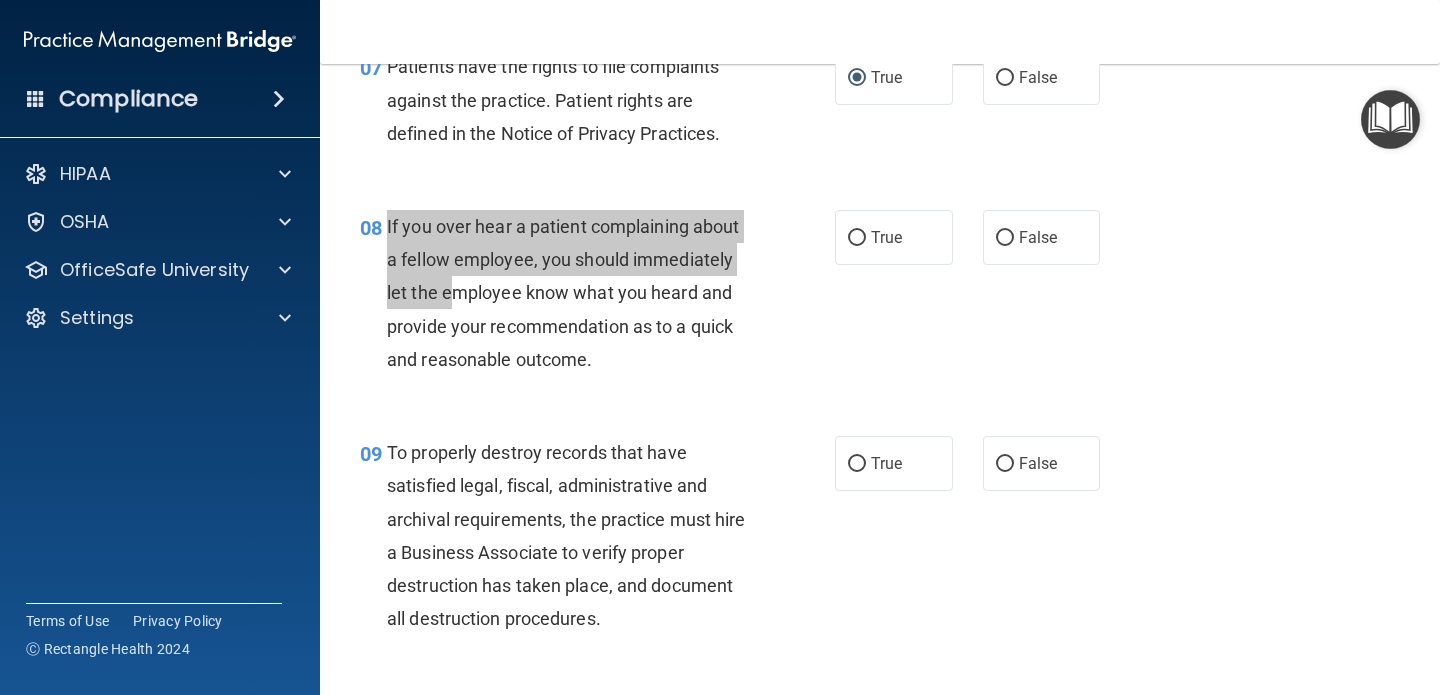 click on "If you over hear a patient complaining about a fellow employee, you should immediately let the employee know what you heard and provide your recommendation as to a quick and reasonable outcome." at bounding box center (576, 293) 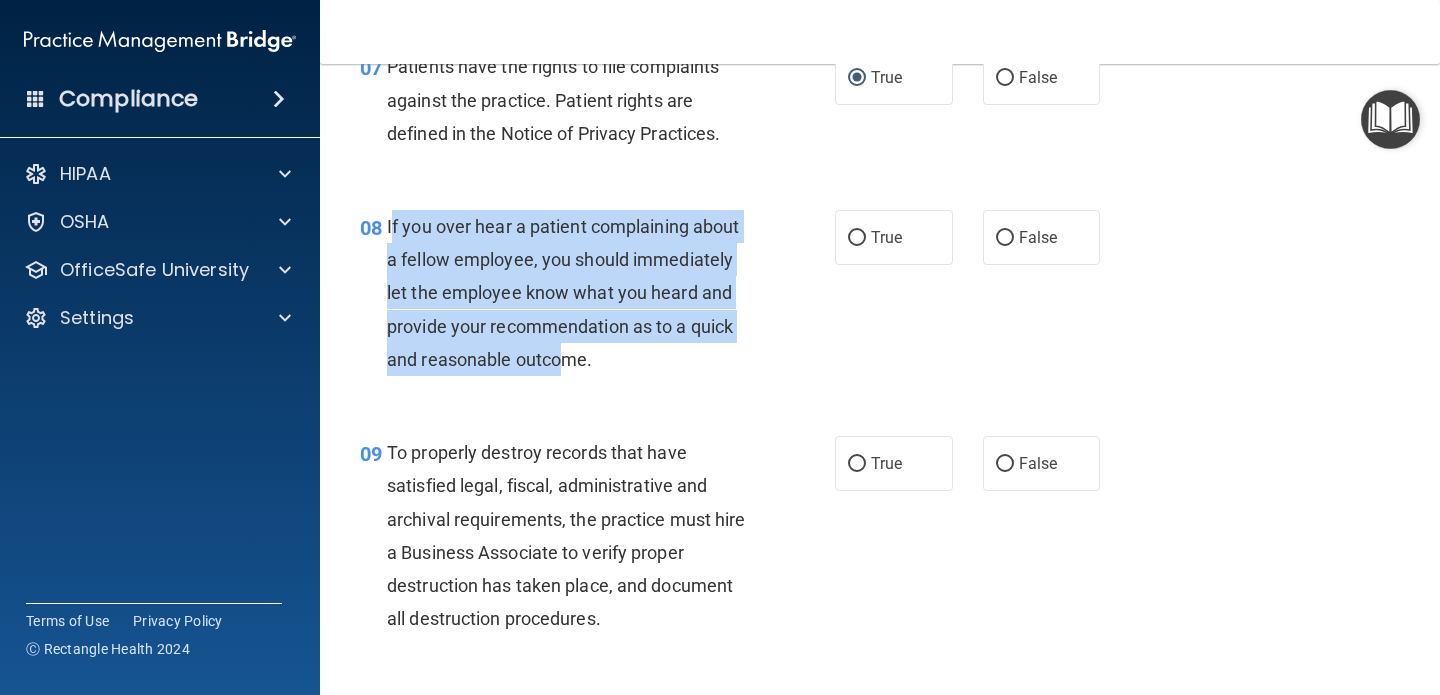 drag, startPoint x: 391, startPoint y: 231, endPoint x: 565, endPoint y: 370, distance: 222.70384 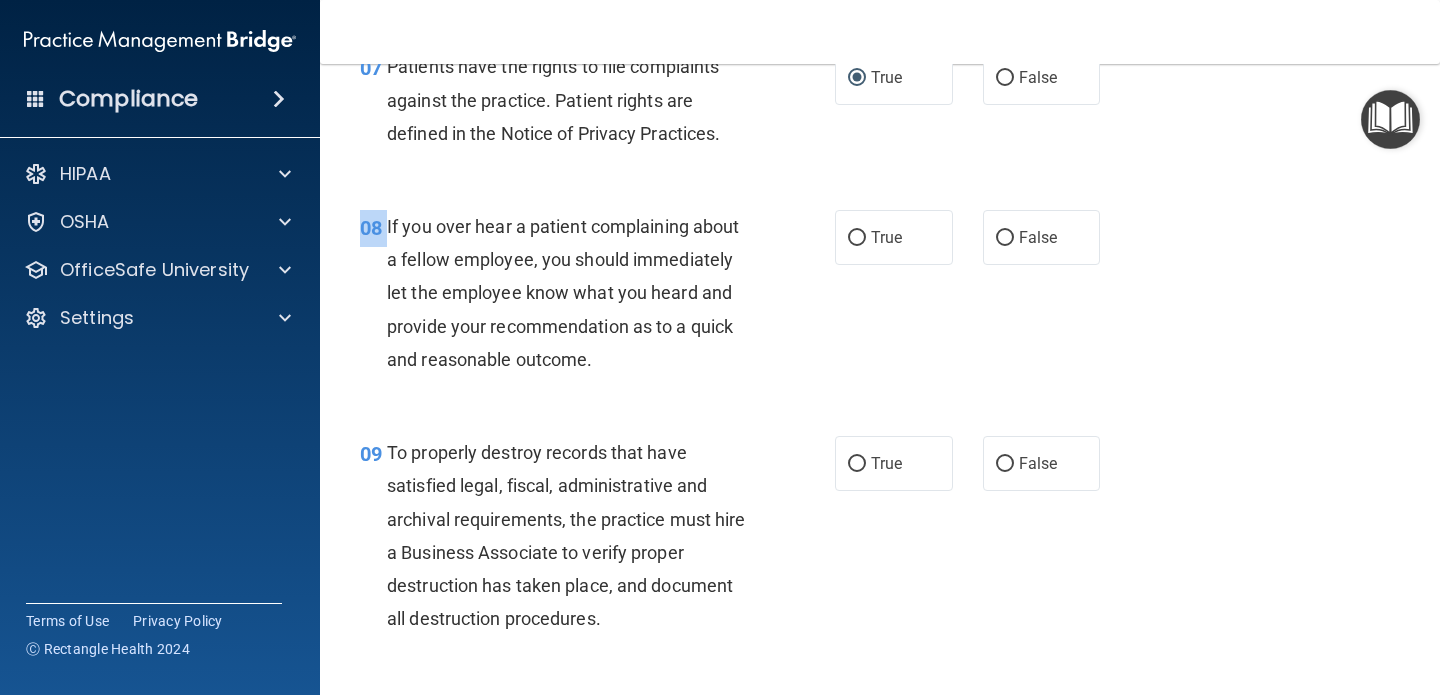 drag, startPoint x: 388, startPoint y: 224, endPoint x: 674, endPoint y: 389, distance: 330.1833 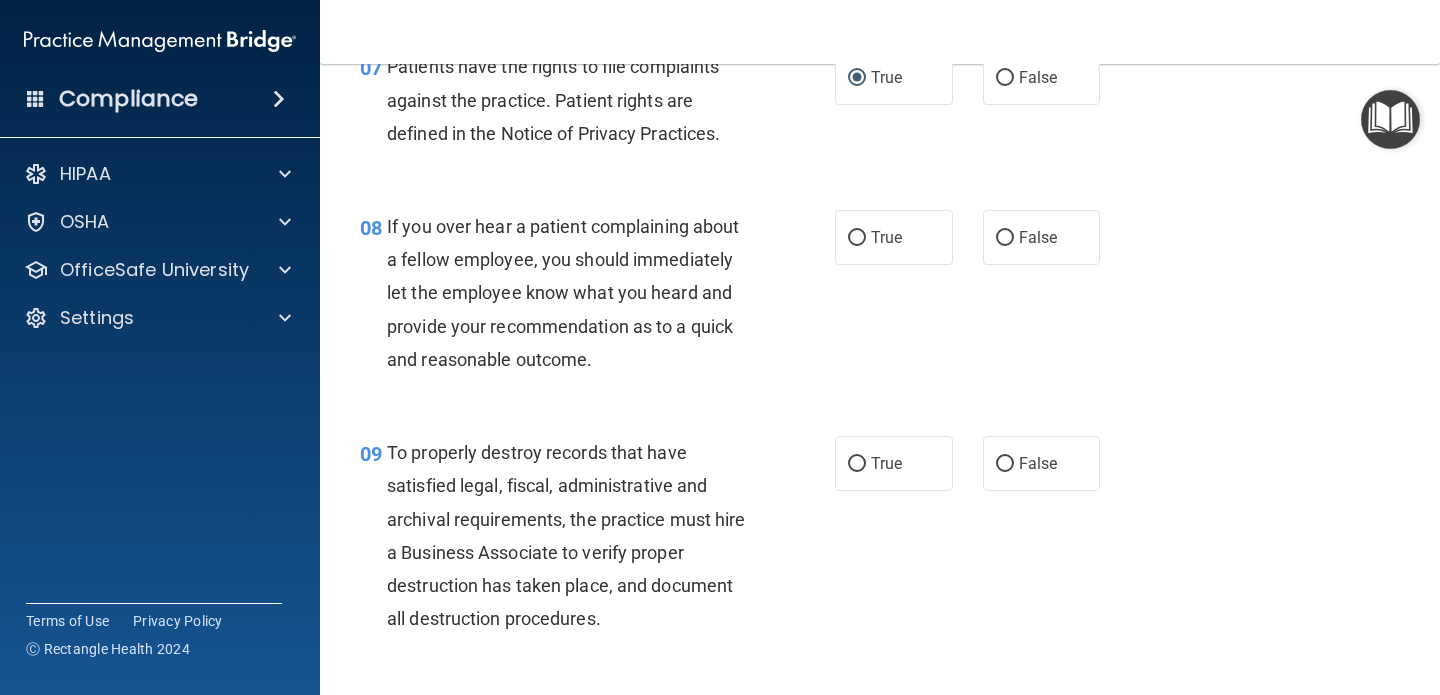 click on "If you over hear a patient complaining about a fellow employee, you should immediately let the employee know what you heard and provide your recommendation as to a quick and reasonable outcome." at bounding box center (563, 293) 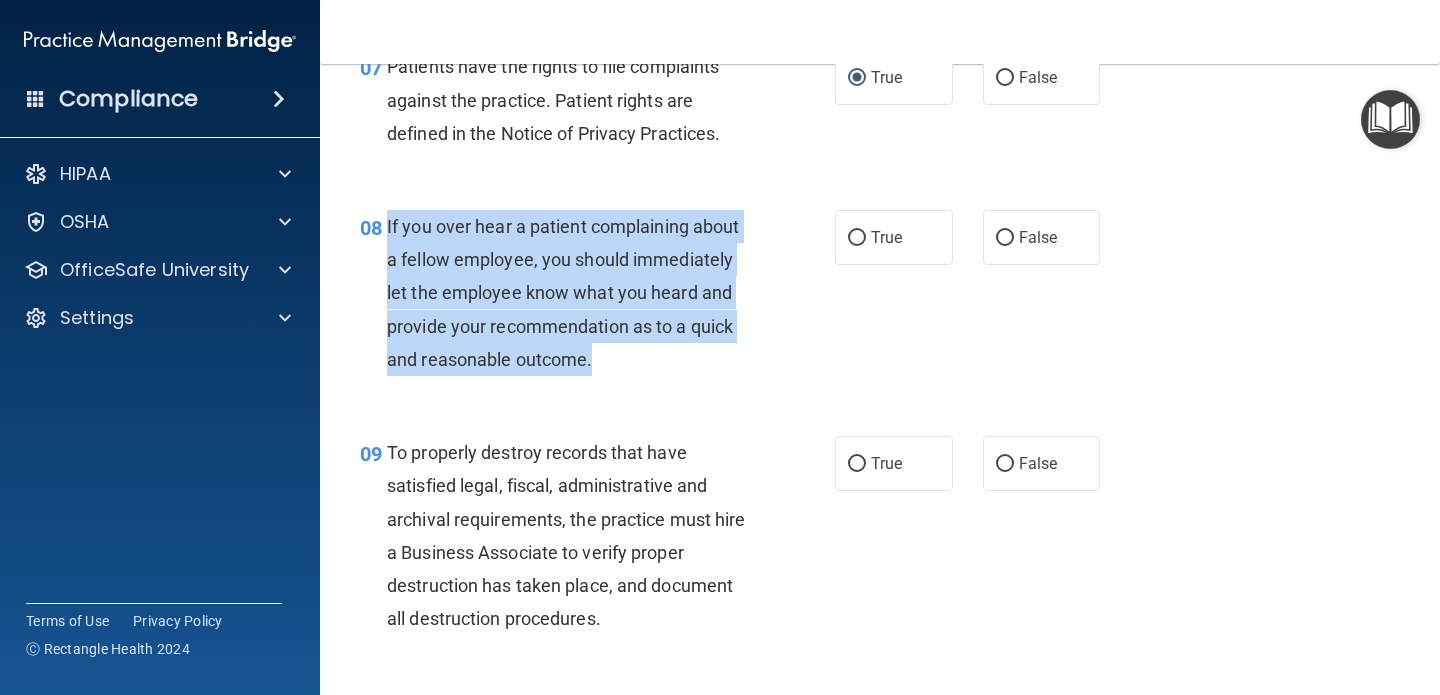 drag, startPoint x: 387, startPoint y: 224, endPoint x: 640, endPoint y: 371, distance: 292.60553 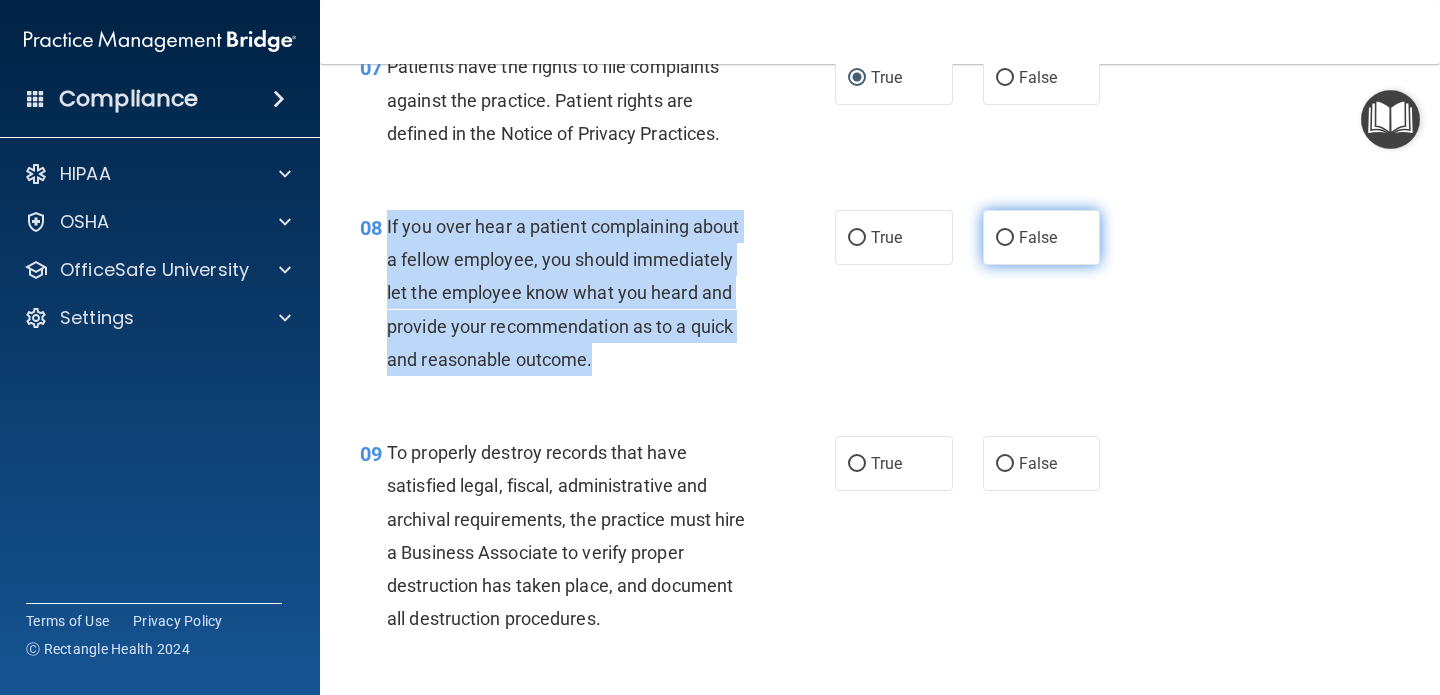 click on "False" at bounding box center (1005, 238) 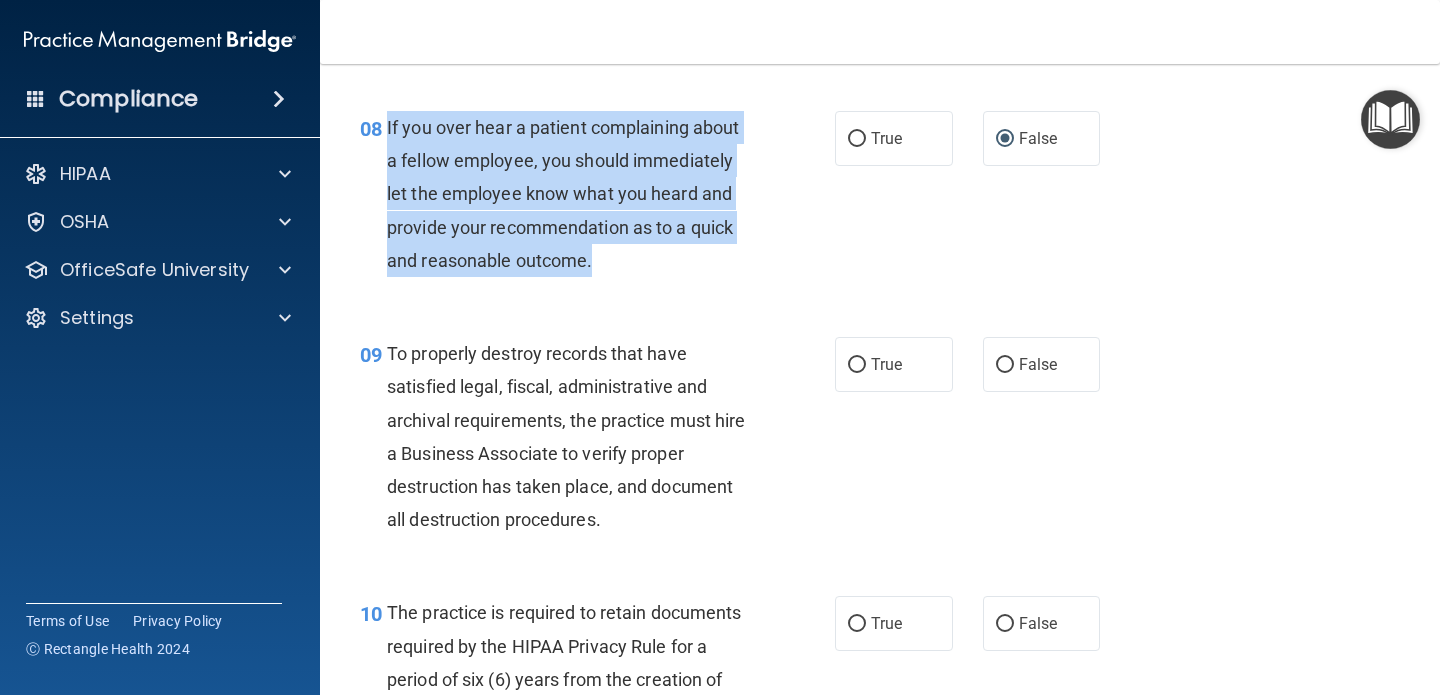 scroll, scrollTop: 1686, scrollLeft: 0, axis: vertical 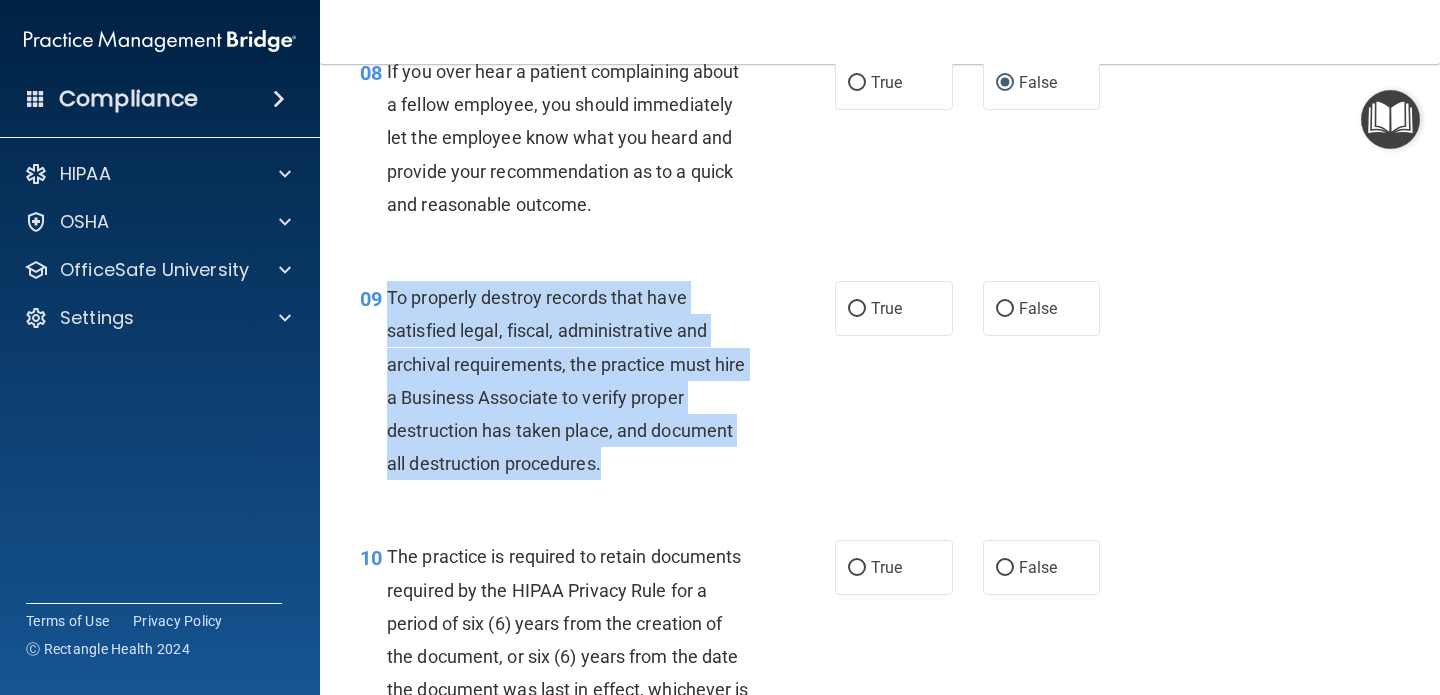 drag, startPoint x: 388, startPoint y: 301, endPoint x: 626, endPoint y: 478, distance: 296.60242 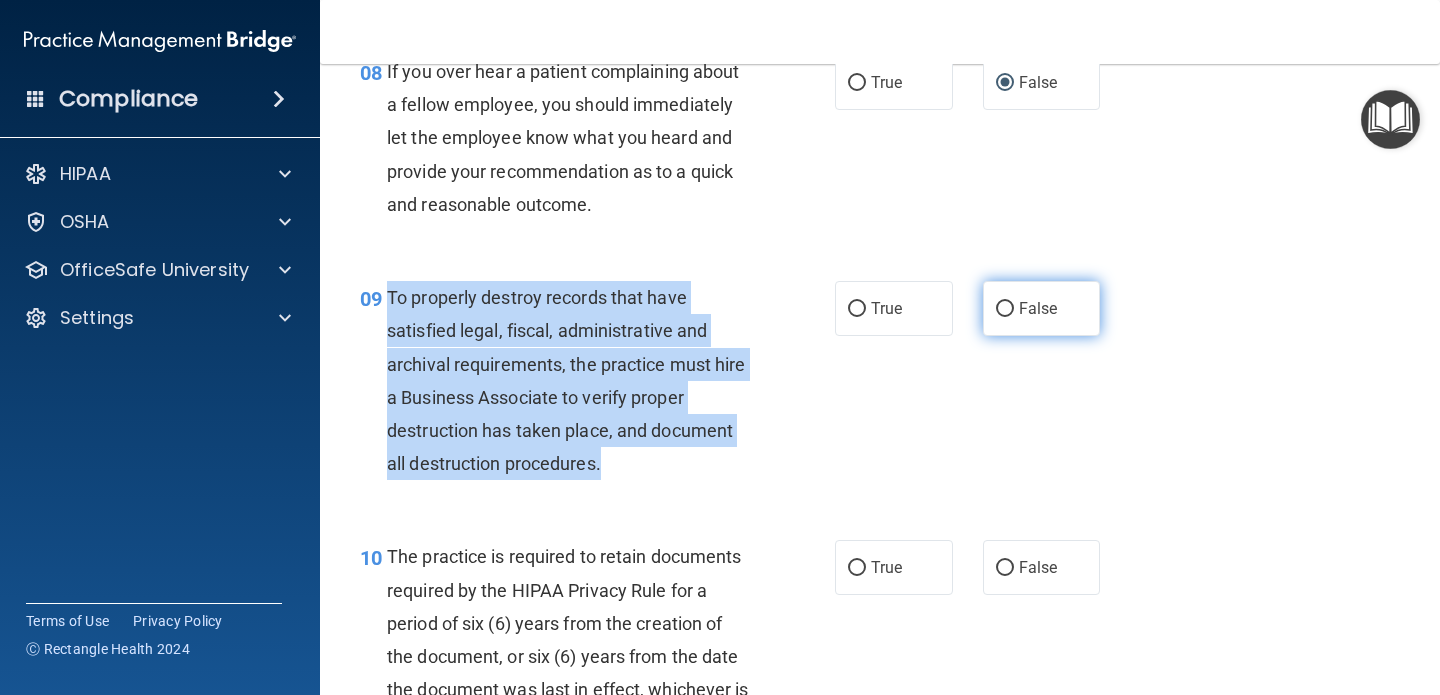 click on "False" at bounding box center [1005, 309] 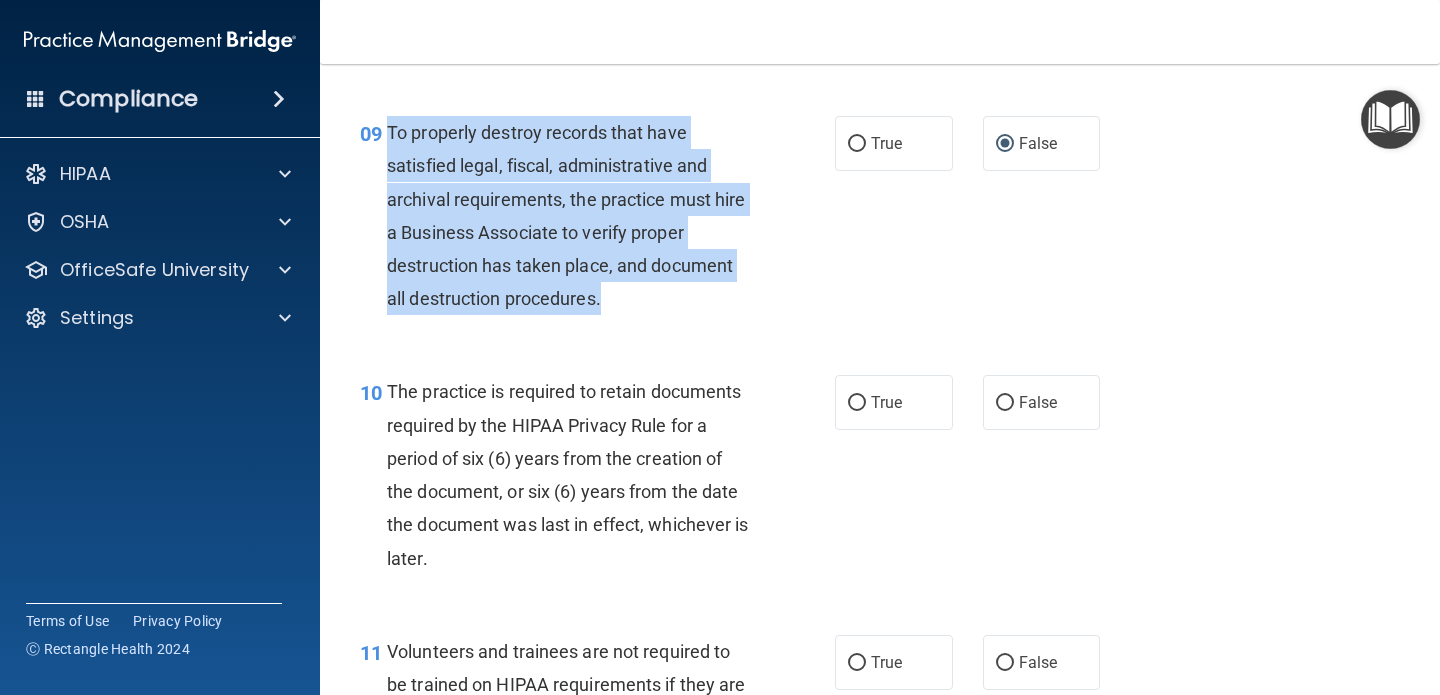 scroll, scrollTop: 1917, scrollLeft: 0, axis: vertical 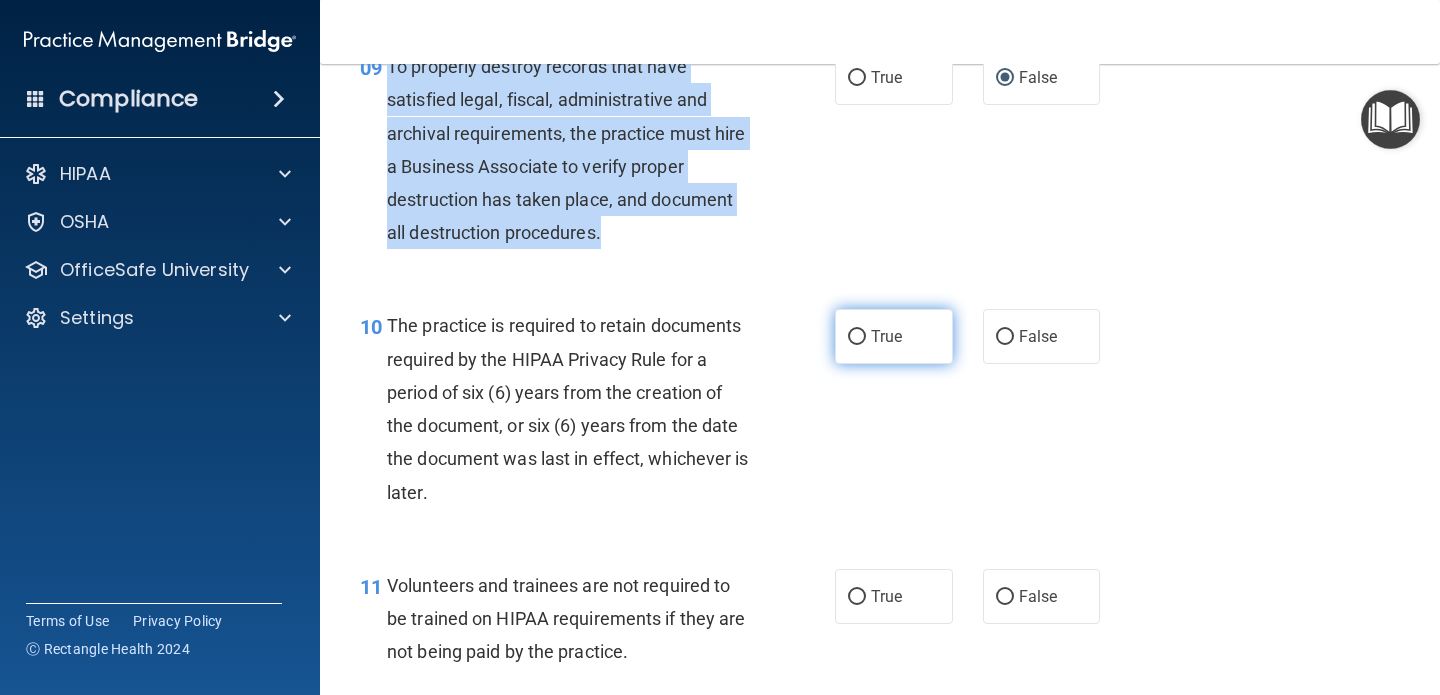 click on "True" at bounding box center [857, 337] 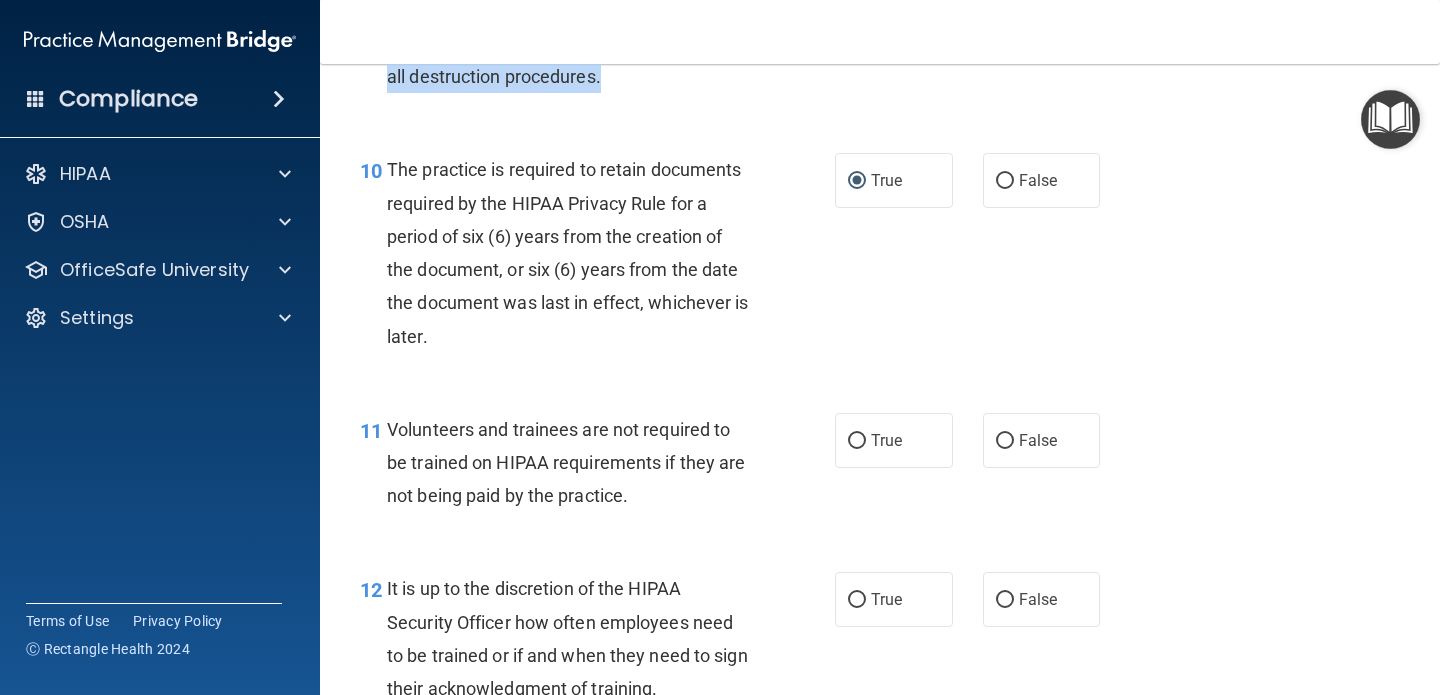 scroll, scrollTop: 2182, scrollLeft: 0, axis: vertical 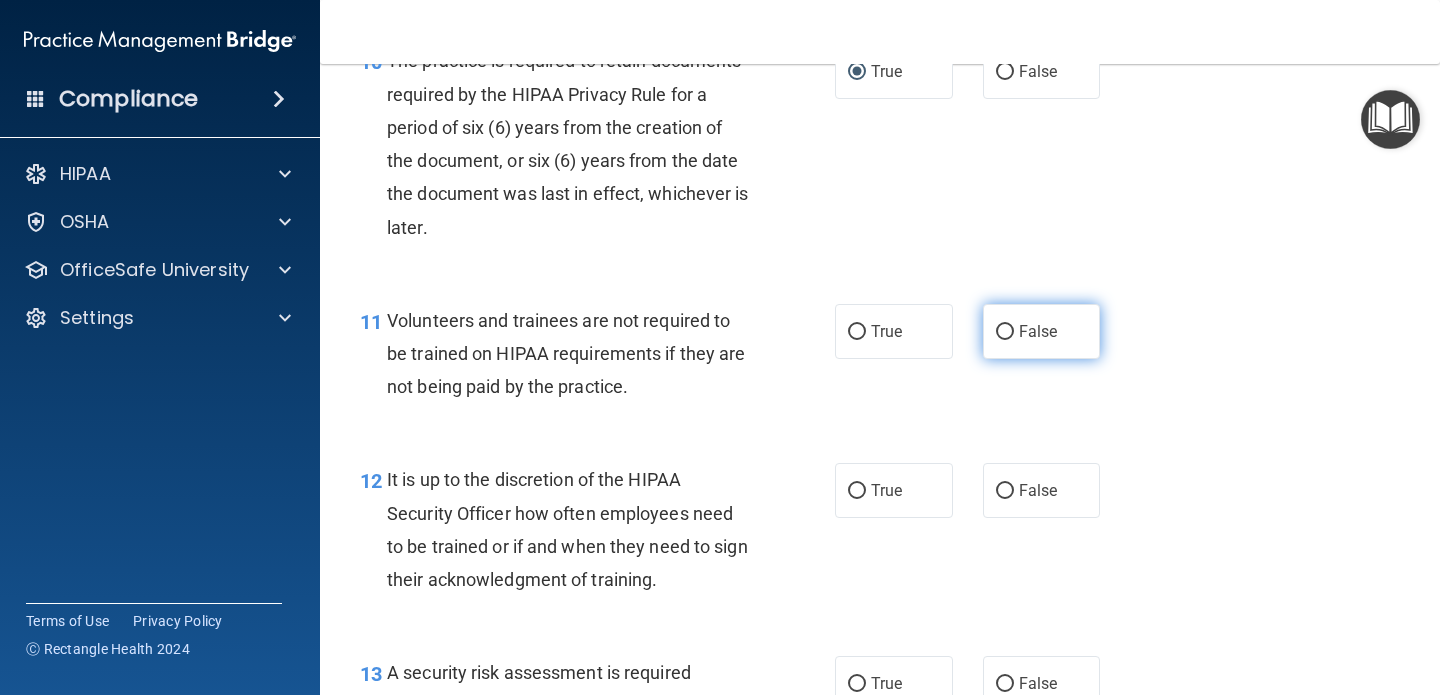 click on "False" at bounding box center (1005, 332) 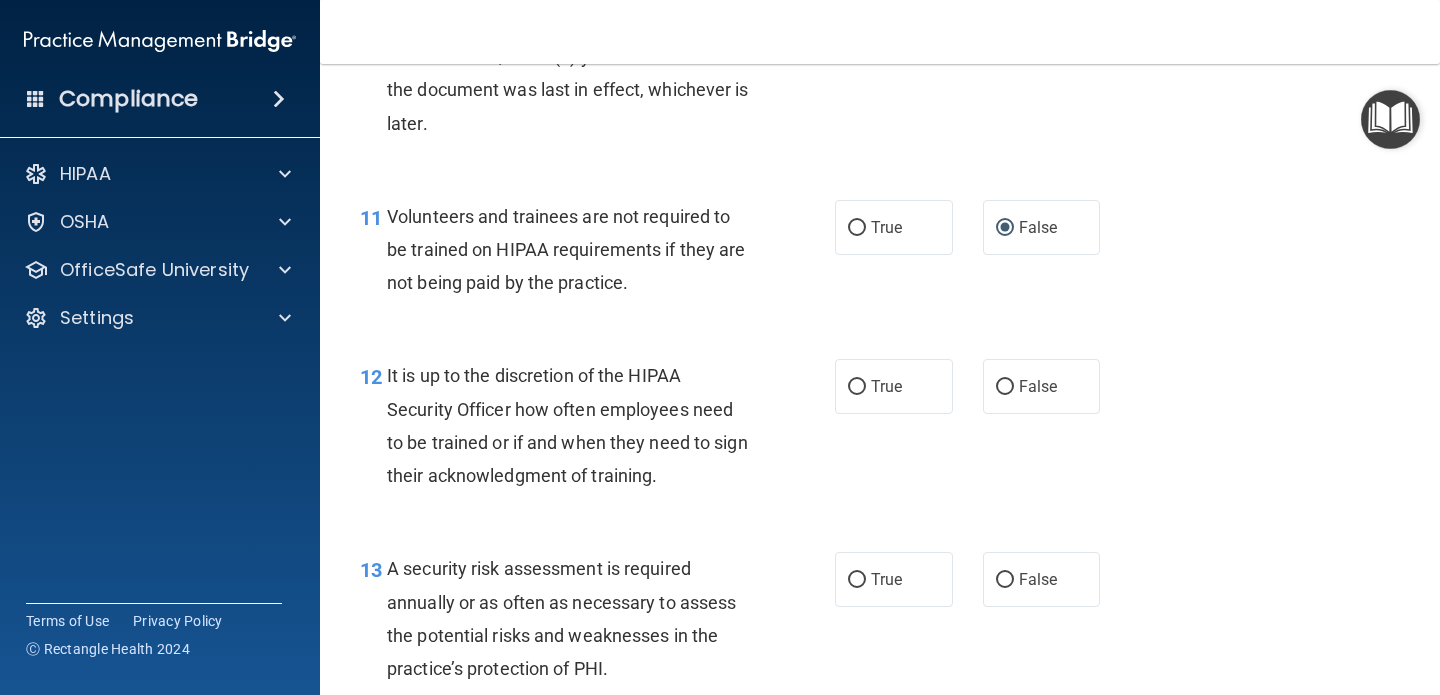 scroll, scrollTop: 2319, scrollLeft: 0, axis: vertical 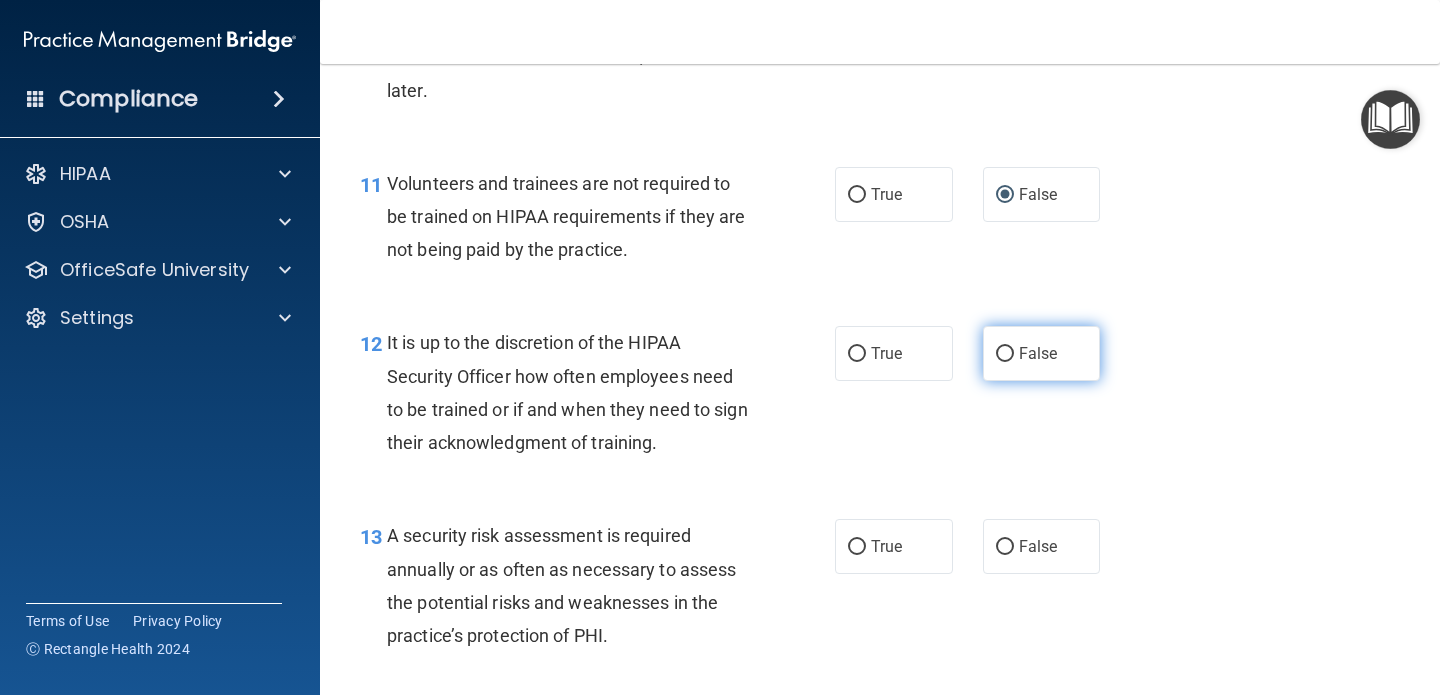 click on "False" at bounding box center (1005, 354) 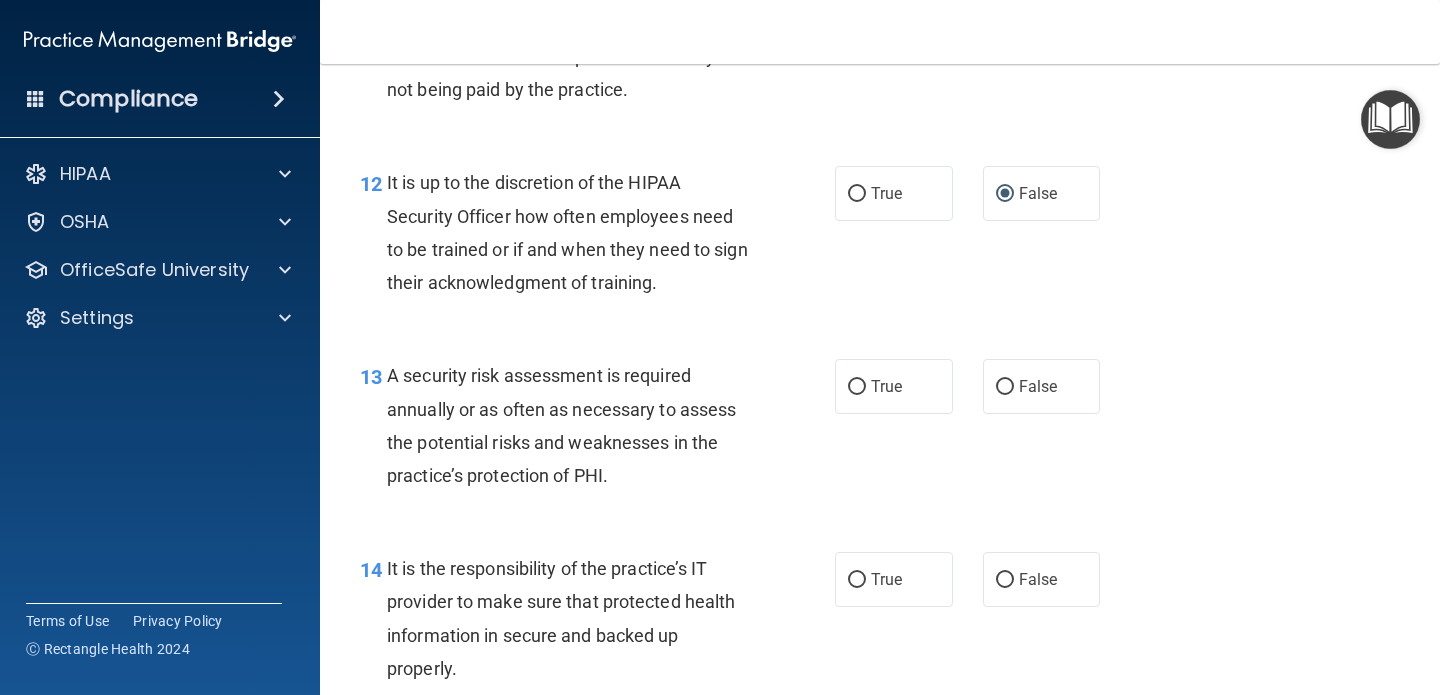 scroll, scrollTop: 2486, scrollLeft: 0, axis: vertical 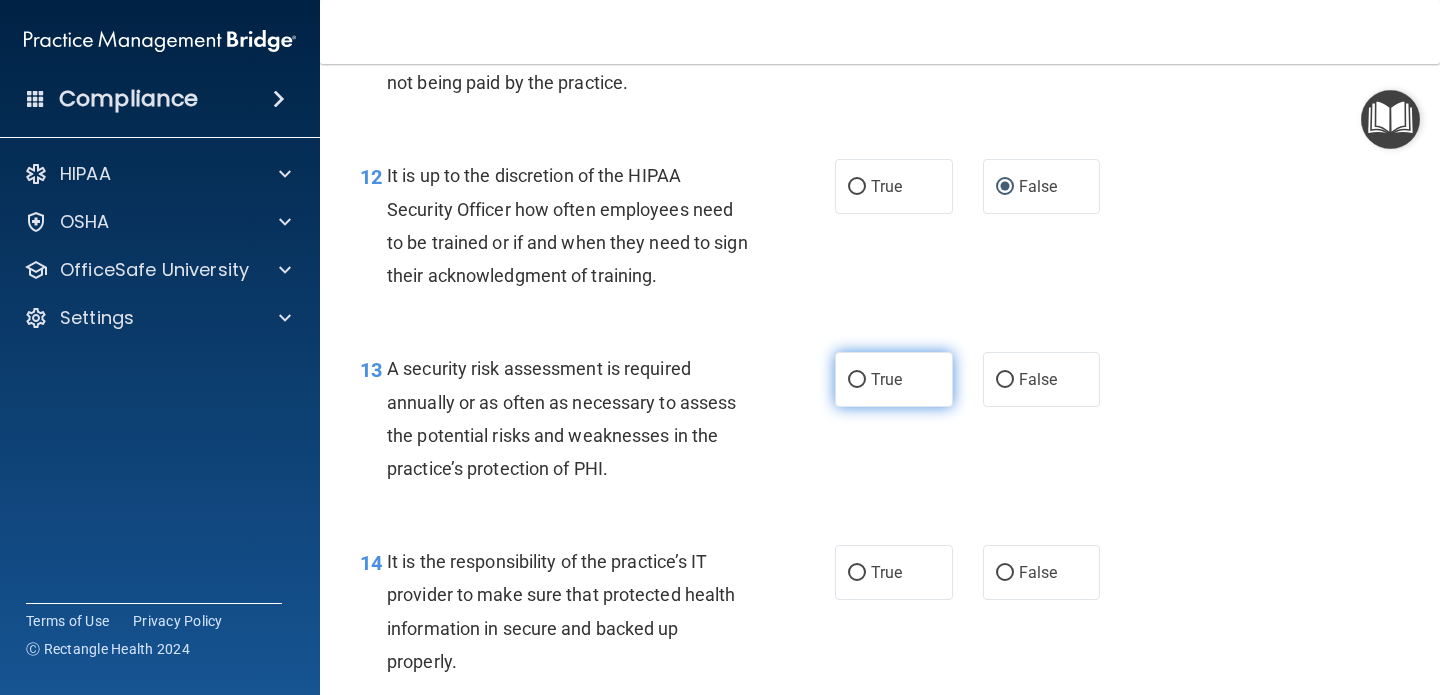 click on "True" at bounding box center [857, 380] 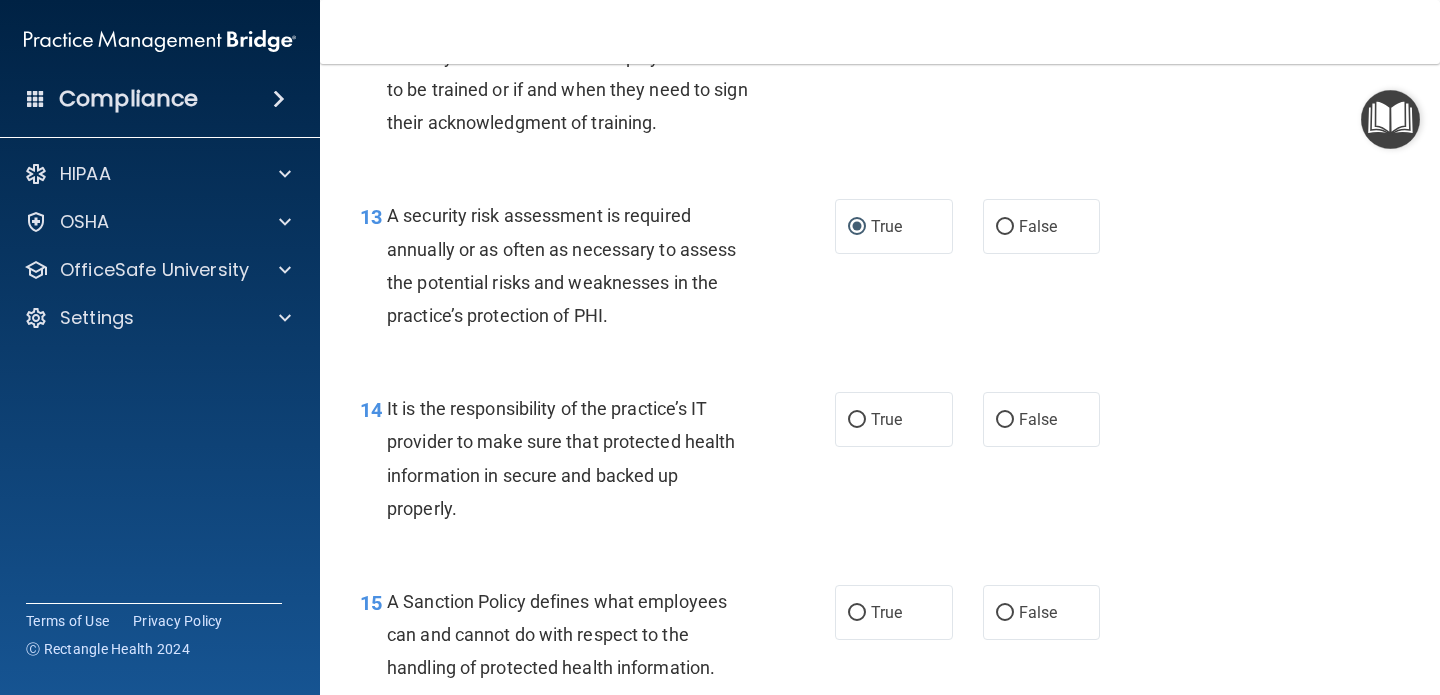 scroll, scrollTop: 2644, scrollLeft: 0, axis: vertical 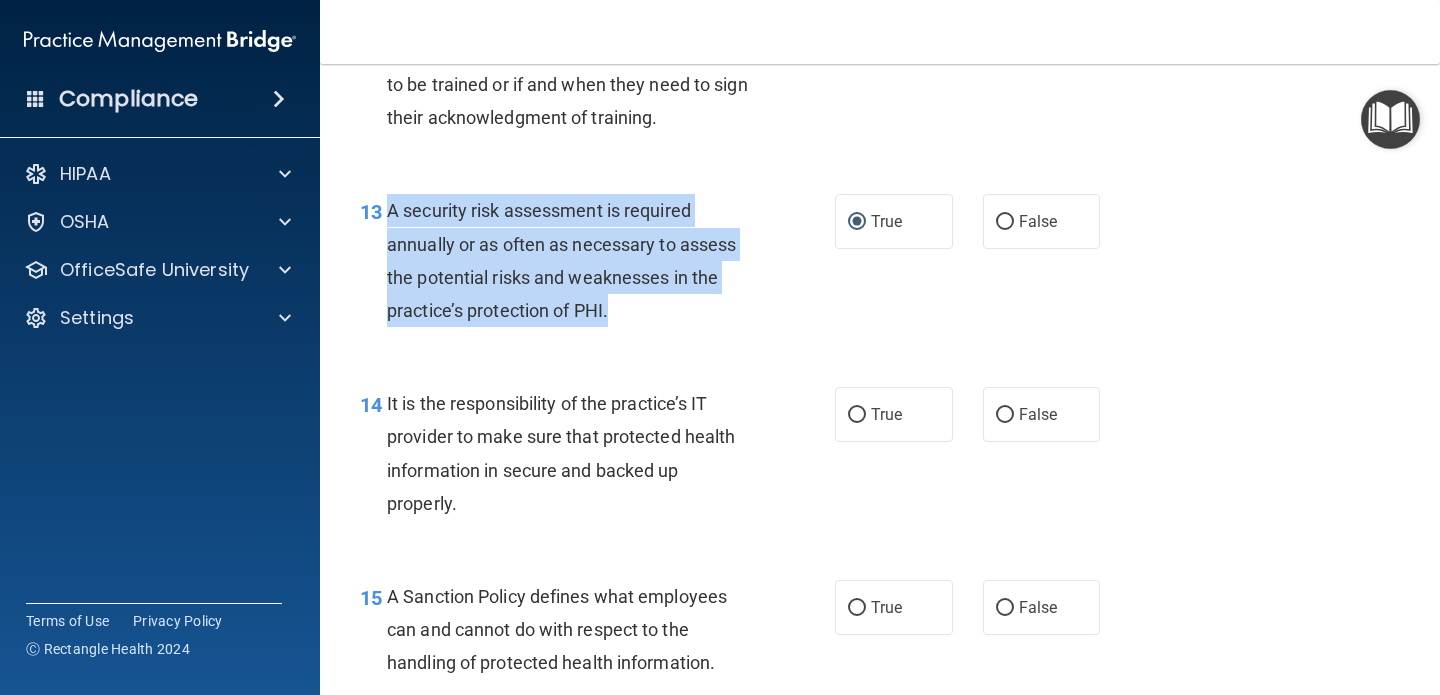 drag, startPoint x: 385, startPoint y: 211, endPoint x: 654, endPoint y: 315, distance: 288.40424 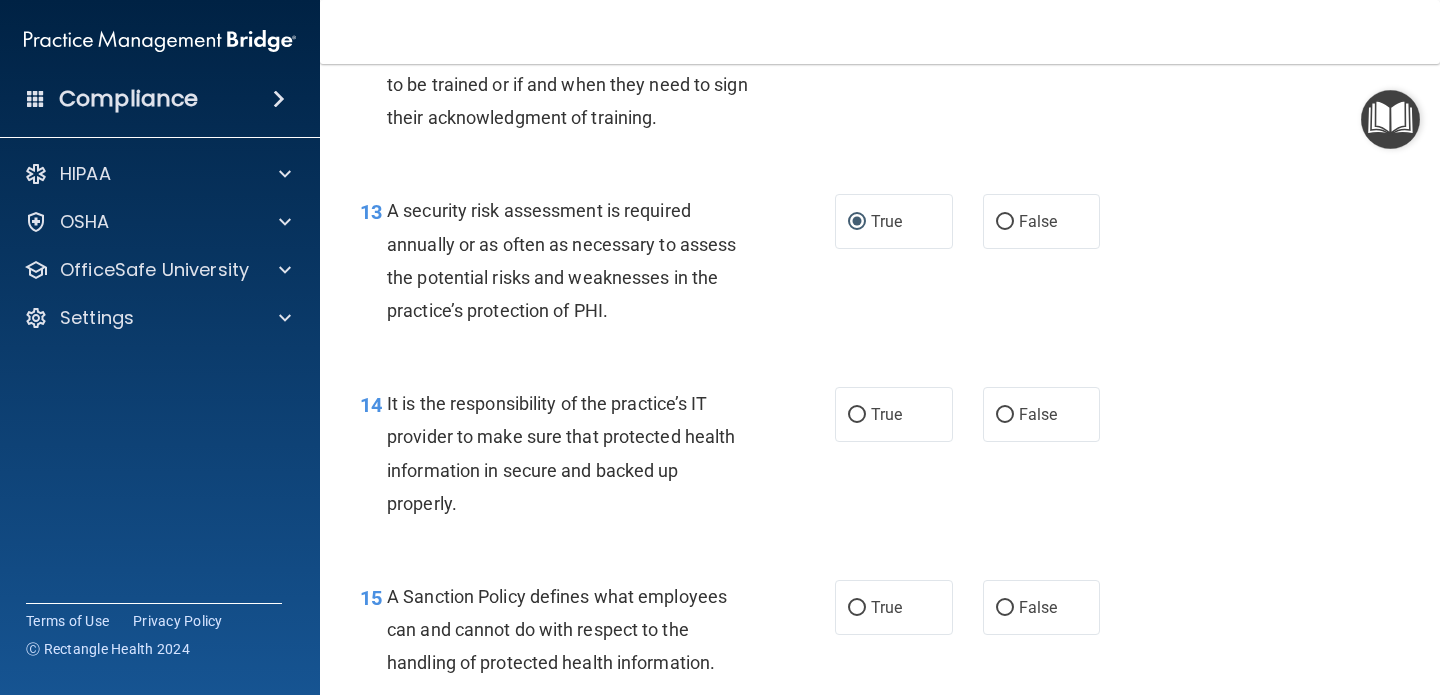 click on "It is the responsibility of the practice’s IT provider to make sure that protected health information in secure and backed up properly." at bounding box center (576, 453) 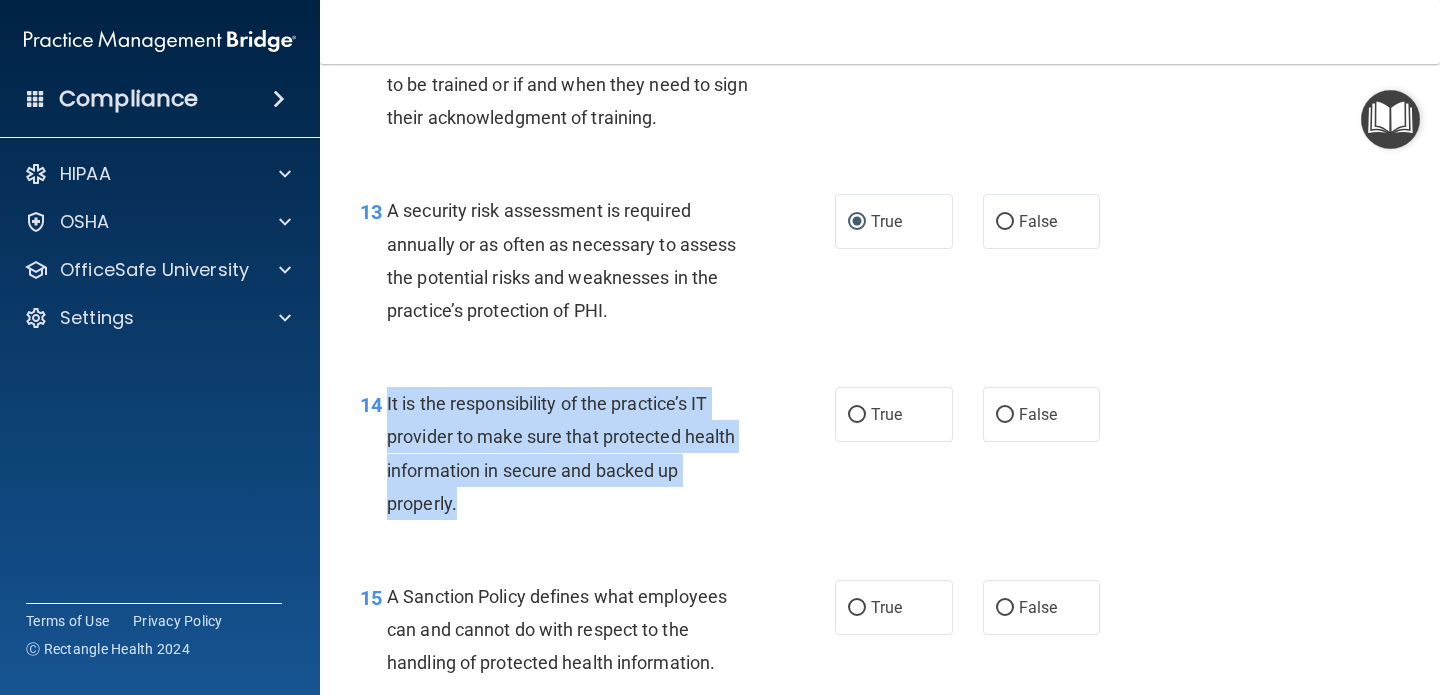 drag, startPoint x: 388, startPoint y: 406, endPoint x: 574, endPoint y: 518, distance: 217.11748 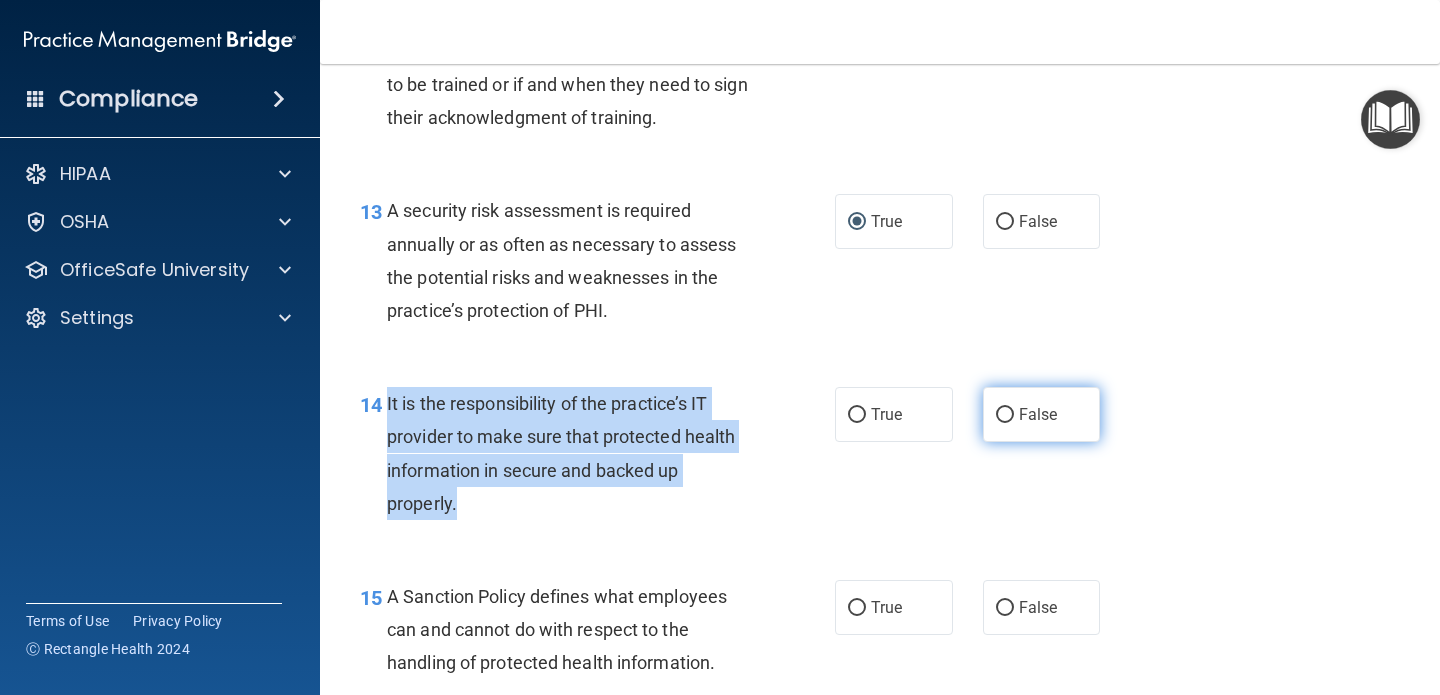 click on "False" at bounding box center (1005, 415) 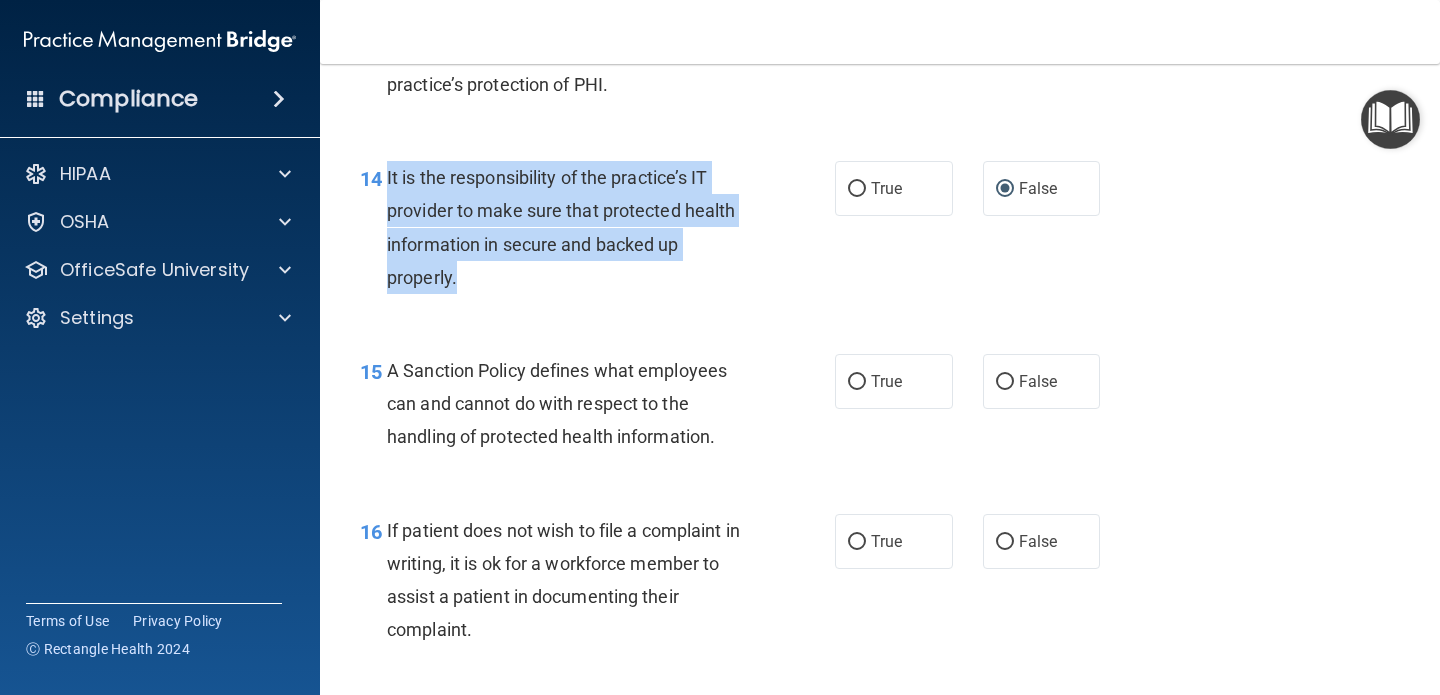 scroll, scrollTop: 2942, scrollLeft: 0, axis: vertical 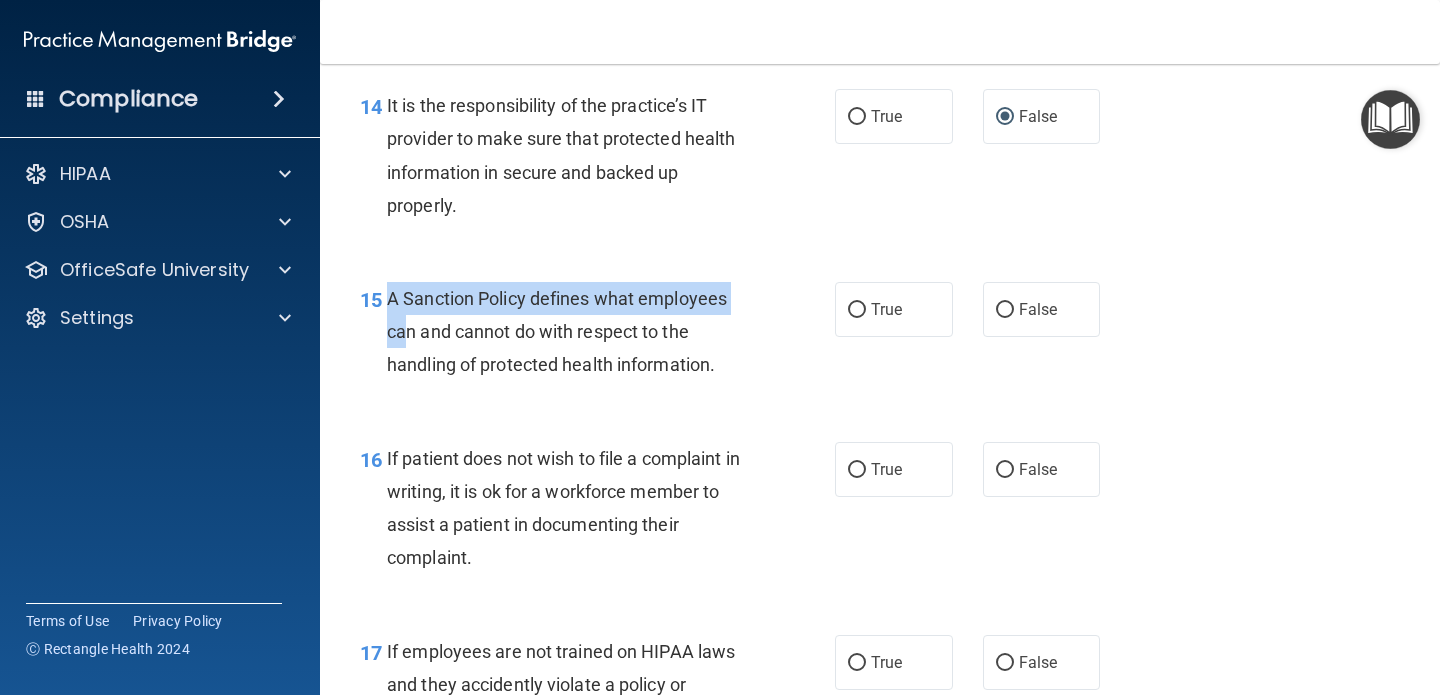 drag, startPoint x: 384, startPoint y: 304, endPoint x: 410, endPoint y: 337, distance: 42.0119 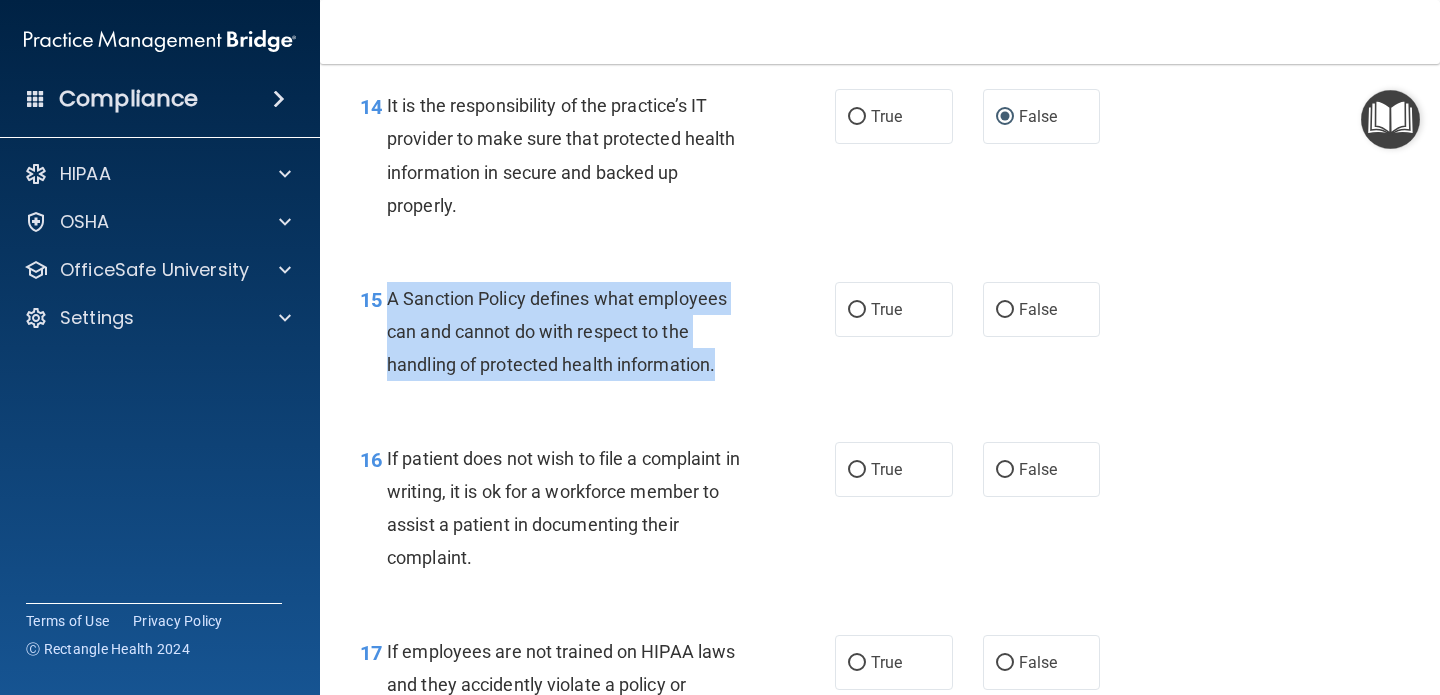 drag, startPoint x: 389, startPoint y: 298, endPoint x: 811, endPoint y: 364, distance: 427.12994 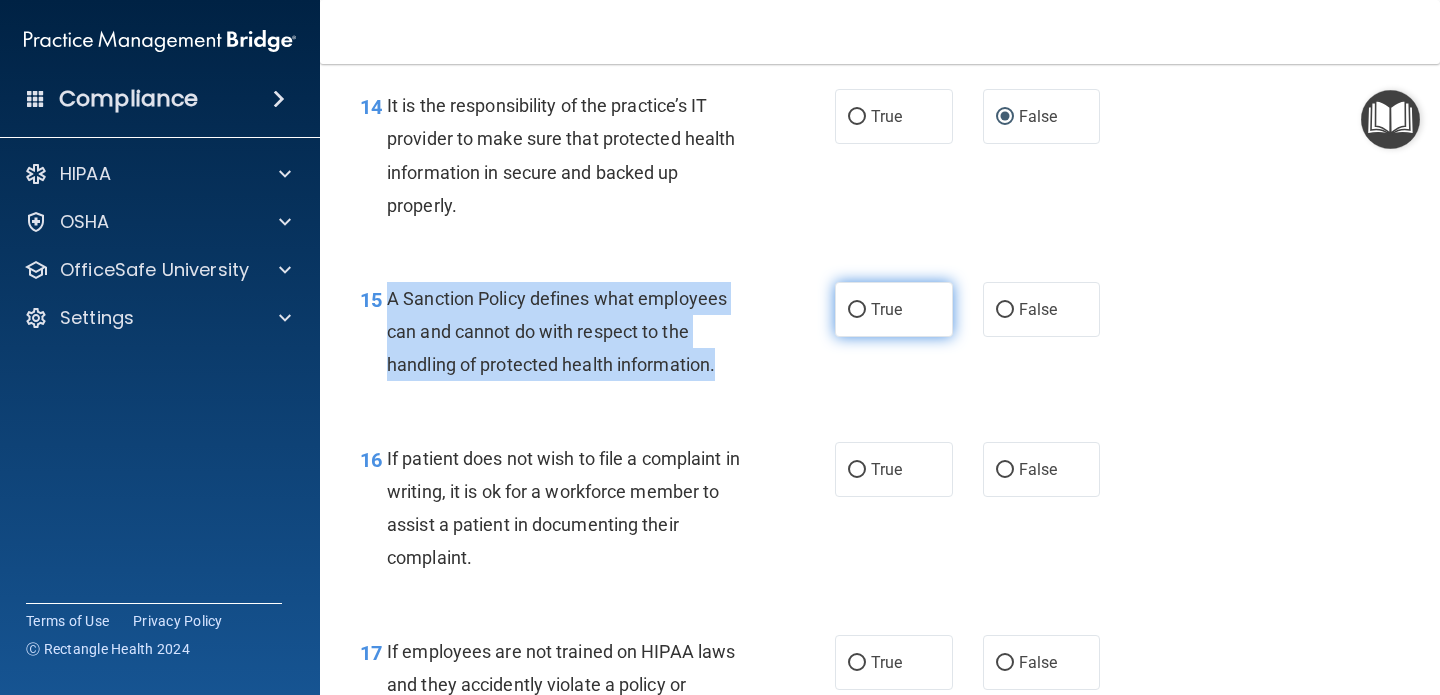 click on "True" at bounding box center [857, 310] 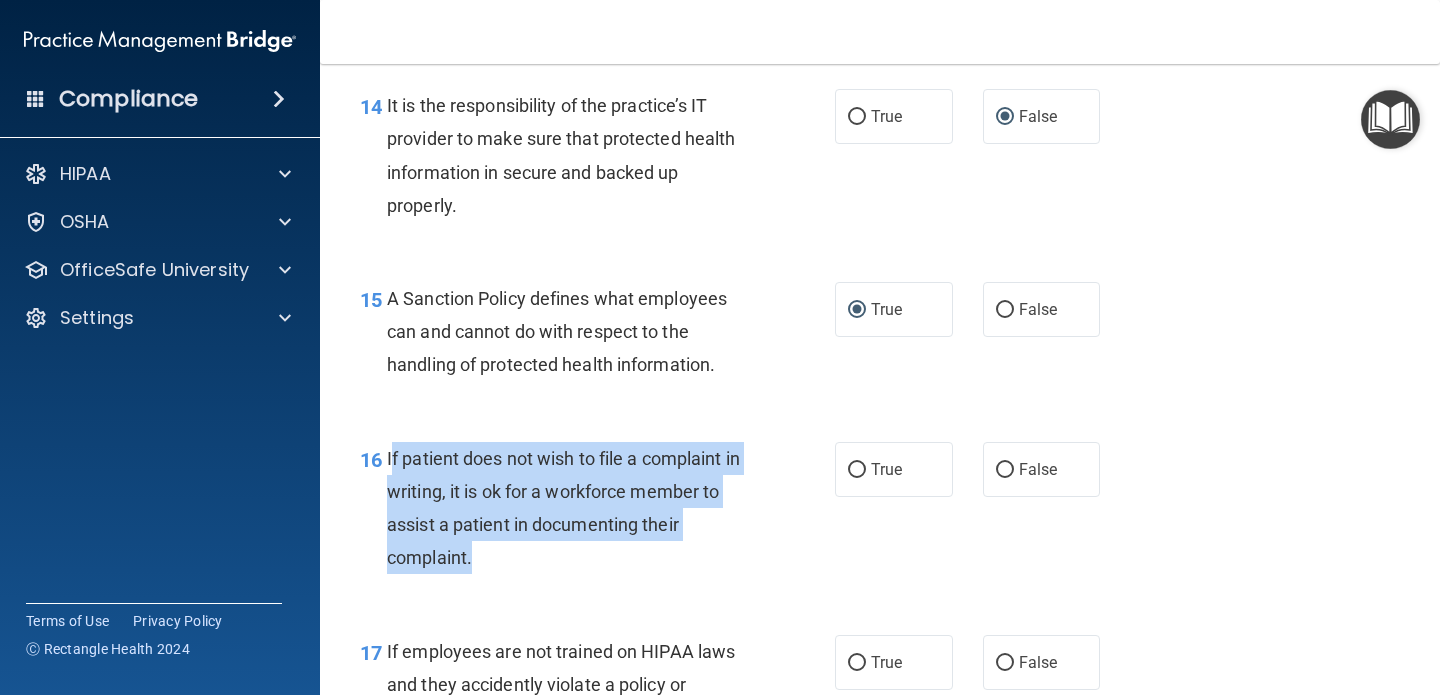drag, startPoint x: 391, startPoint y: 457, endPoint x: 539, endPoint y: 574, distance: 188.66107 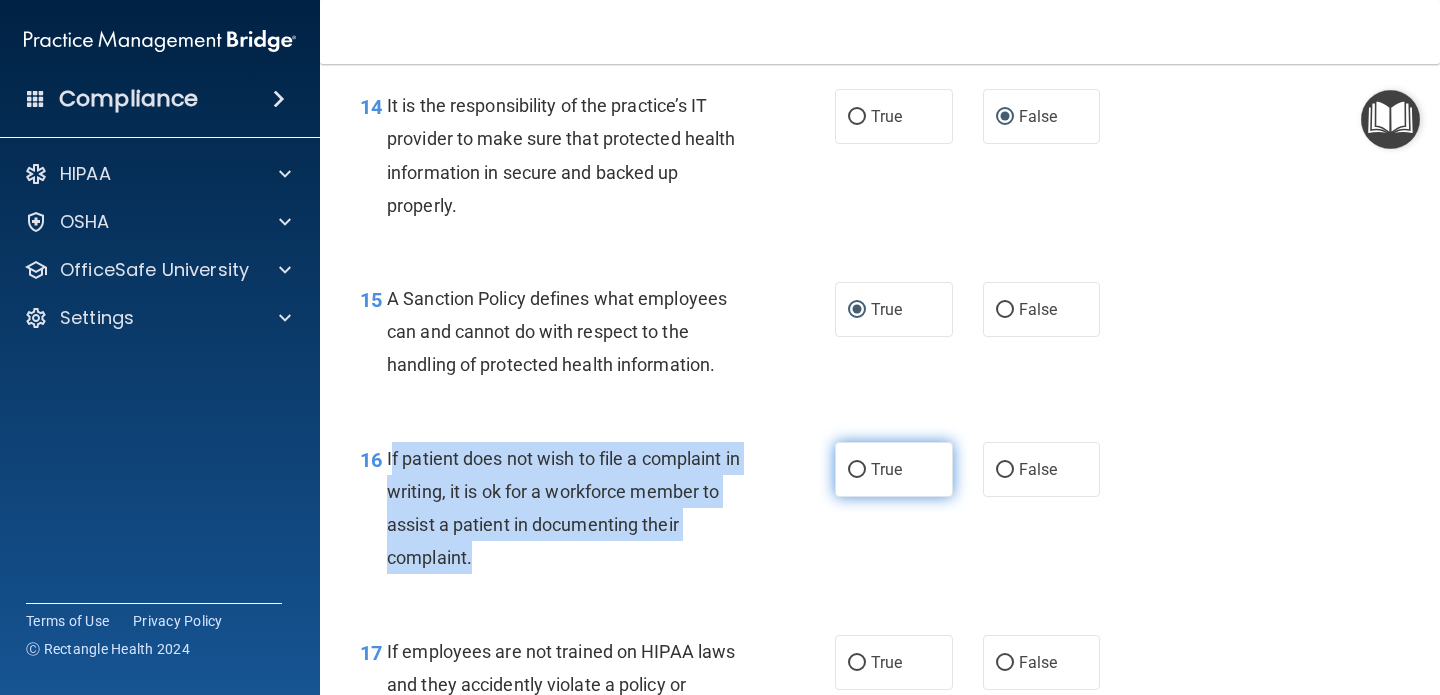 click on "True" at bounding box center [857, 470] 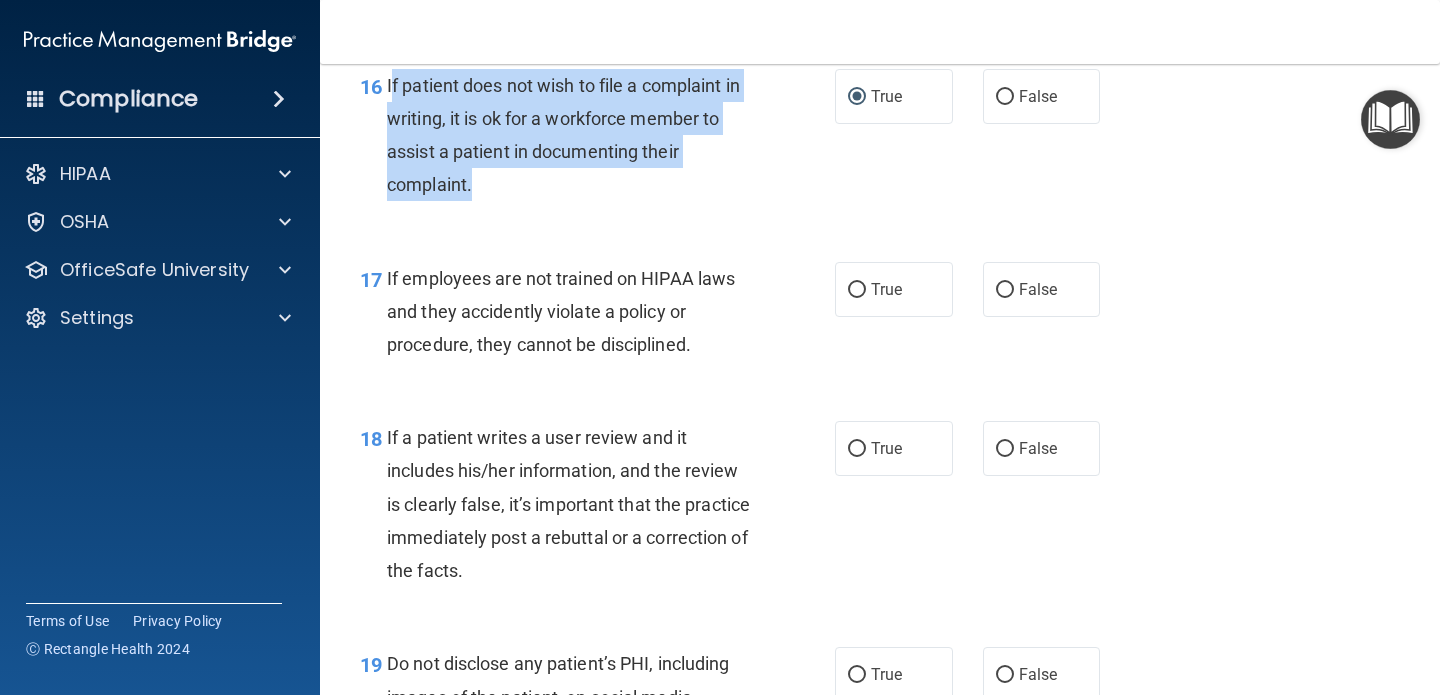 scroll, scrollTop: 3322, scrollLeft: 0, axis: vertical 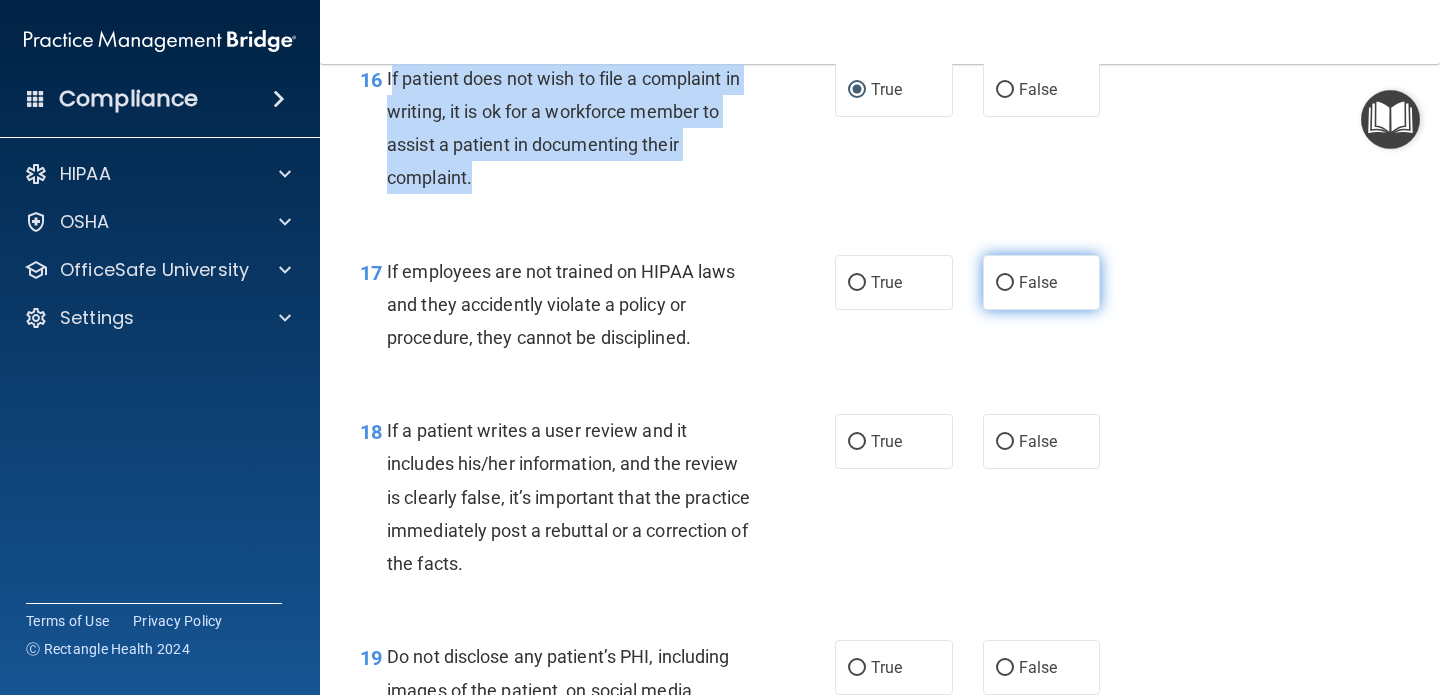 click on "False" at bounding box center [1005, 283] 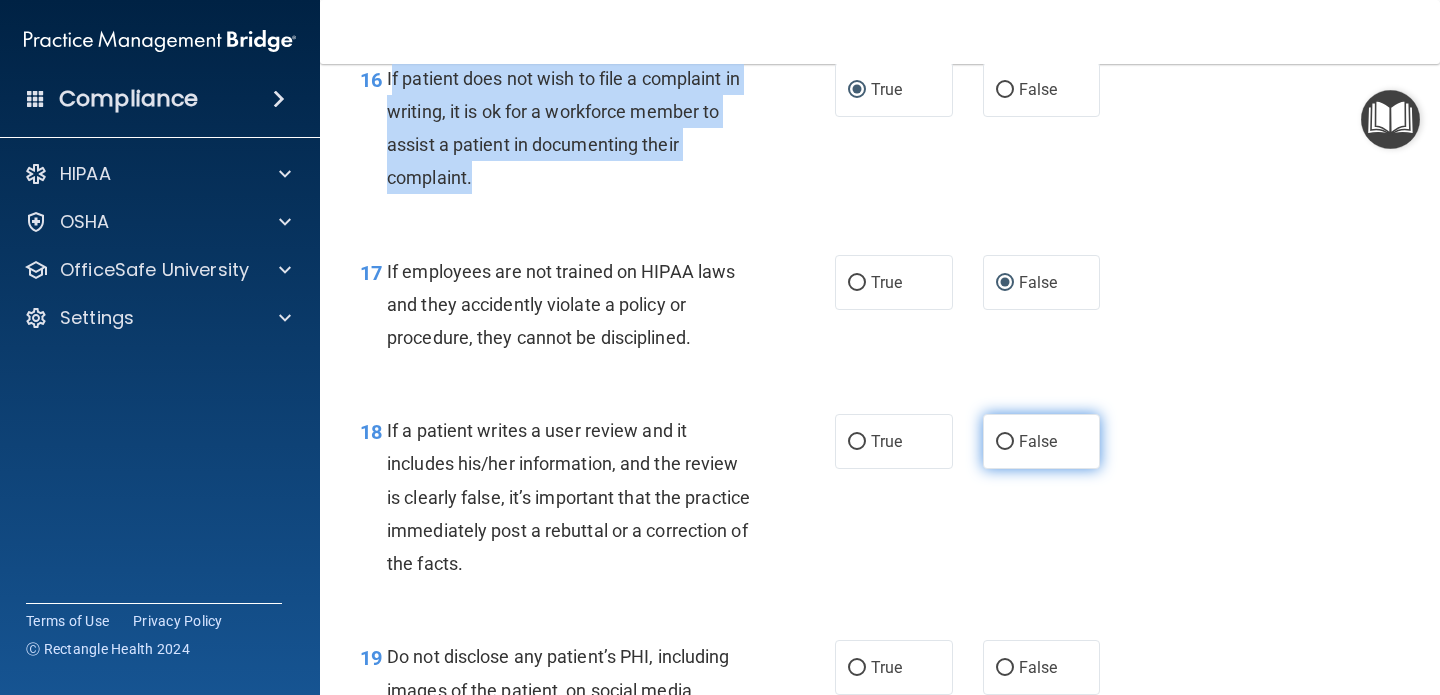 click on "False" at bounding box center [1005, 442] 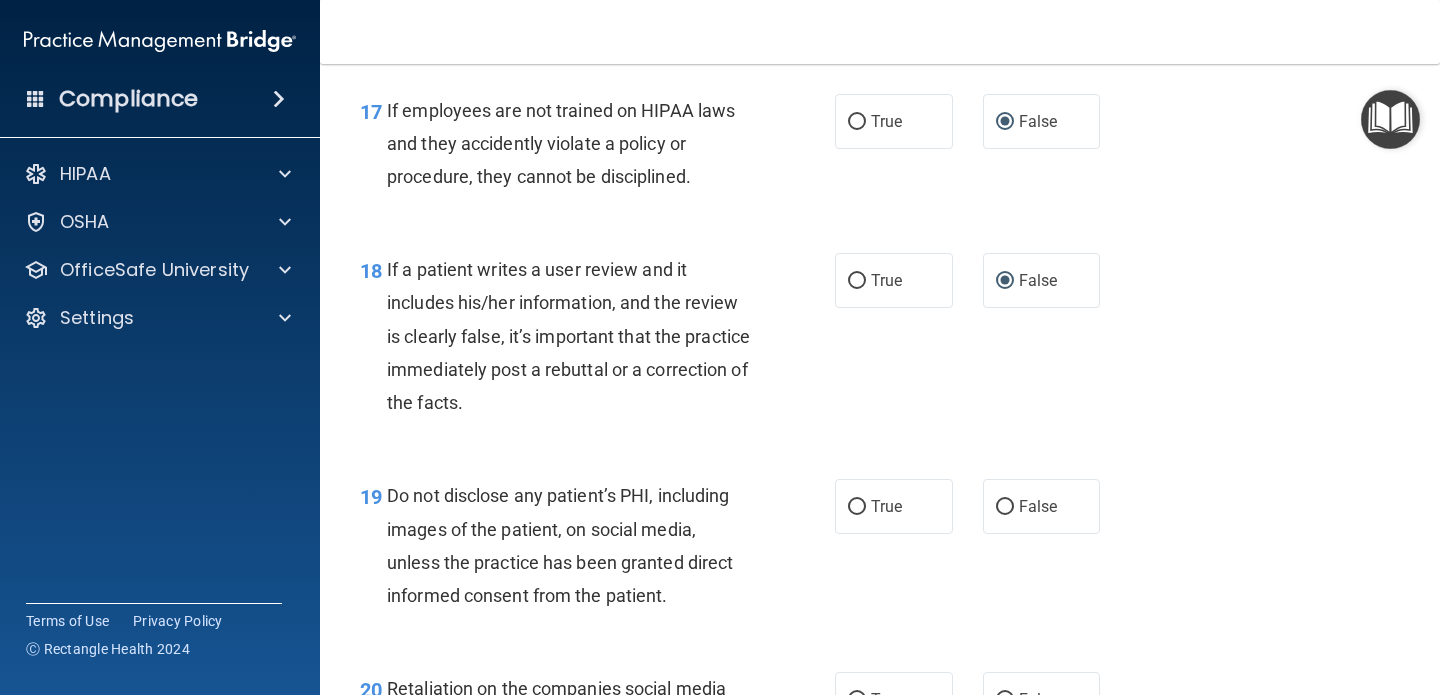 scroll, scrollTop: 3549, scrollLeft: 0, axis: vertical 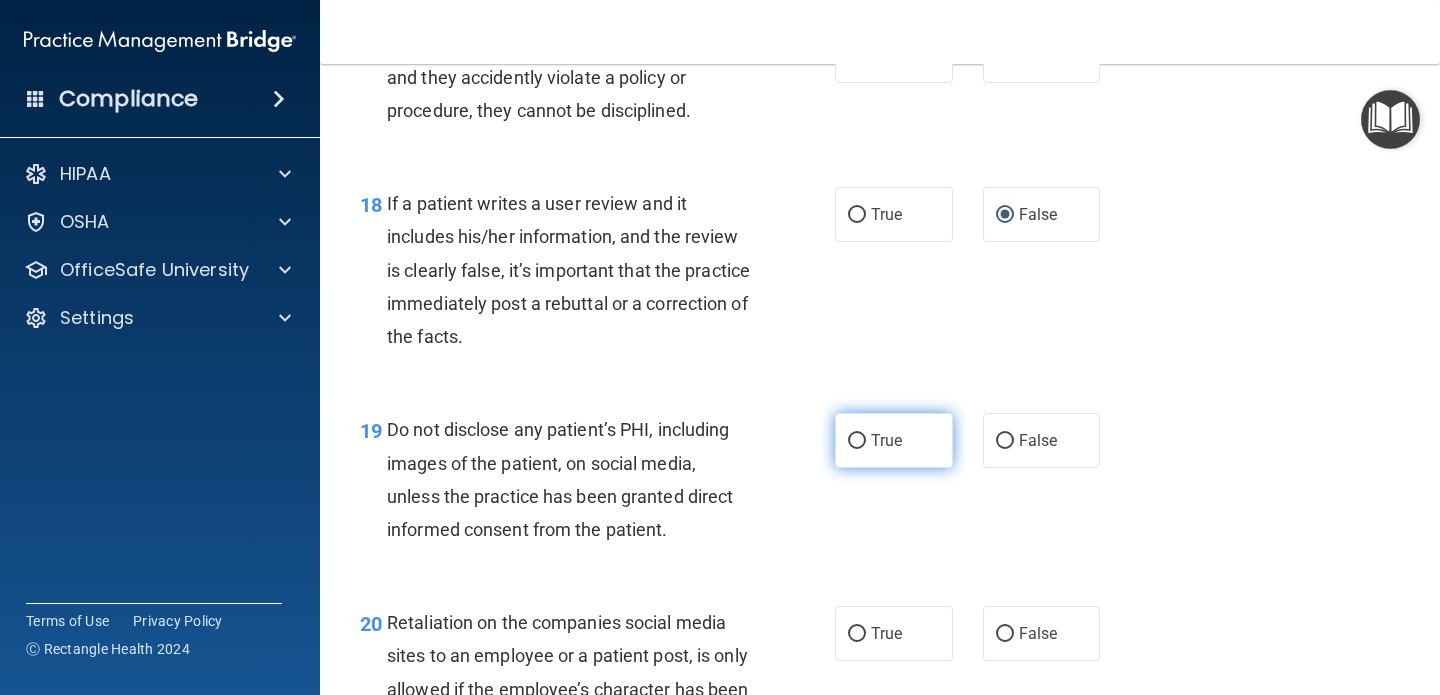 click on "True" at bounding box center [857, 441] 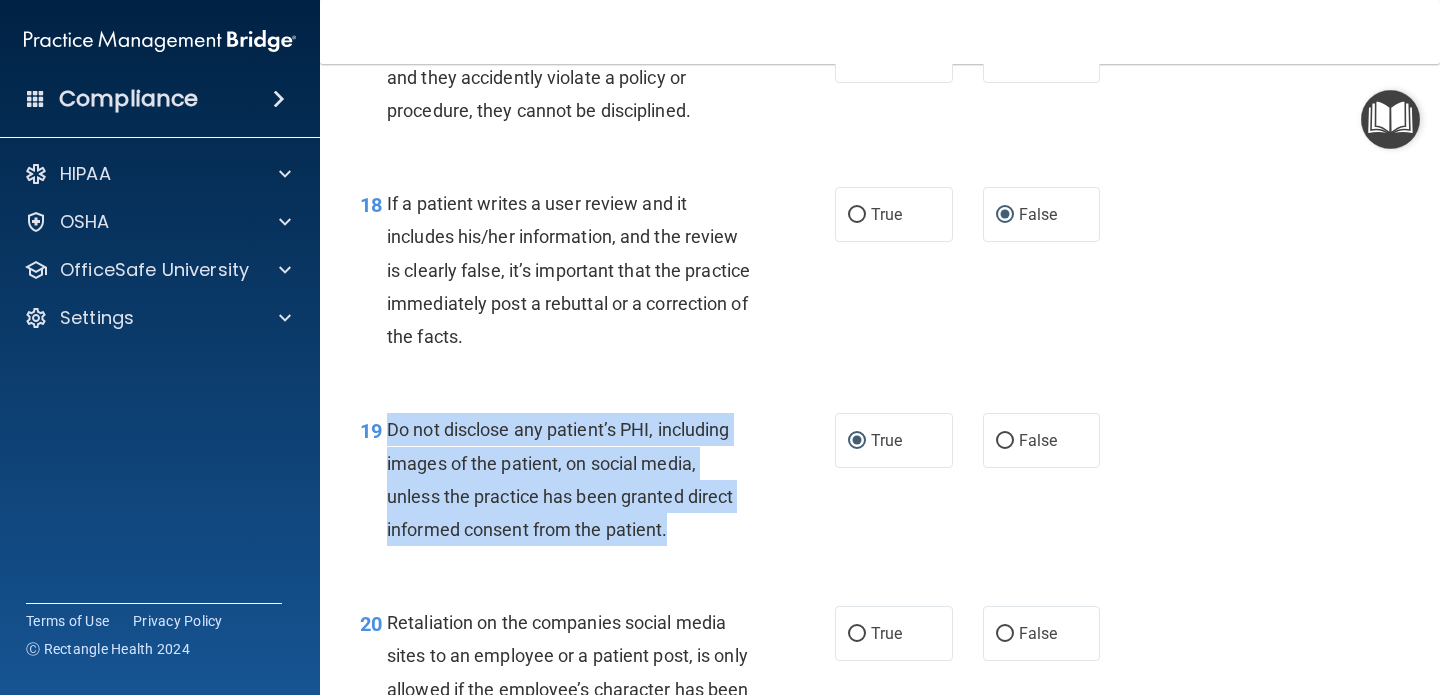 drag, startPoint x: 383, startPoint y: 428, endPoint x: 701, endPoint y: 538, distance: 336.48773 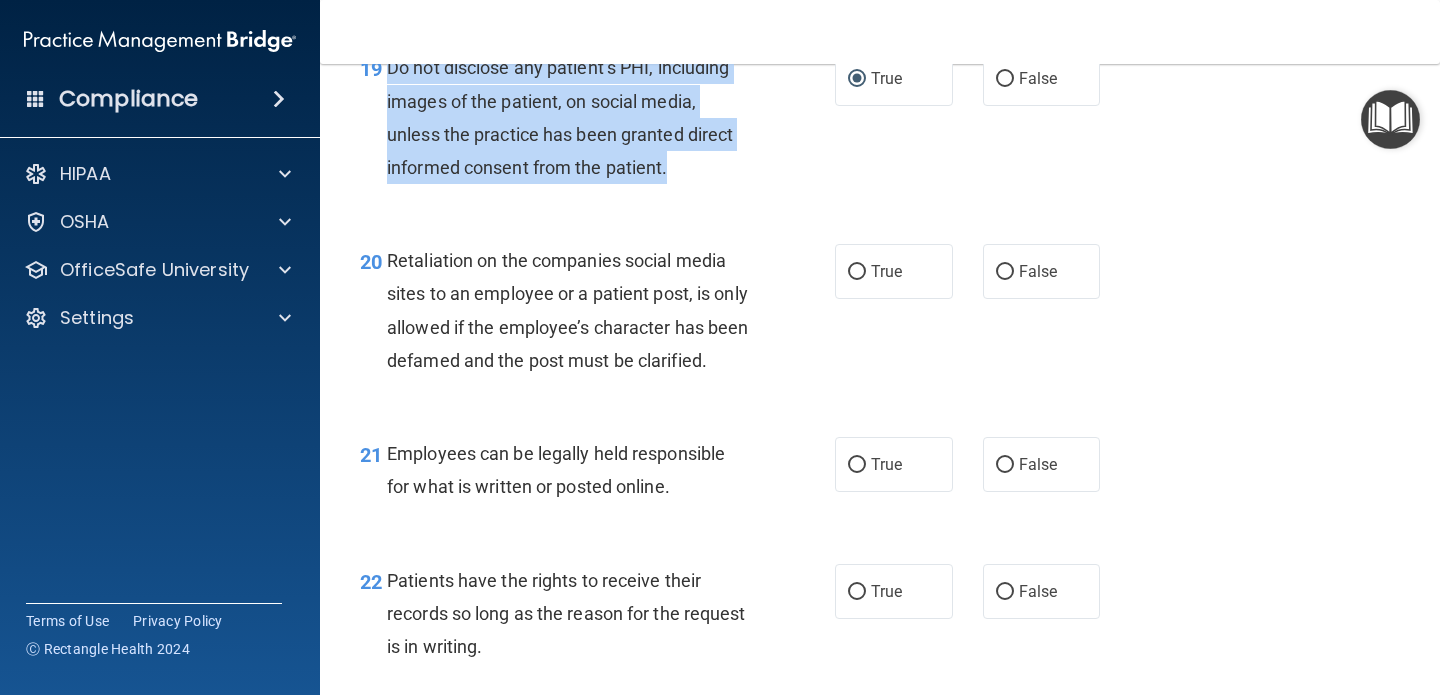 scroll, scrollTop: 3914, scrollLeft: 0, axis: vertical 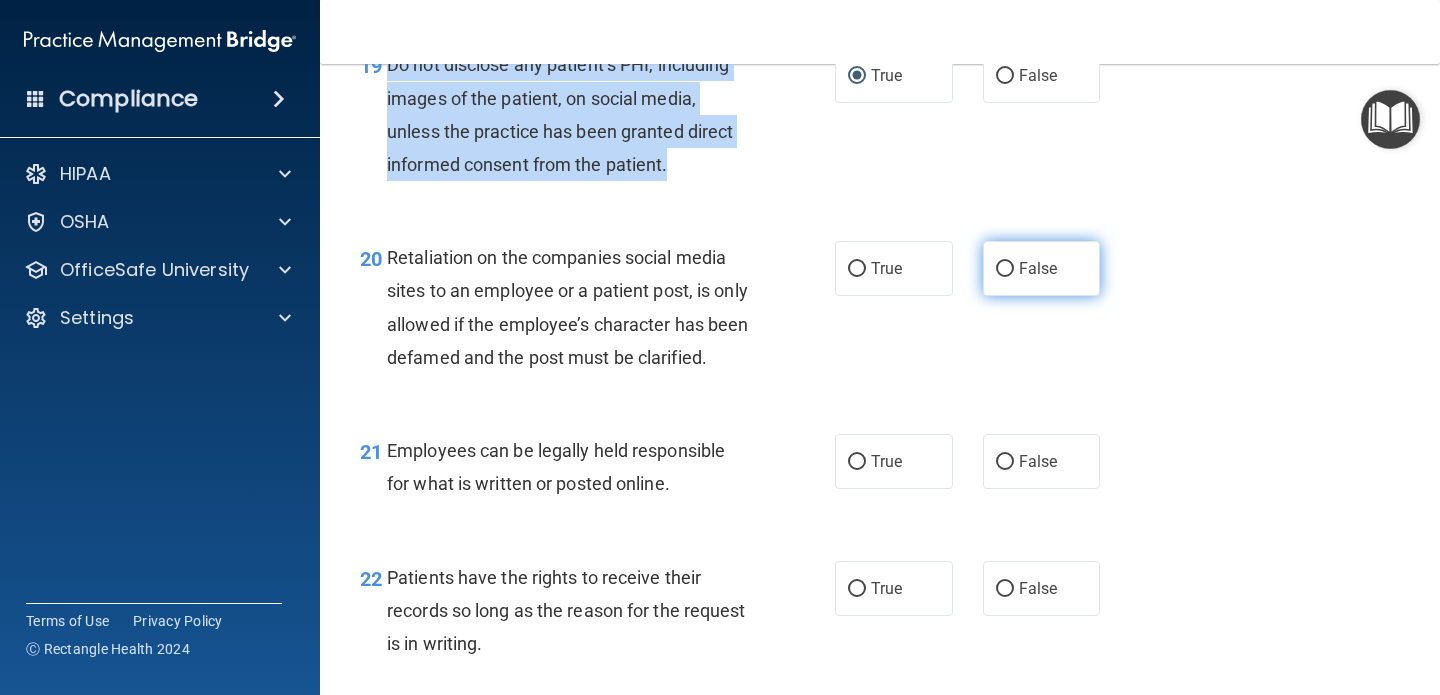 click on "False" at bounding box center [1005, 269] 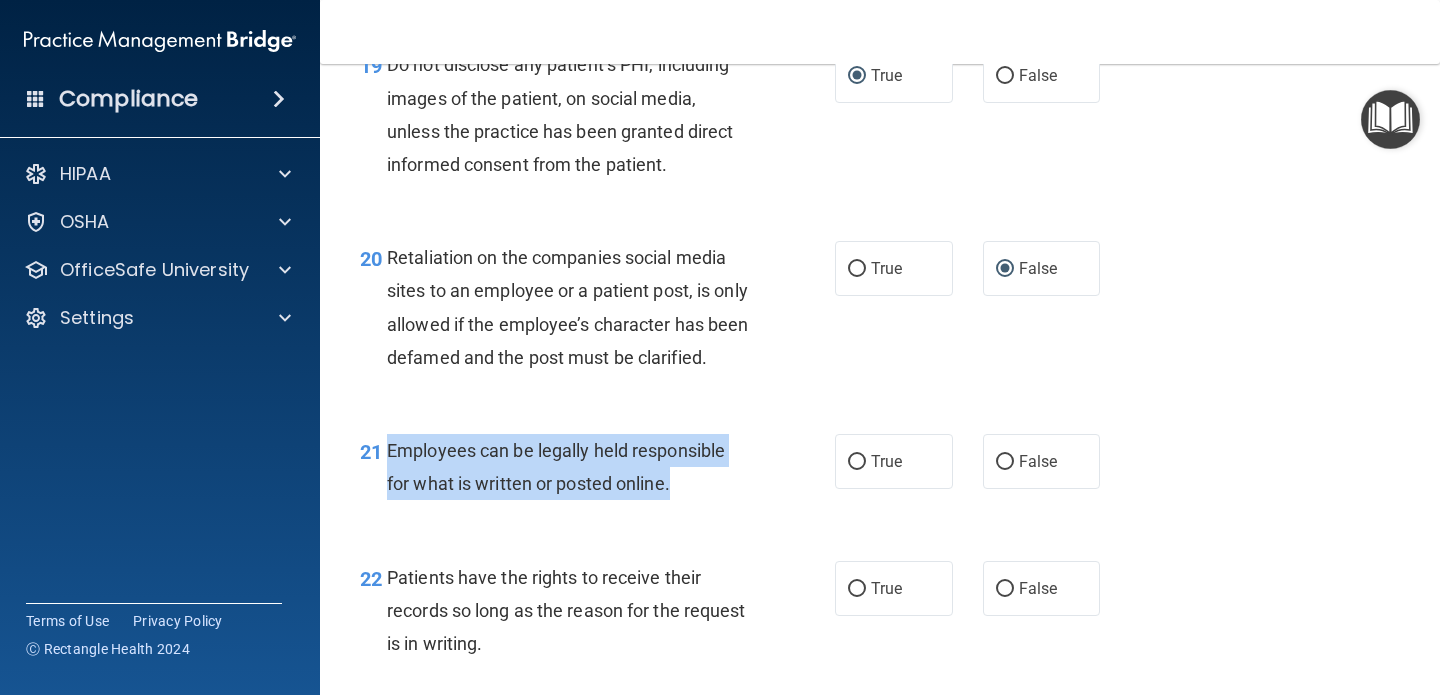 drag, startPoint x: 387, startPoint y: 484, endPoint x: 694, endPoint y: 523, distance: 309.4673 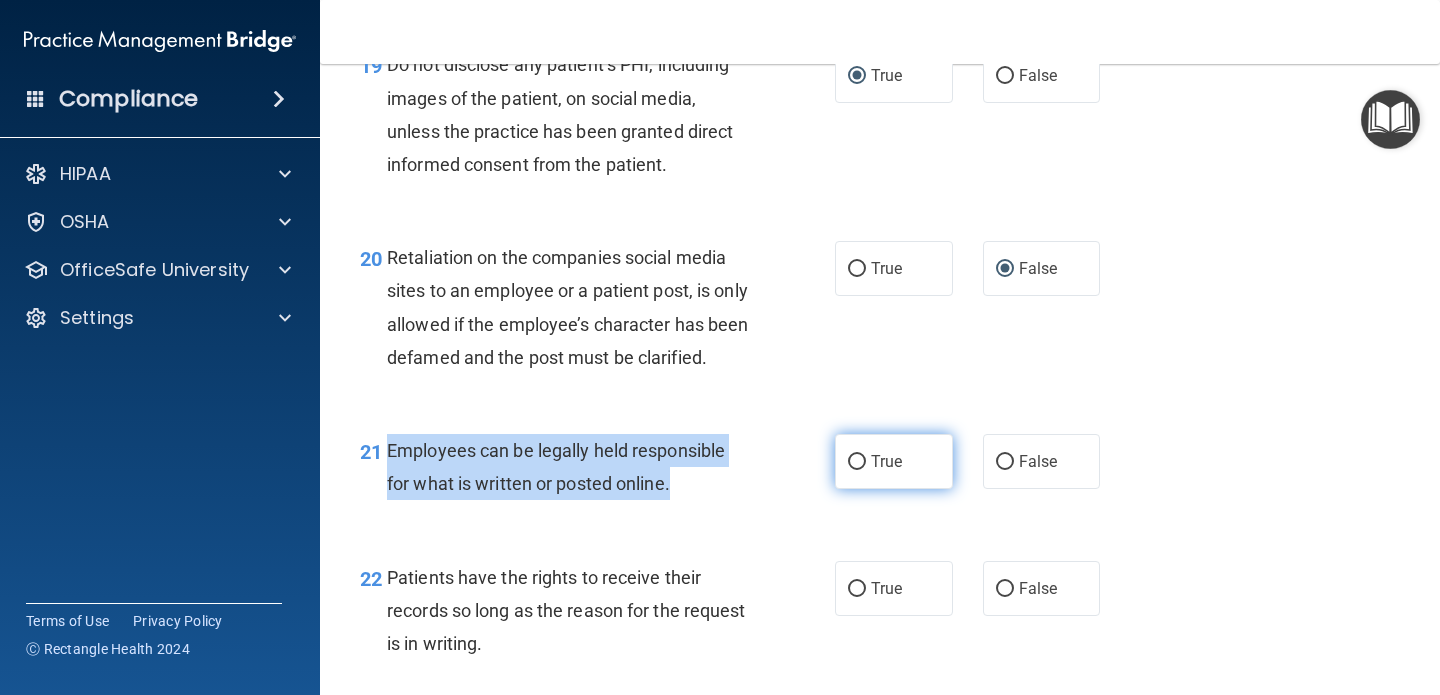 click on "True" at bounding box center (857, 462) 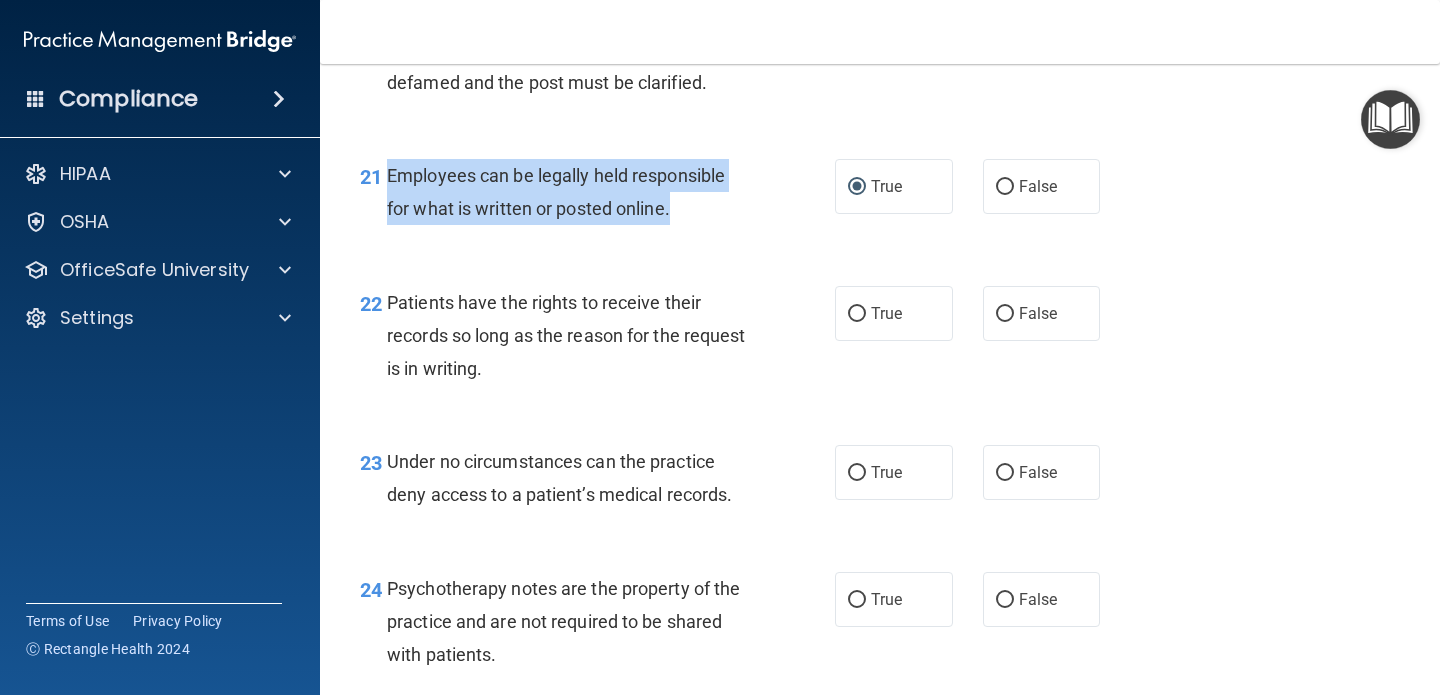 scroll, scrollTop: 4198, scrollLeft: 0, axis: vertical 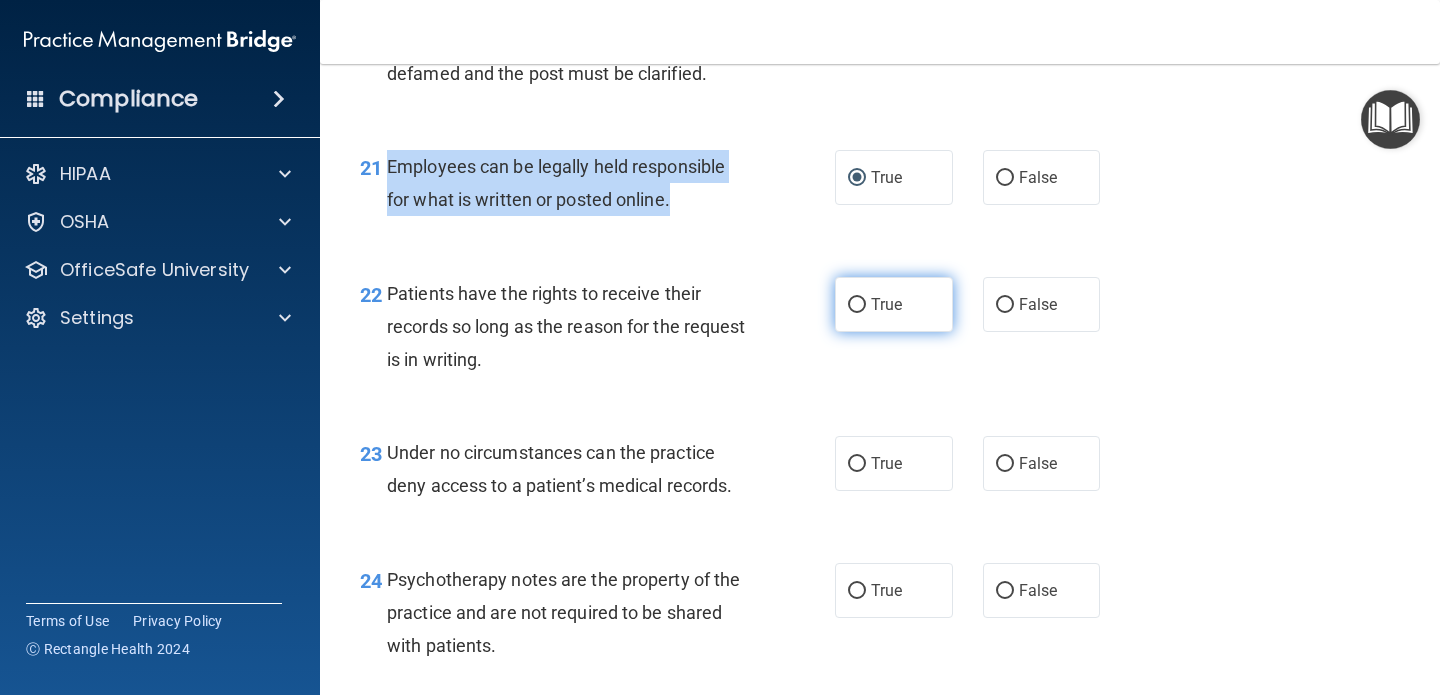 click on "True" at bounding box center [857, 305] 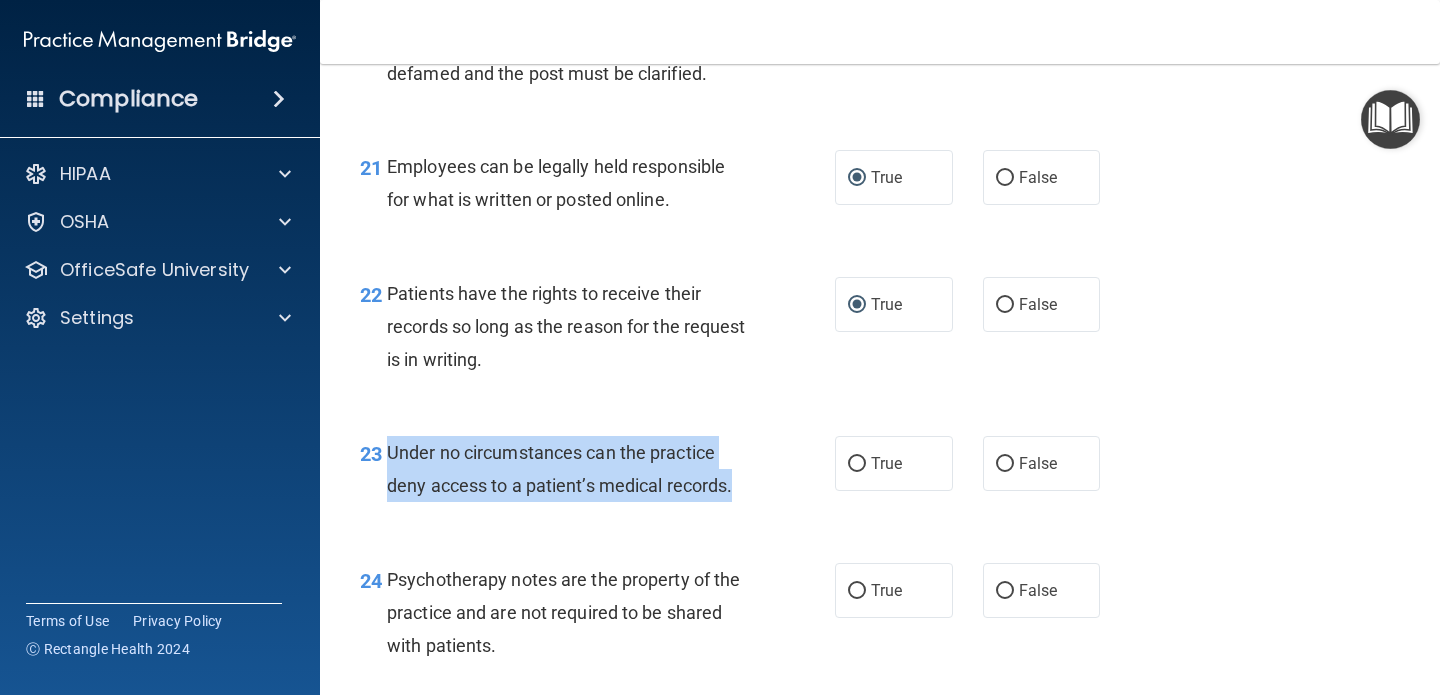 drag, startPoint x: 383, startPoint y: 487, endPoint x: 779, endPoint y: 541, distance: 399.66486 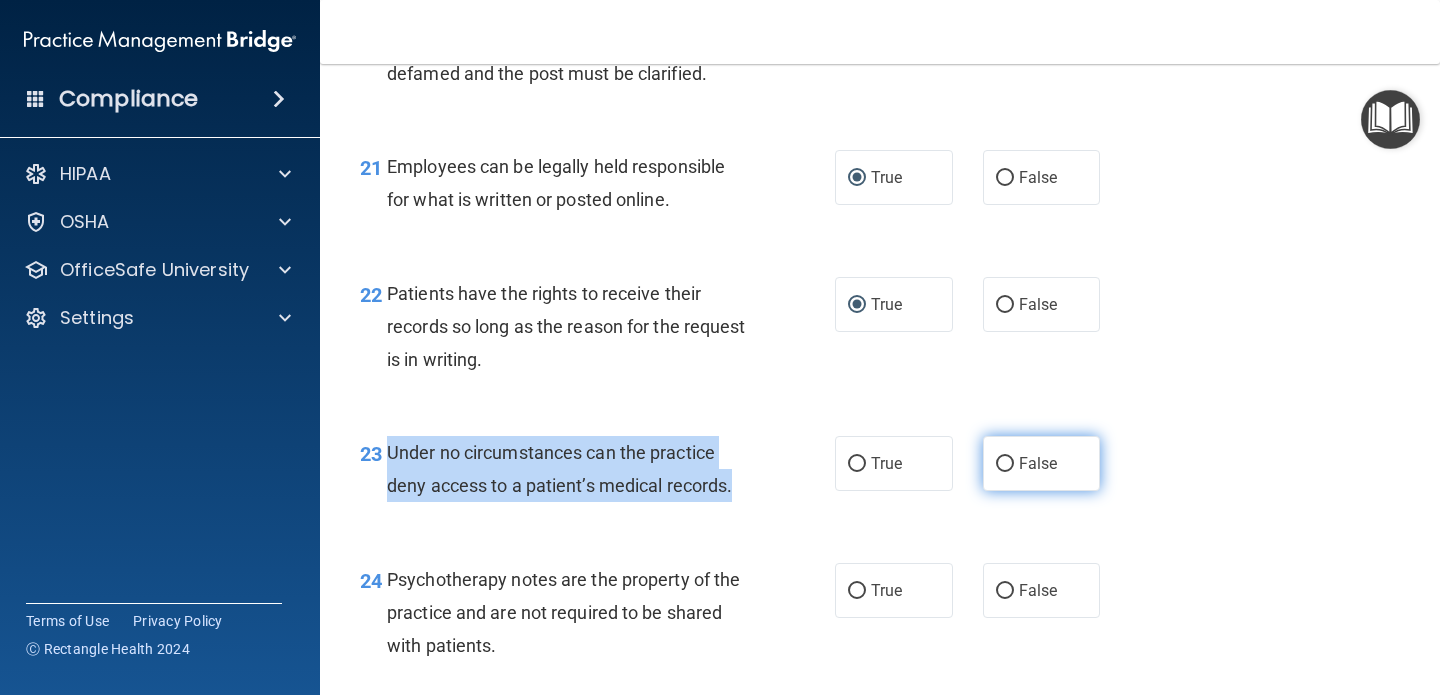 click on "False" at bounding box center [1005, 464] 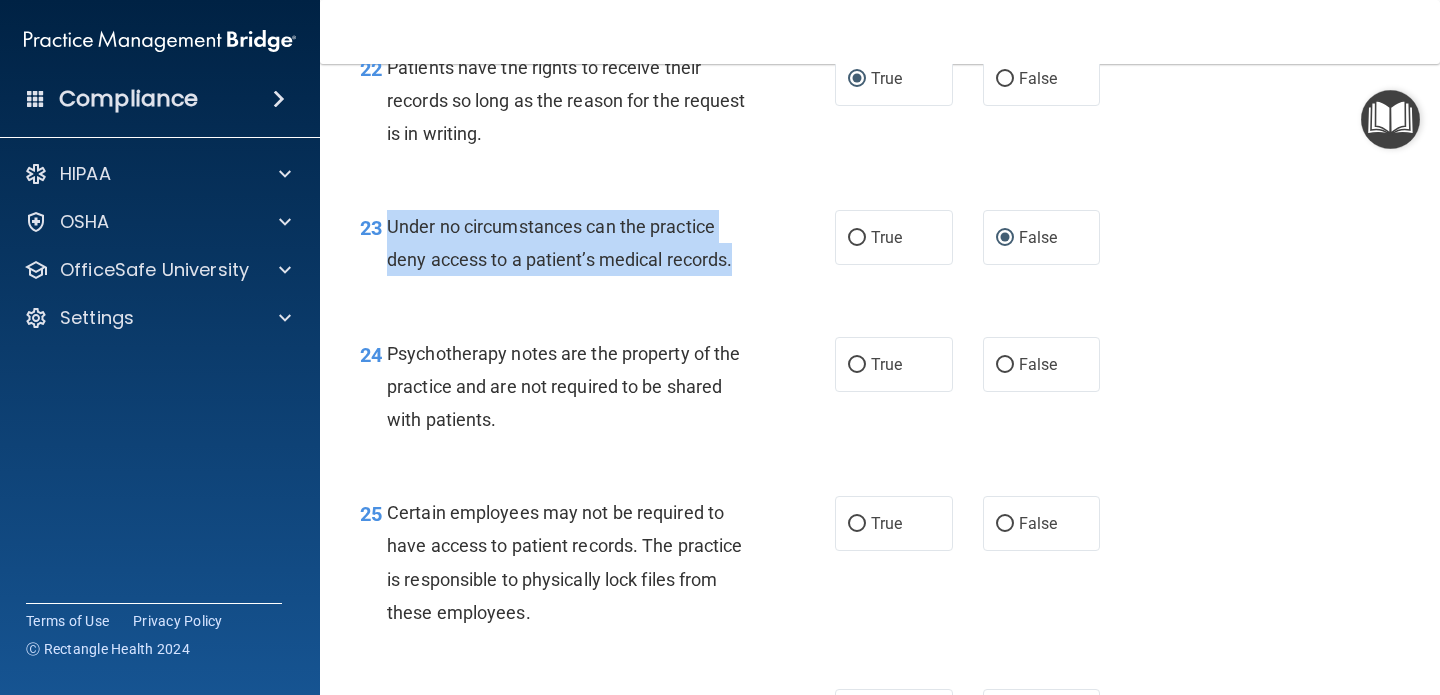 scroll, scrollTop: 4474, scrollLeft: 0, axis: vertical 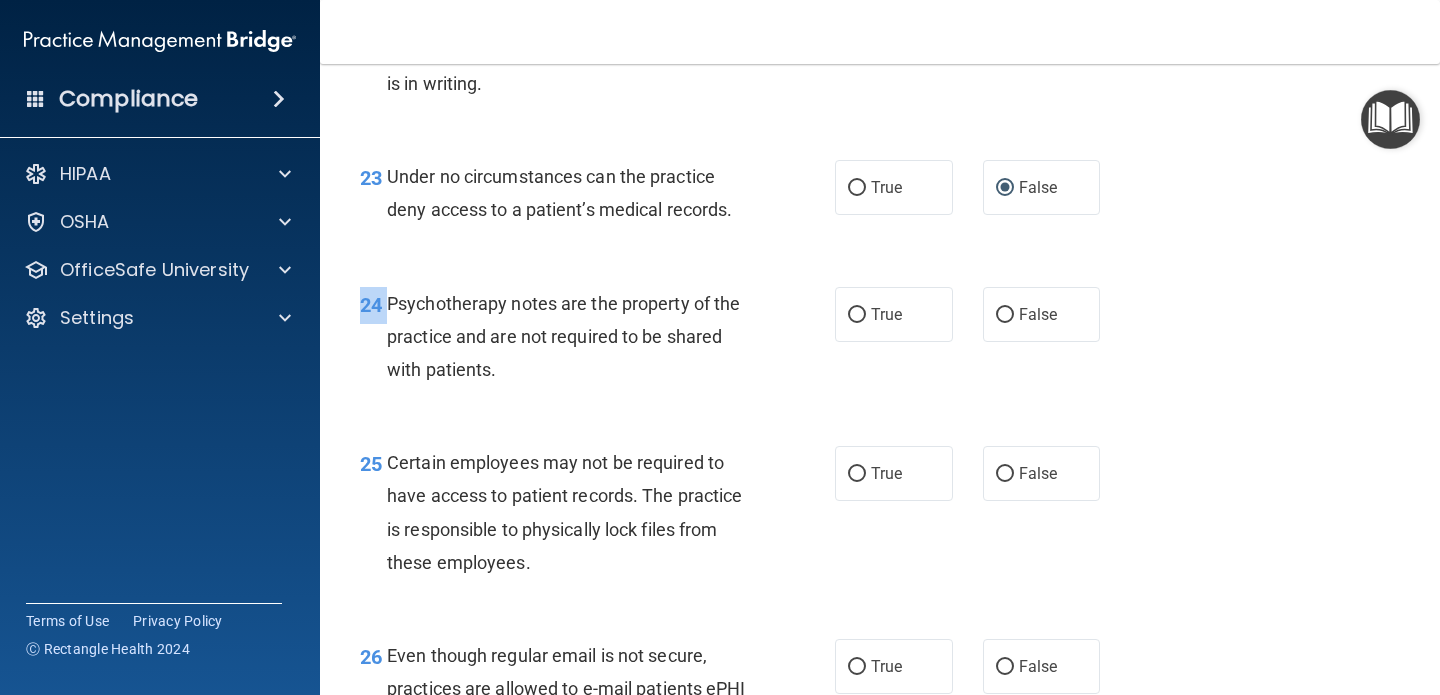 drag, startPoint x: 387, startPoint y: 334, endPoint x: 509, endPoint y: 431, distance: 155.86212 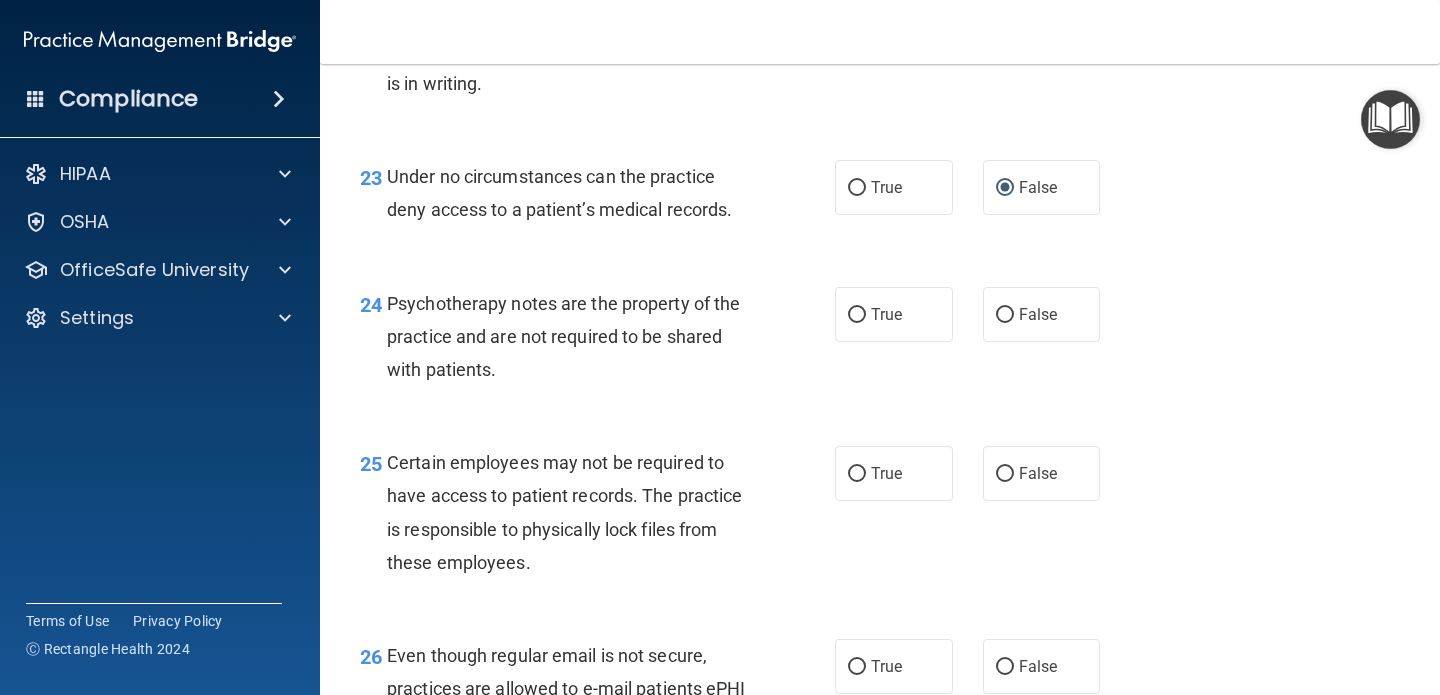 click on "Psychotherapy notes are the property of the practice and are not required to be shared with patients." at bounding box center (563, 336) 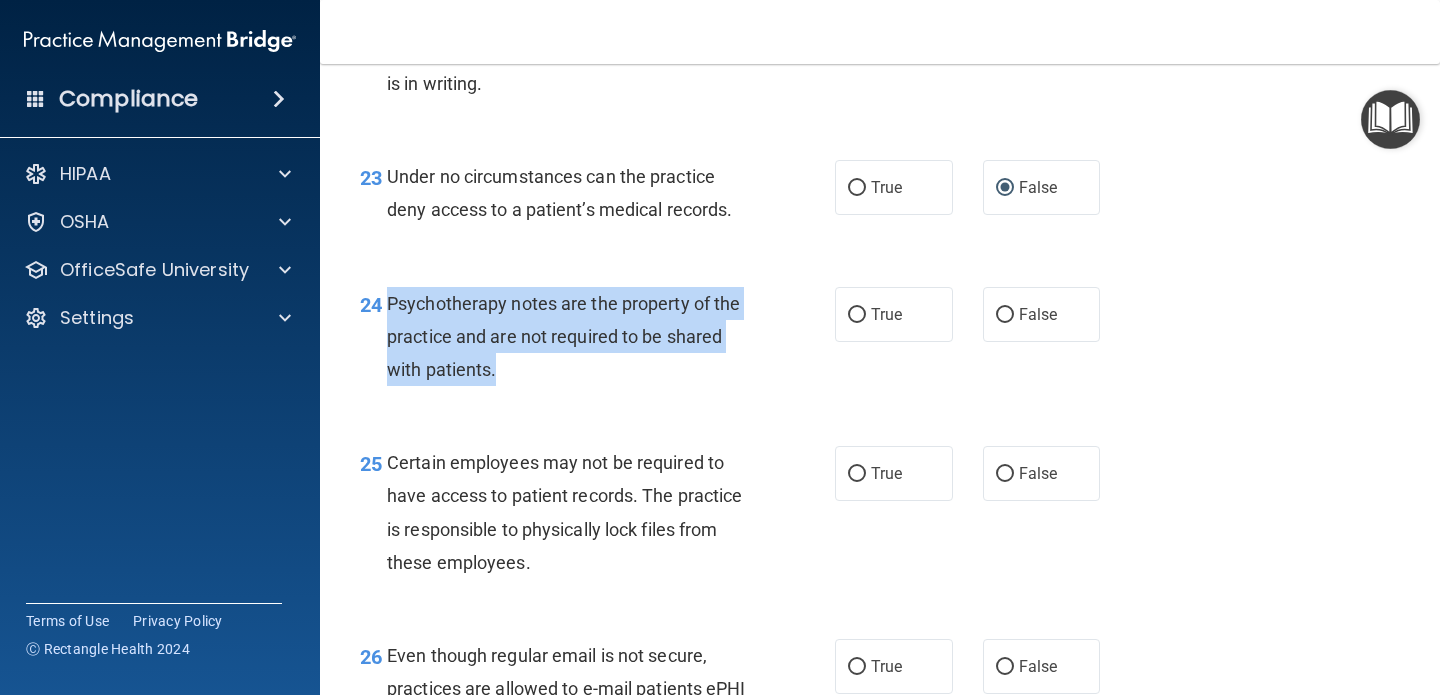 drag, startPoint x: 385, startPoint y: 337, endPoint x: 494, endPoint y: 419, distance: 136.40015 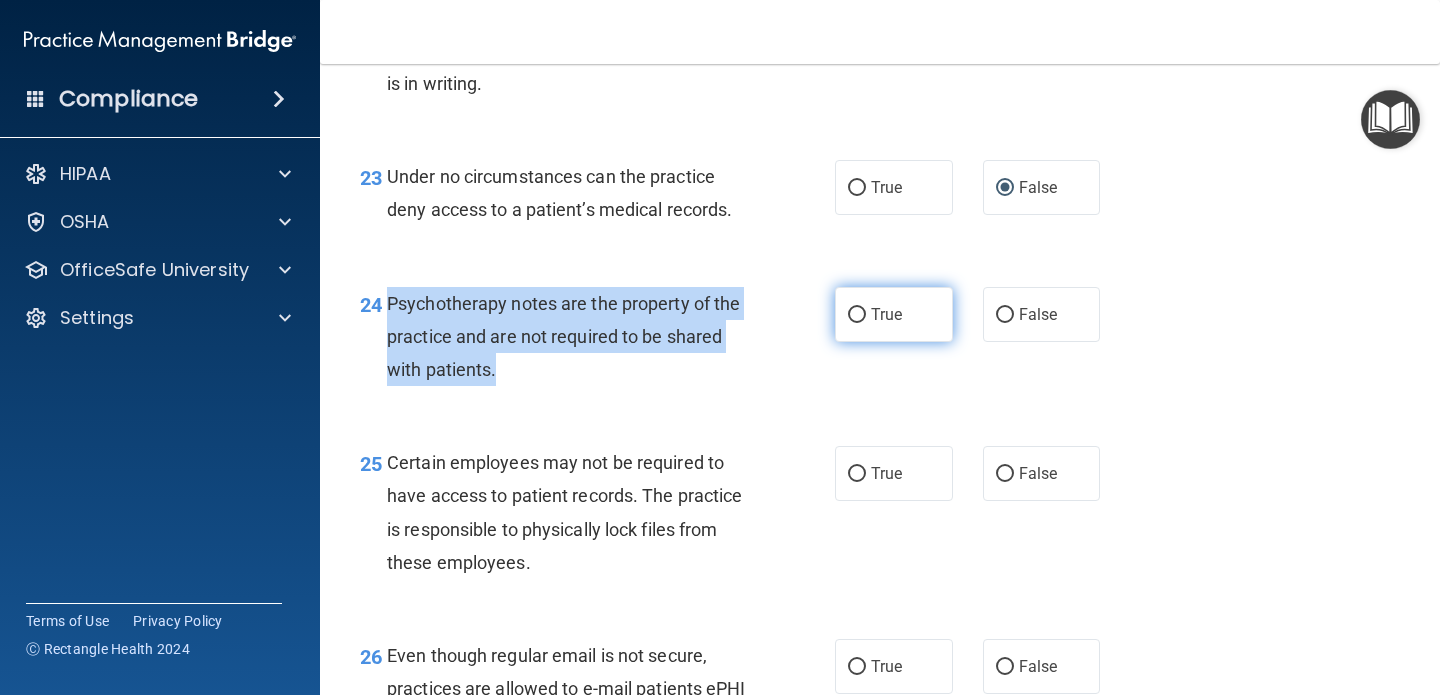 click on "True" at bounding box center [857, 315] 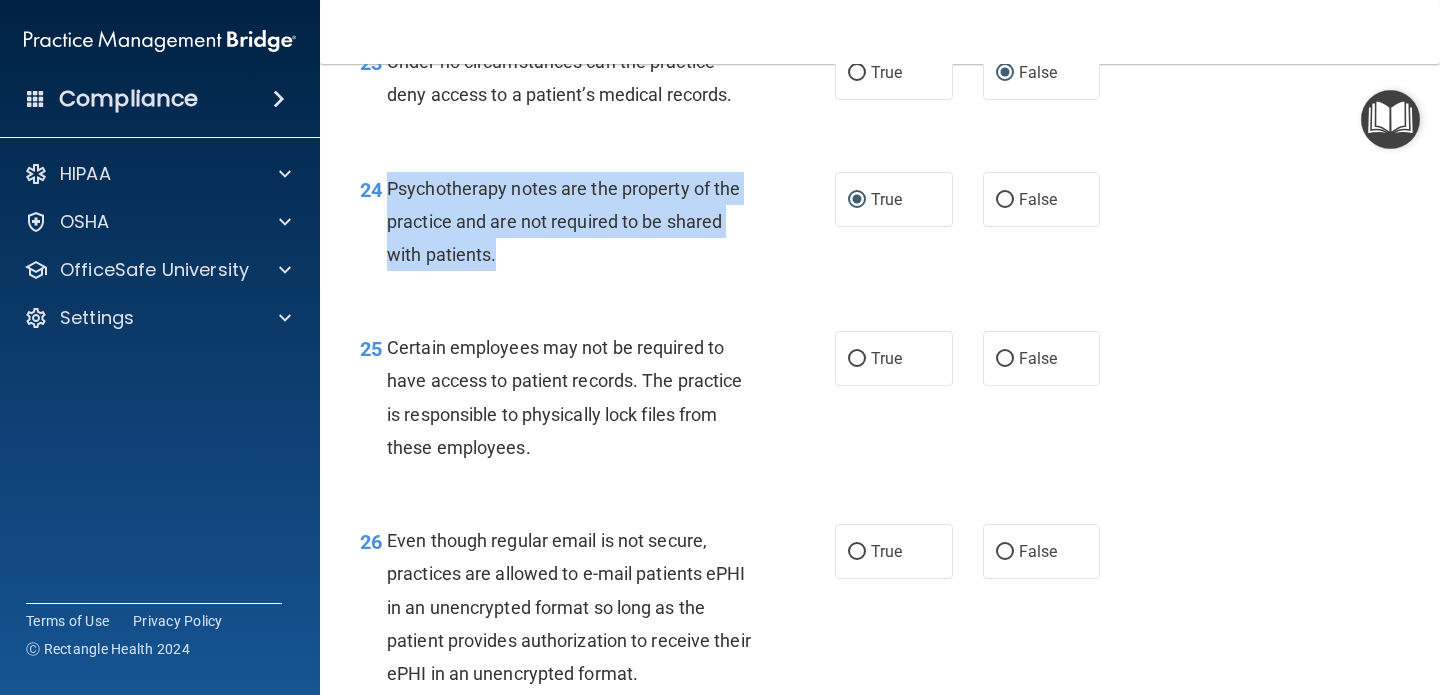 scroll, scrollTop: 4701, scrollLeft: 0, axis: vertical 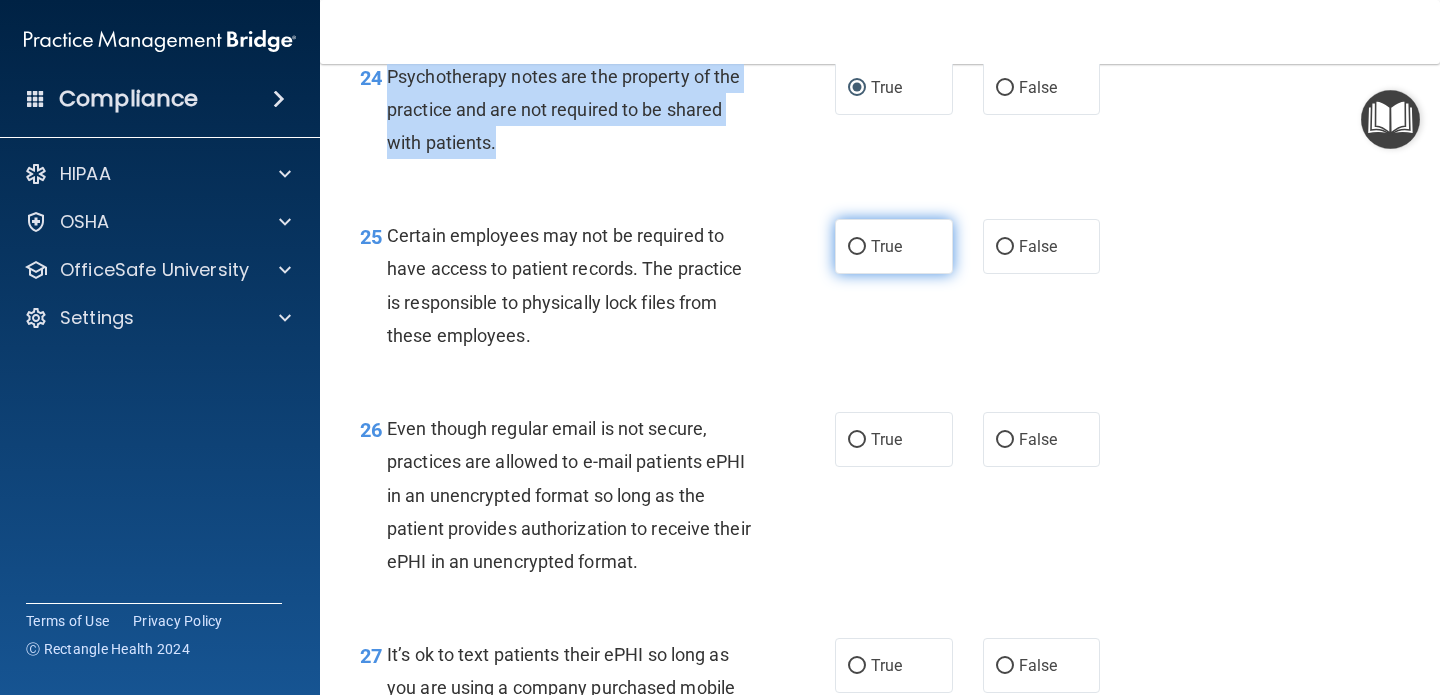 click on "True" at bounding box center [857, 247] 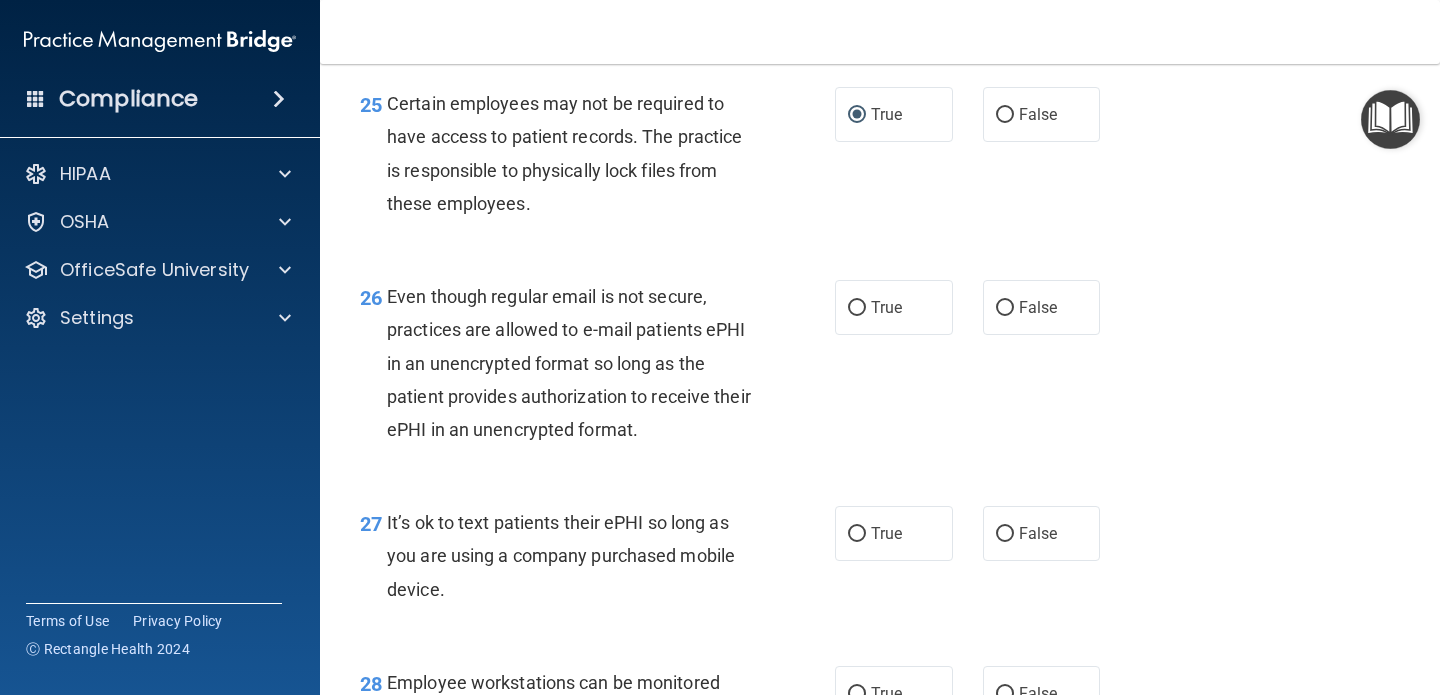 scroll, scrollTop: 4868, scrollLeft: 0, axis: vertical 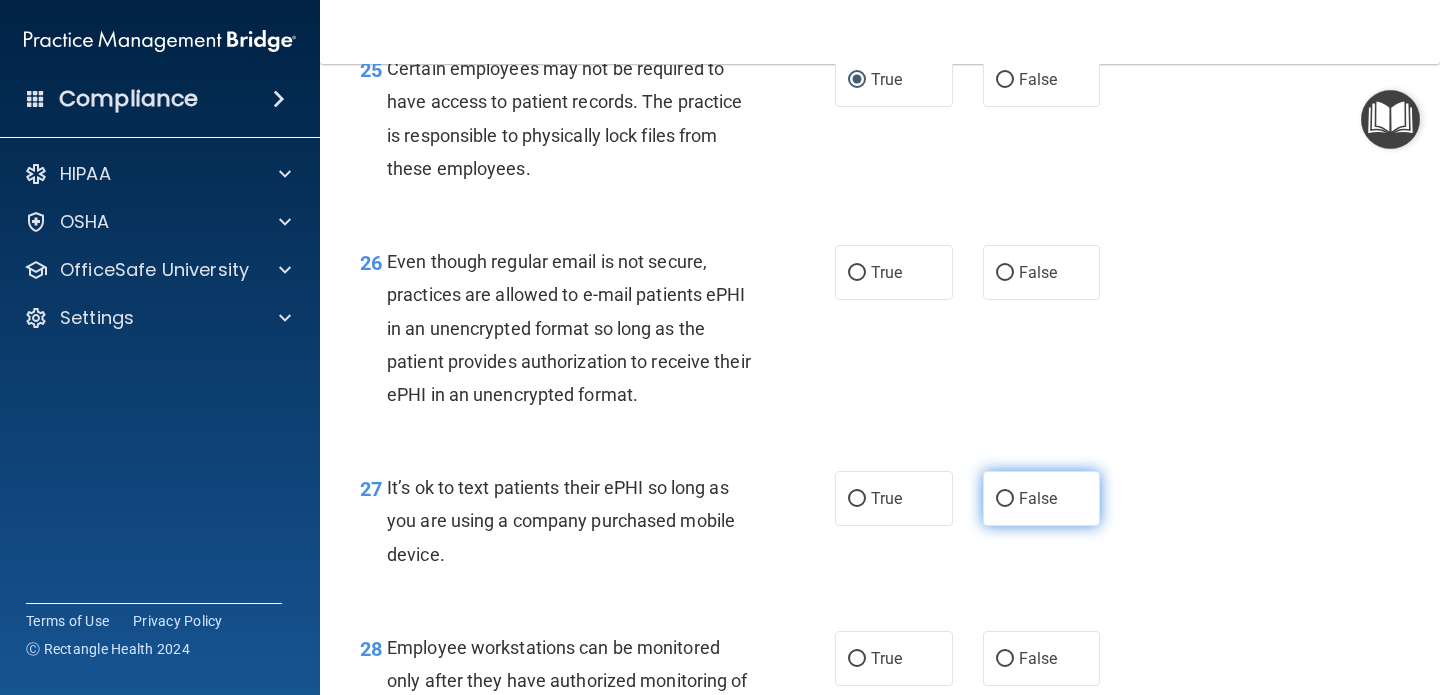 click on "False" at bounding box center [1005, 499] 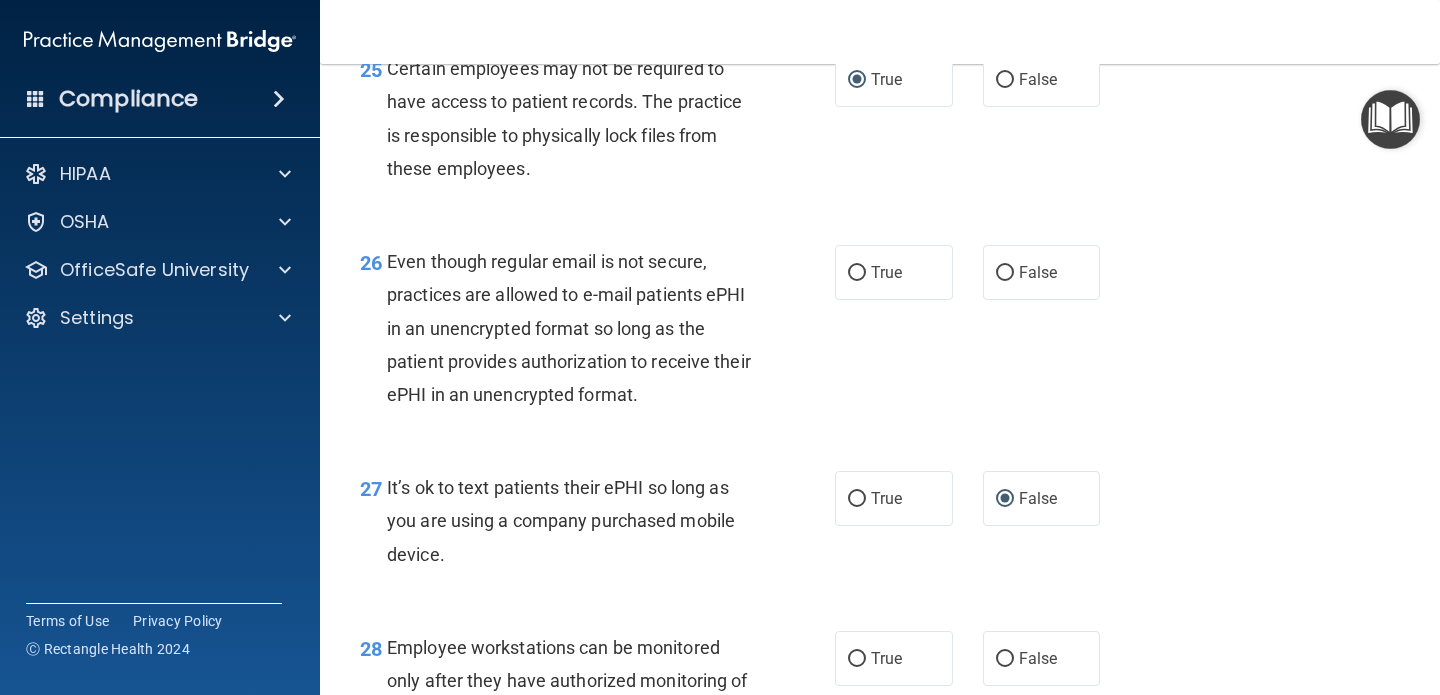 drag, startPoint x: 382, startPoint y: 524, endPoint x: 482, endPoint y: 604, distance: 128.06248 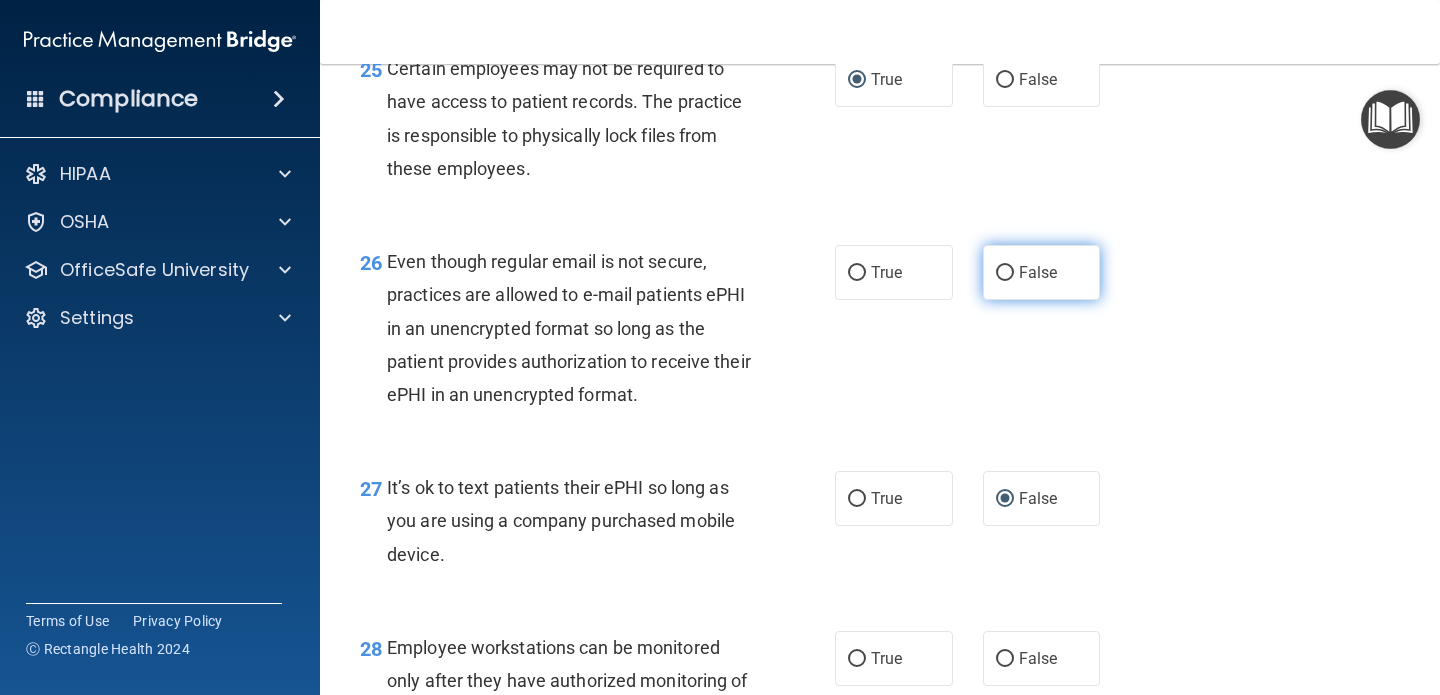 click on "False" at bounding box center [1005, 273] 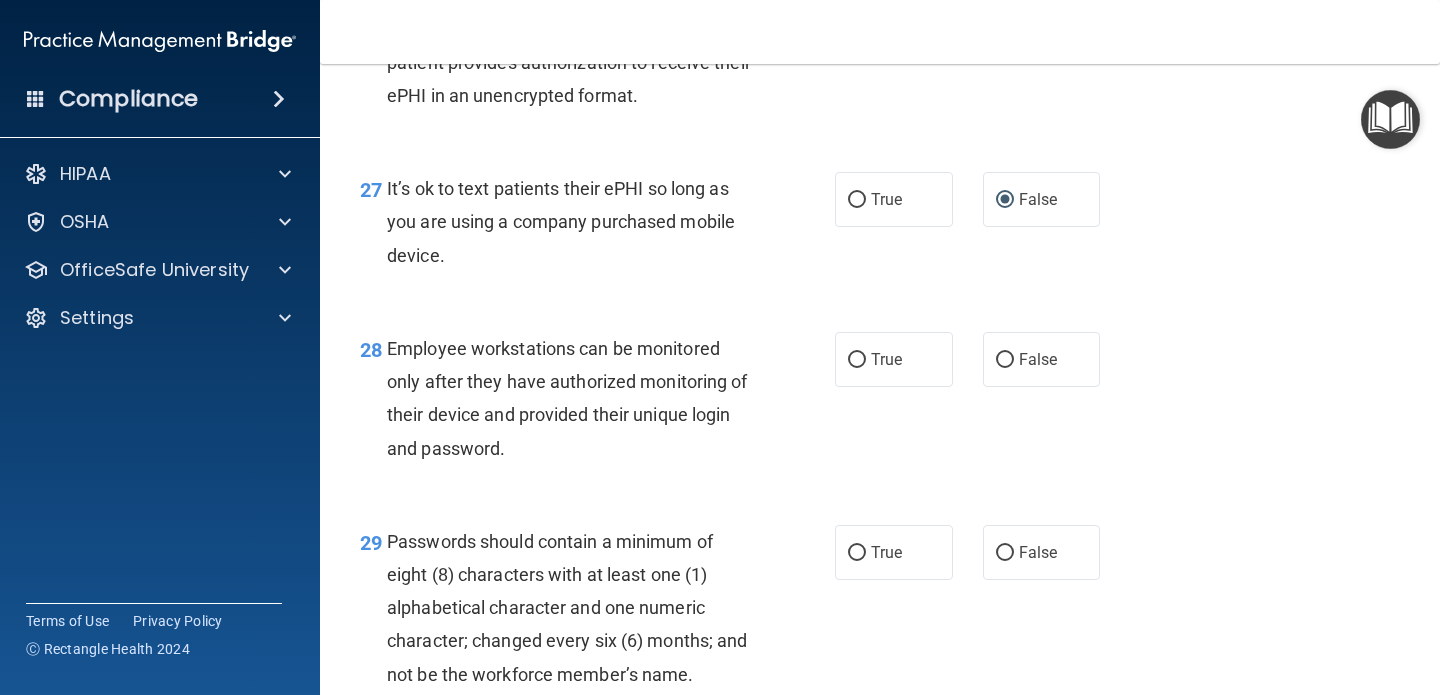 scroll, scrollTop: 5214, scrollLeft: 0, axis: vertical 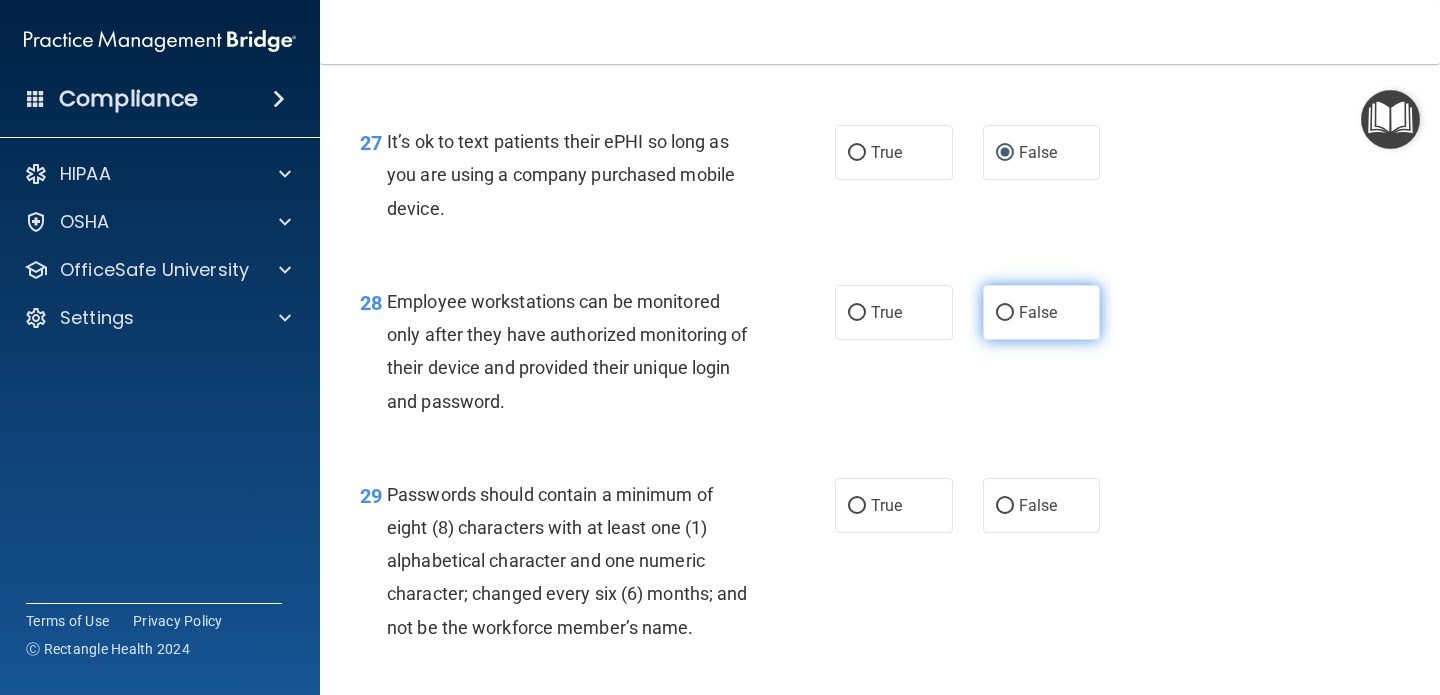 click on "False" at bounding box center [1005, 313] 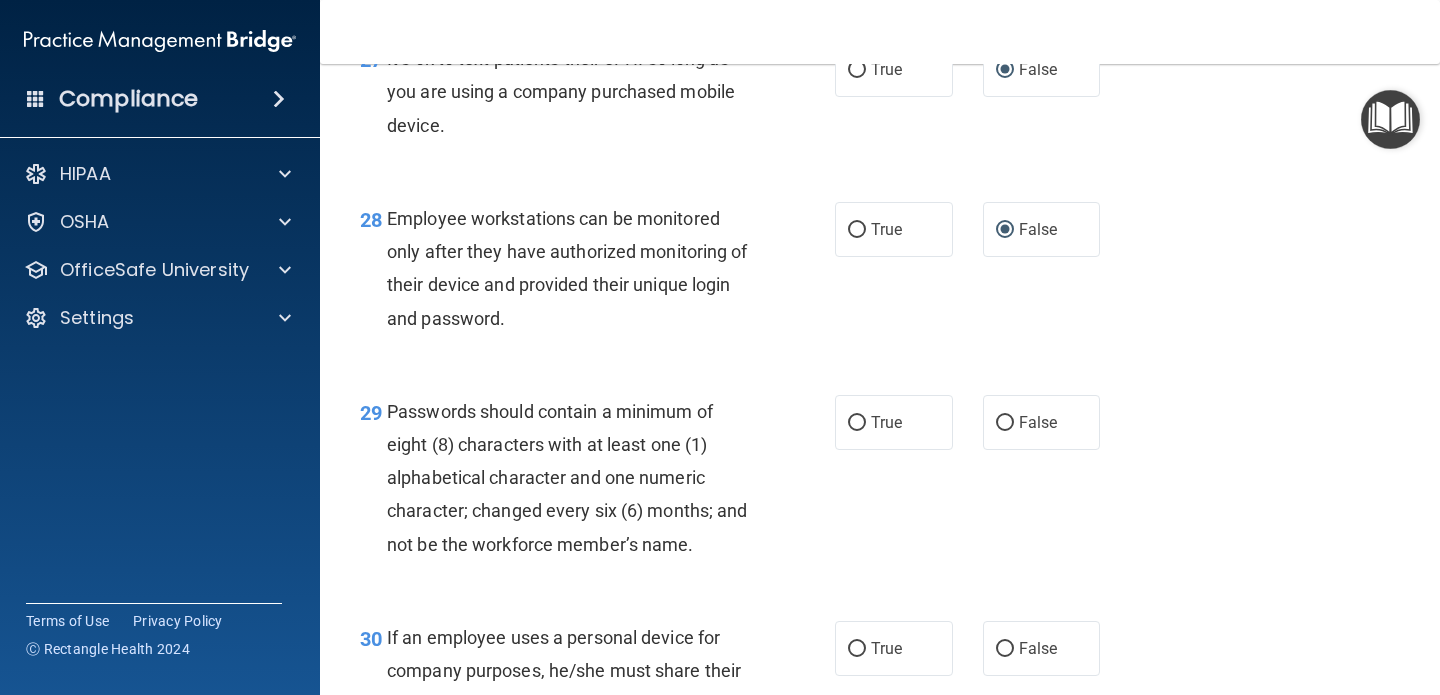 scroll, scrollTop: 5350, scrollLeft: 0, axis: vertical 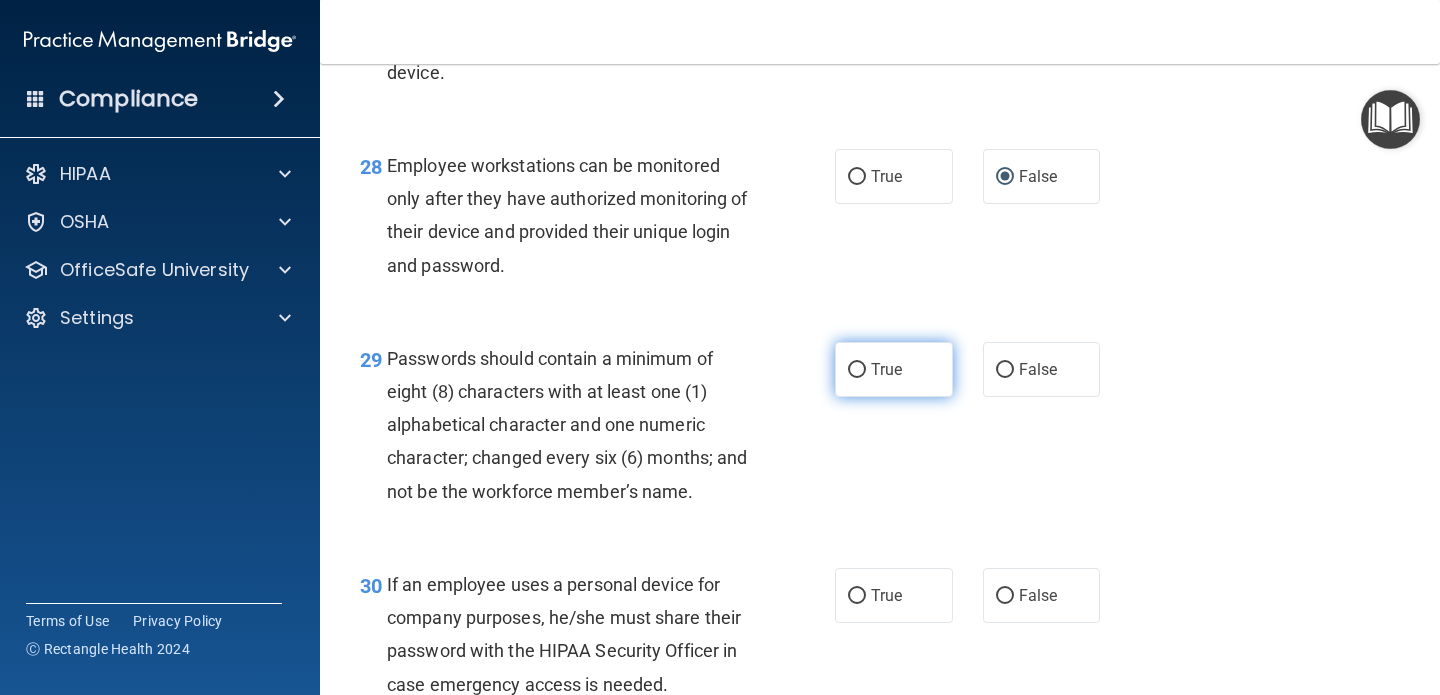 click on "True" at bounding box center (857, 370) 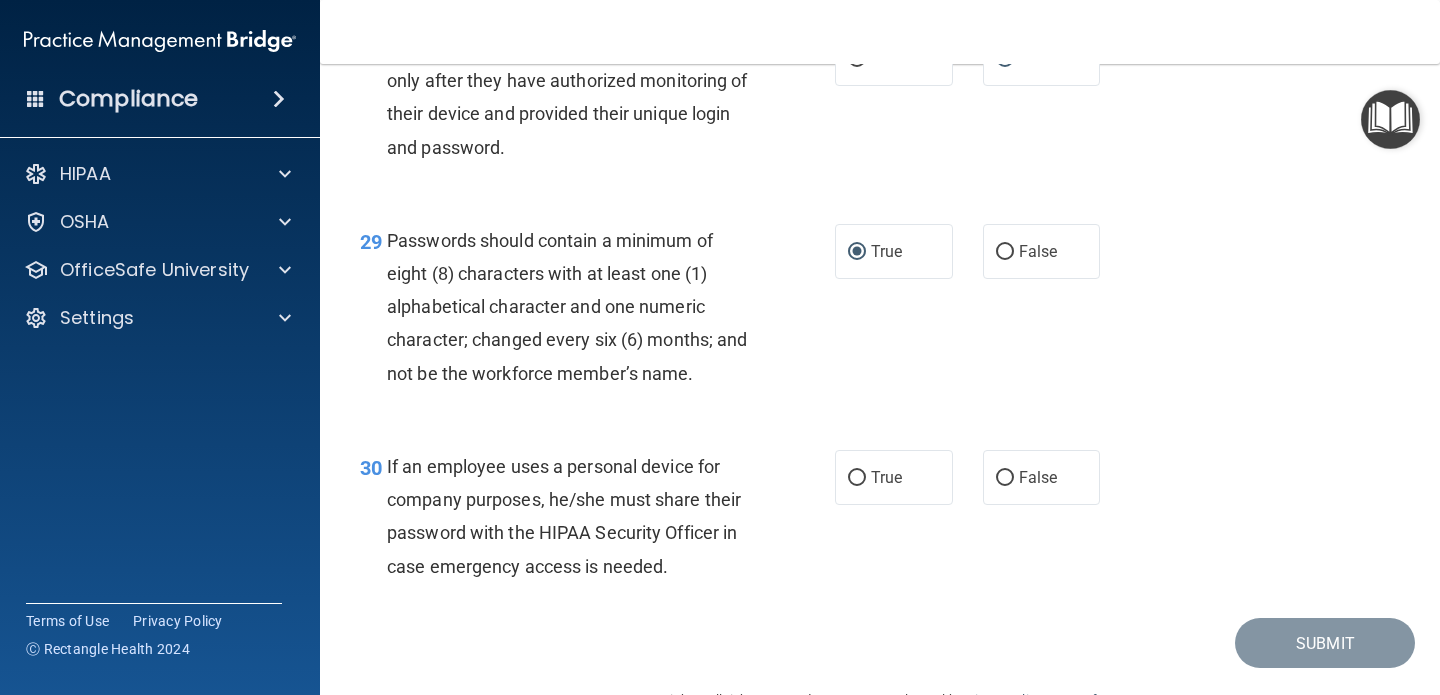 scroll, scrollTop: 5478, scrollLeft: 0, axis: vertical 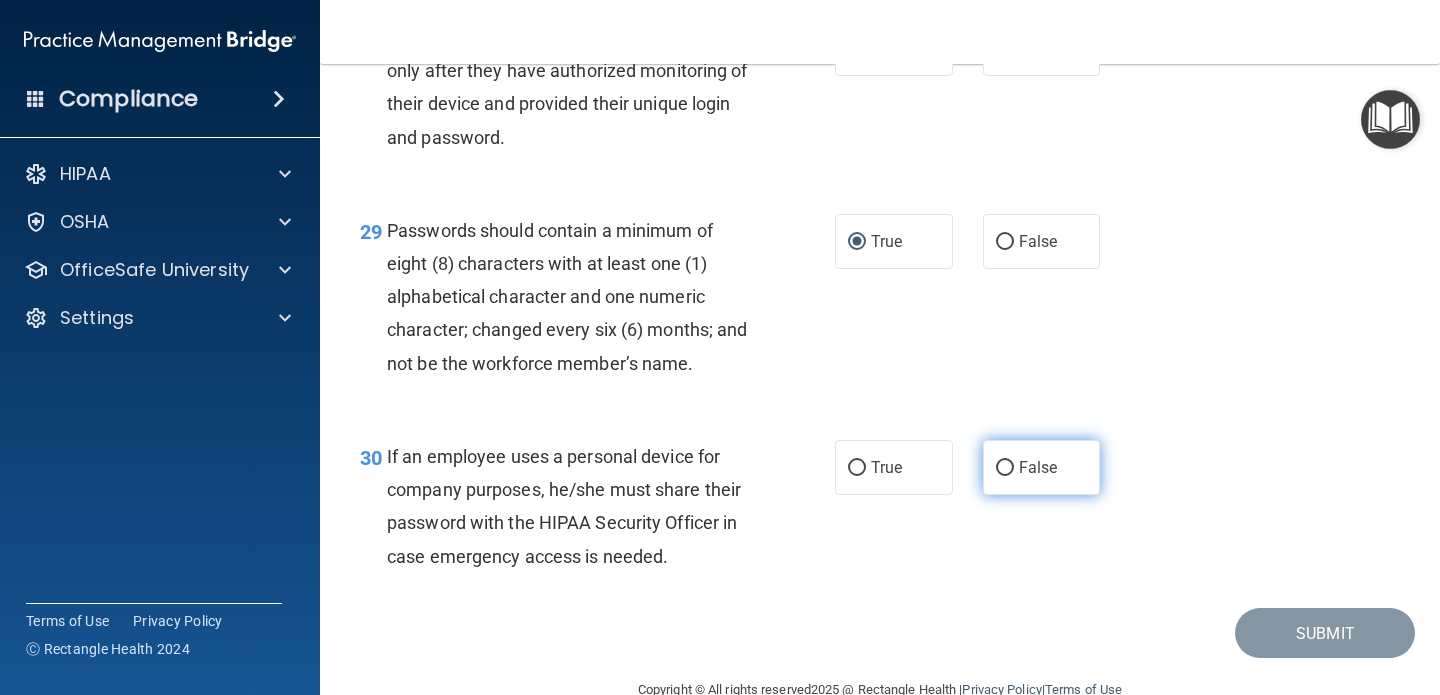 click on "False" at bounding box center (1005, 468) 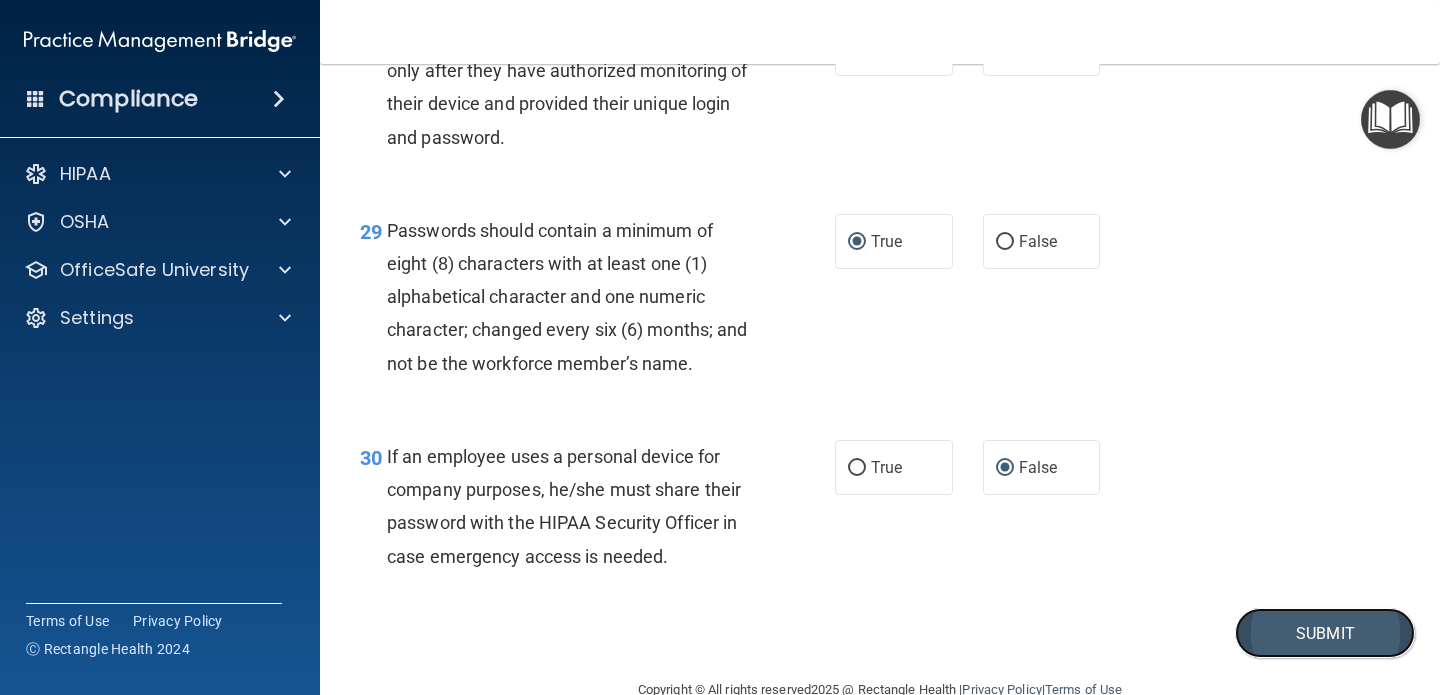 click on "Submit" at bounding box center [1325, 633] 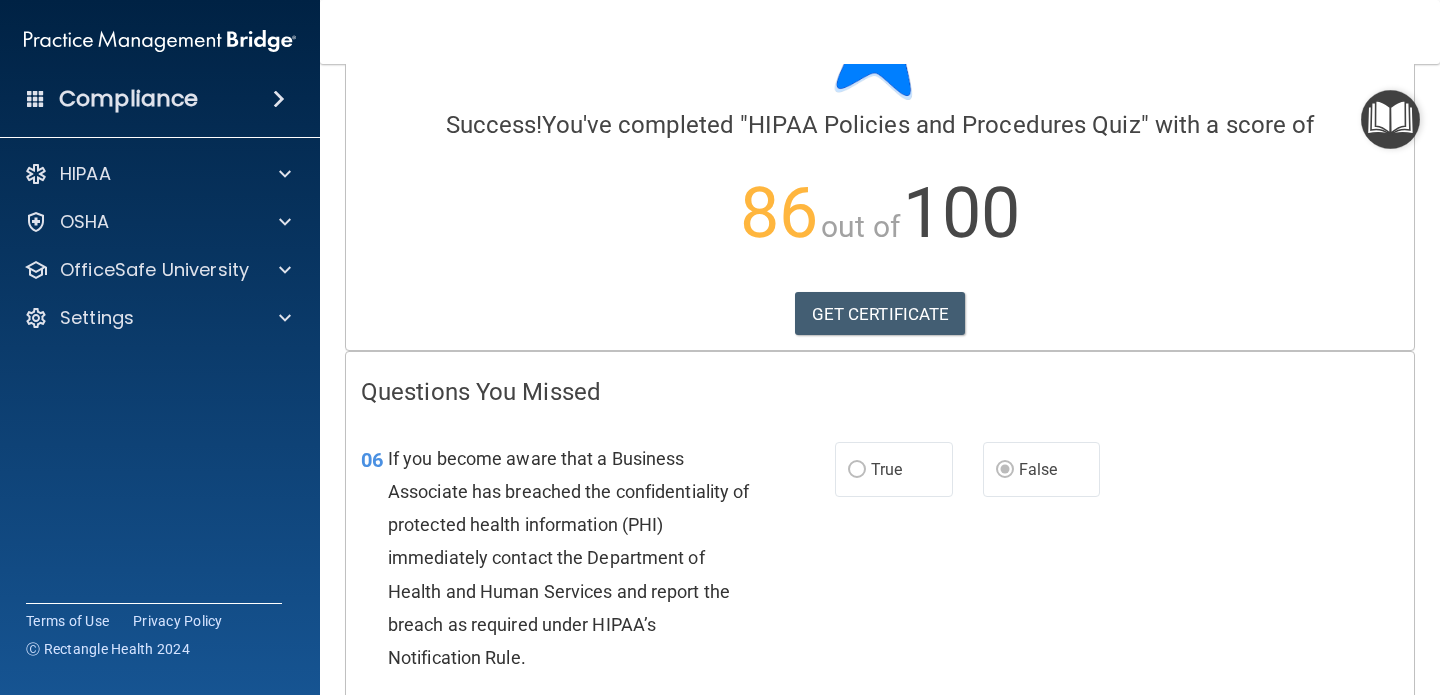 scroll, scrollTop: 4, scrollLeft: 0, axis: vertical 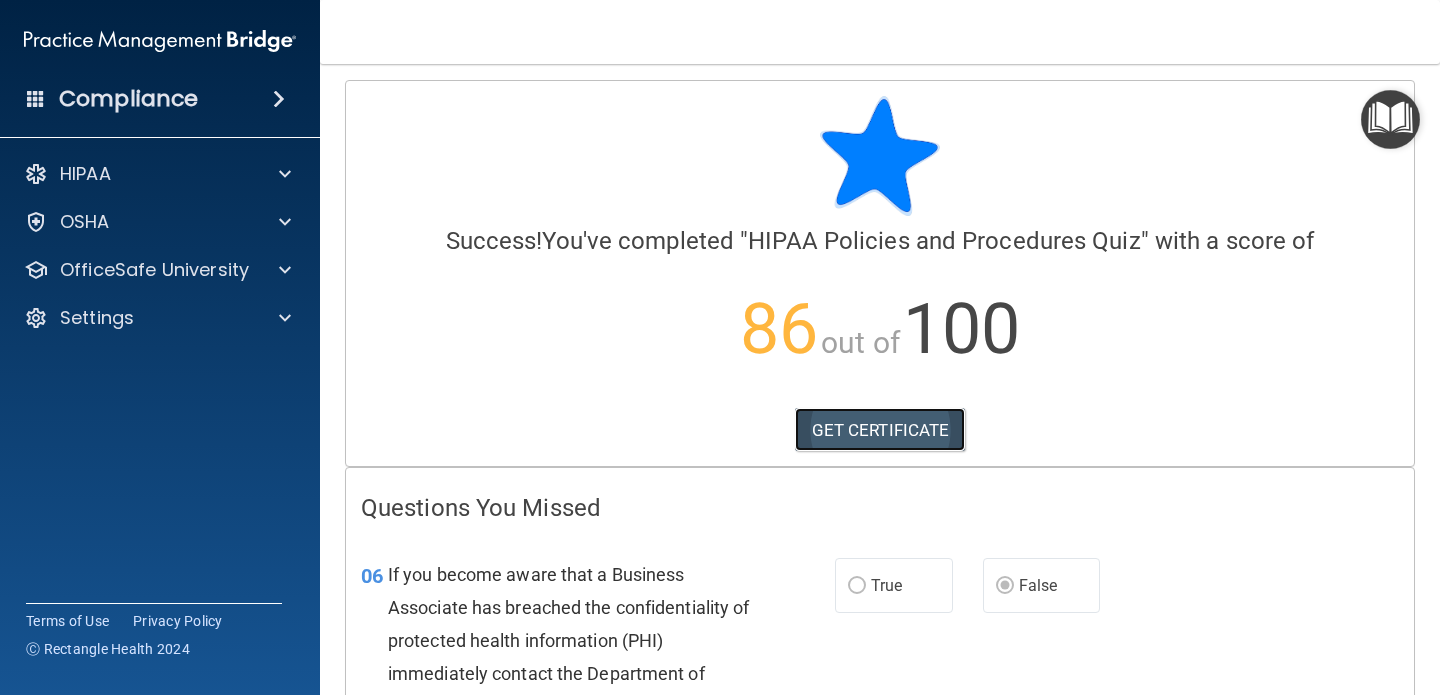 click on "GET CERTIFICATE" at bounding box center (880, 430) 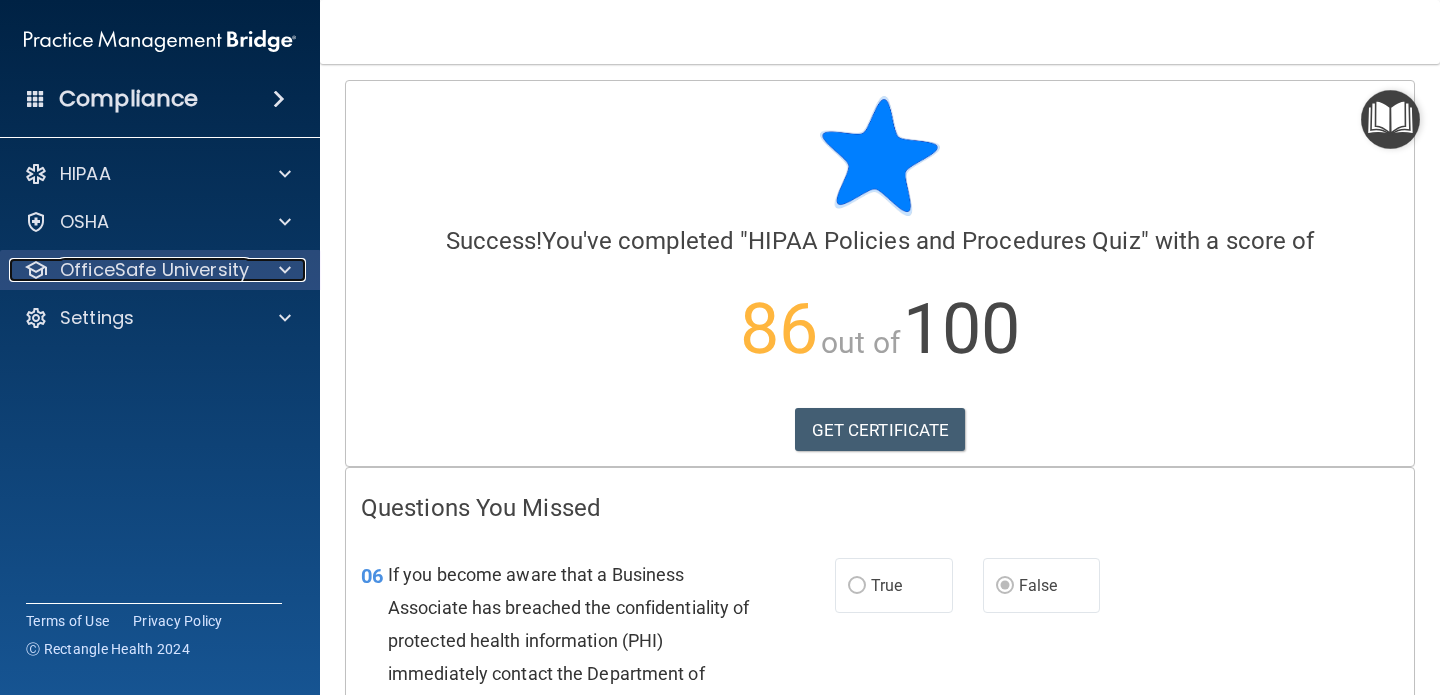 click on "OfficeSafe University" at bounding box center [154, 270] 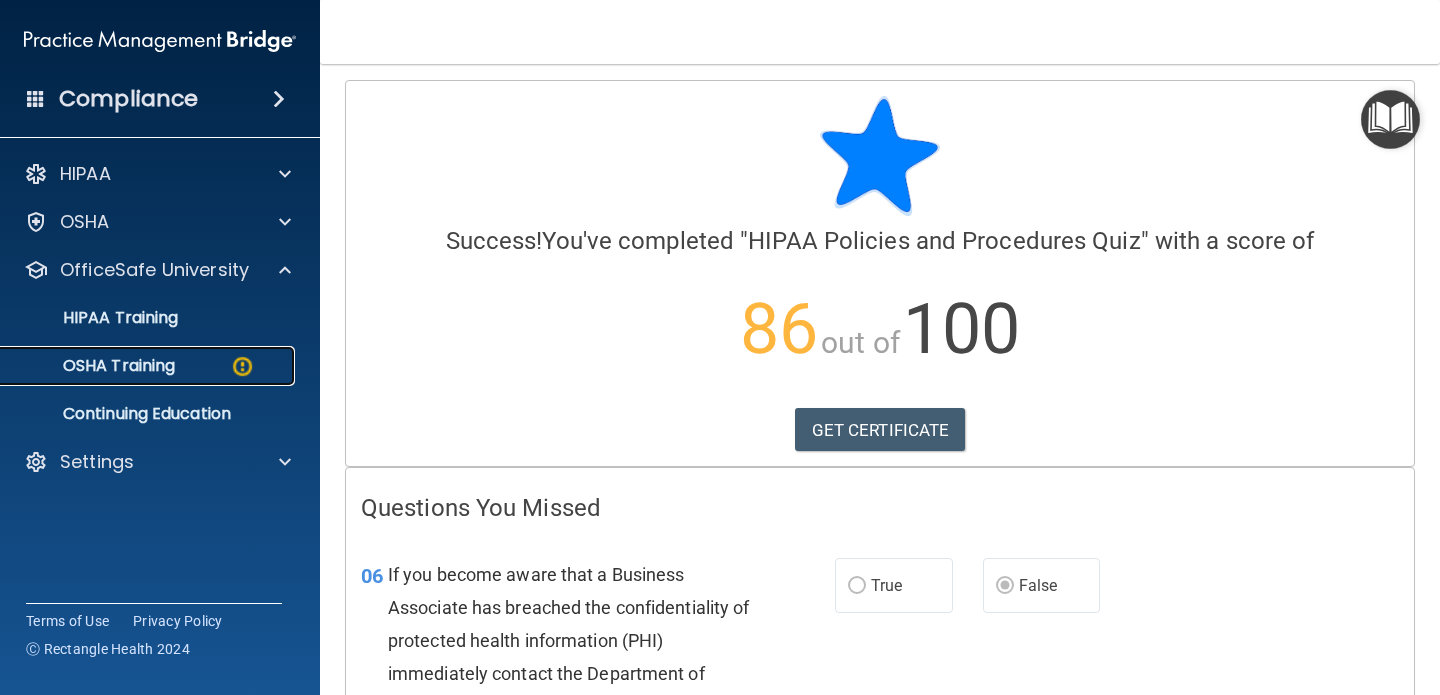click on "OSHA Training" at bounding box center (94, 366) 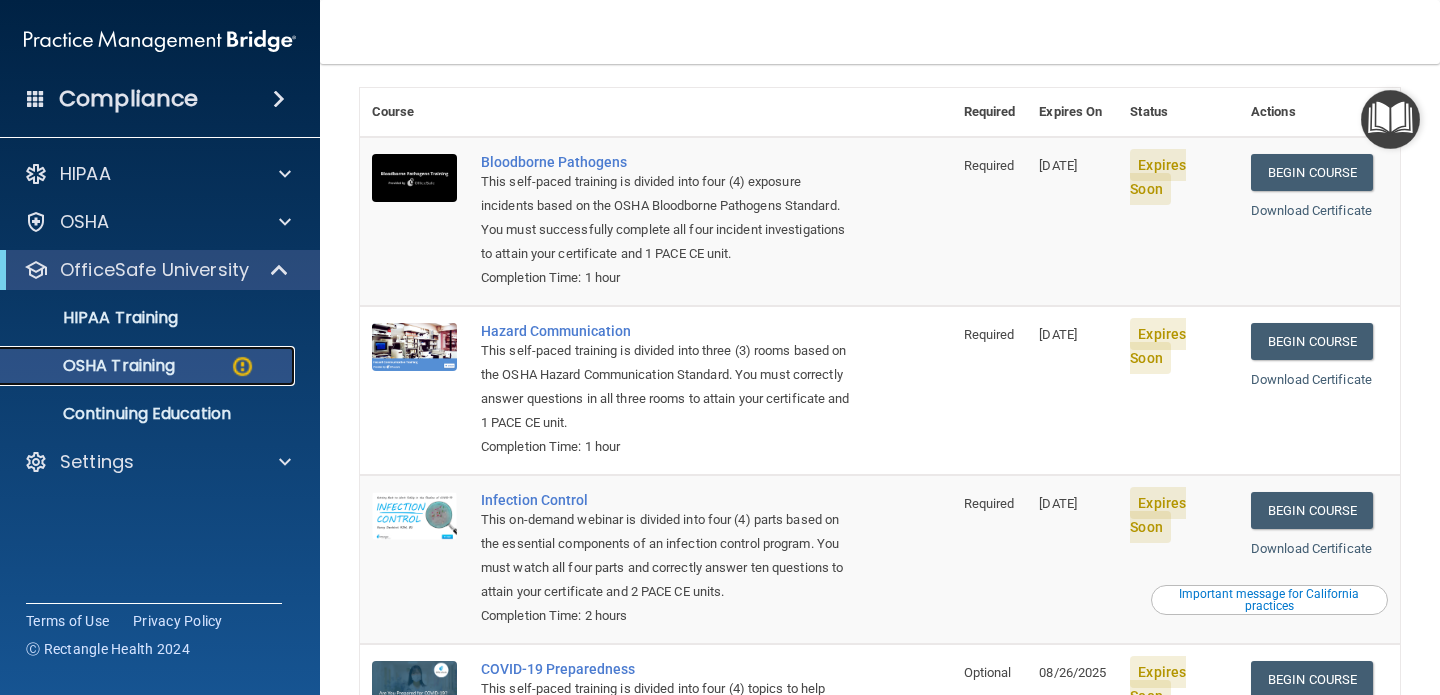 scroll, scrollTop: 0, scrollLeft: 0, axis: both 